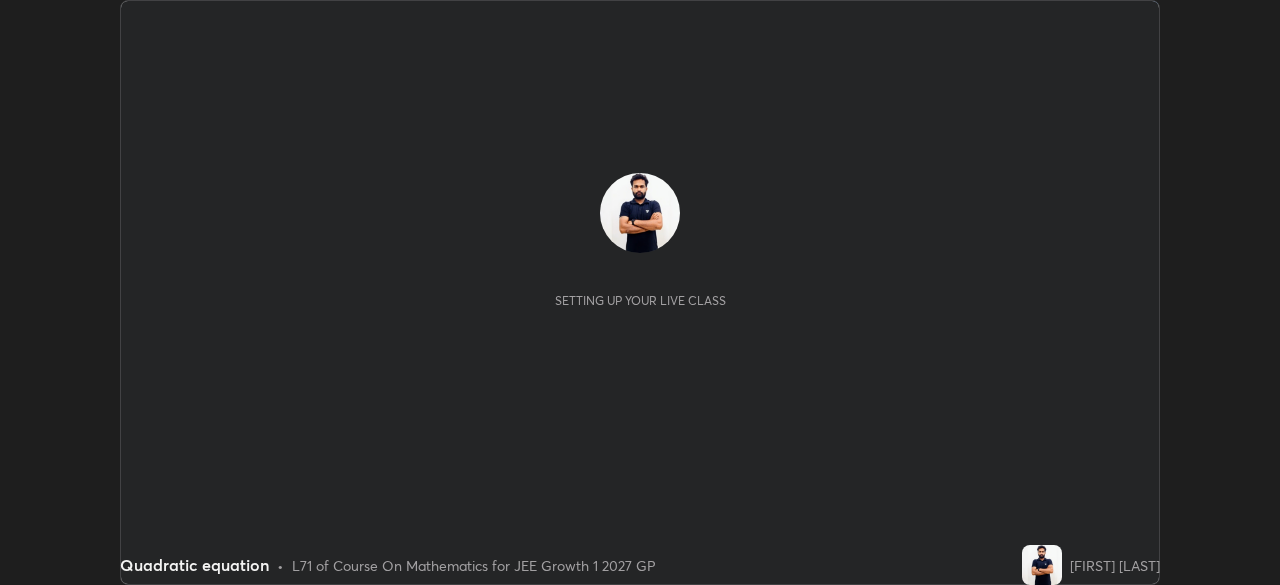scroll, scrollTop: 0, scrollLeft: 0, axis: both 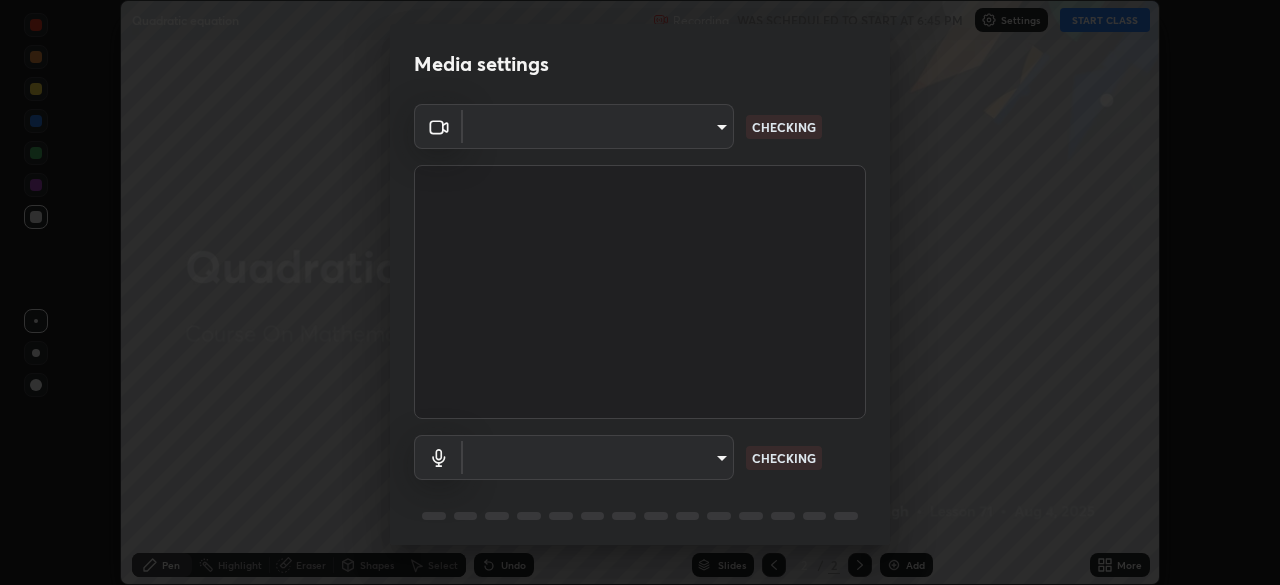 type on "8ba57ba392a6d77700fca5ad0914a887343323b49ef99d11197e5626948f7ea5" 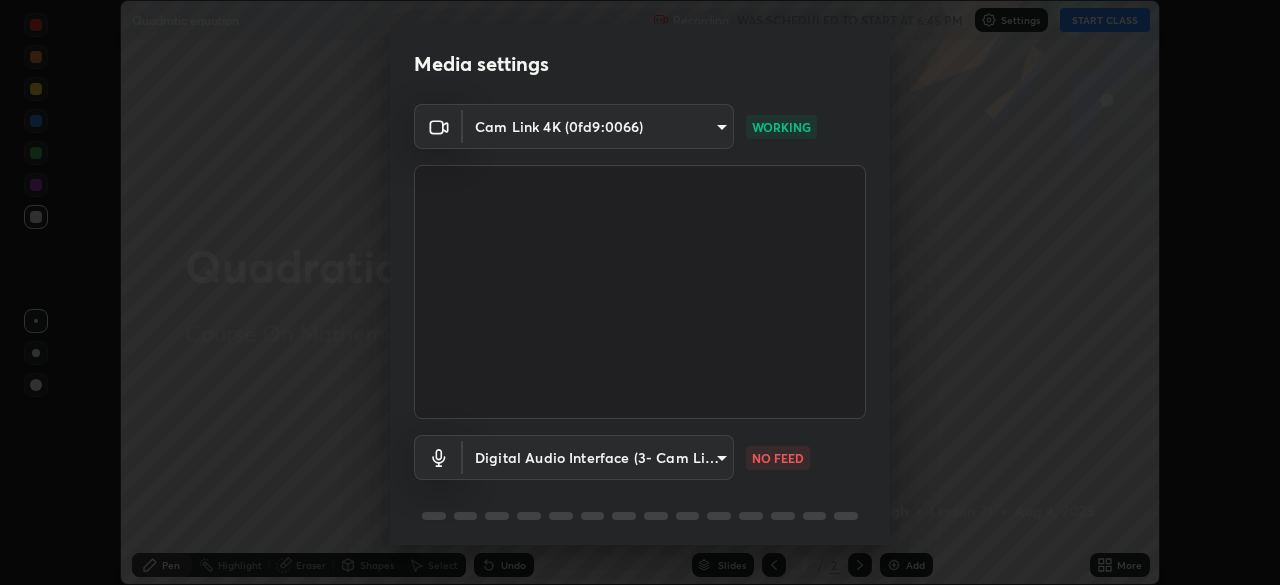 scroll, scrollTop: 71, scrollLeft: 0, axis: vertical 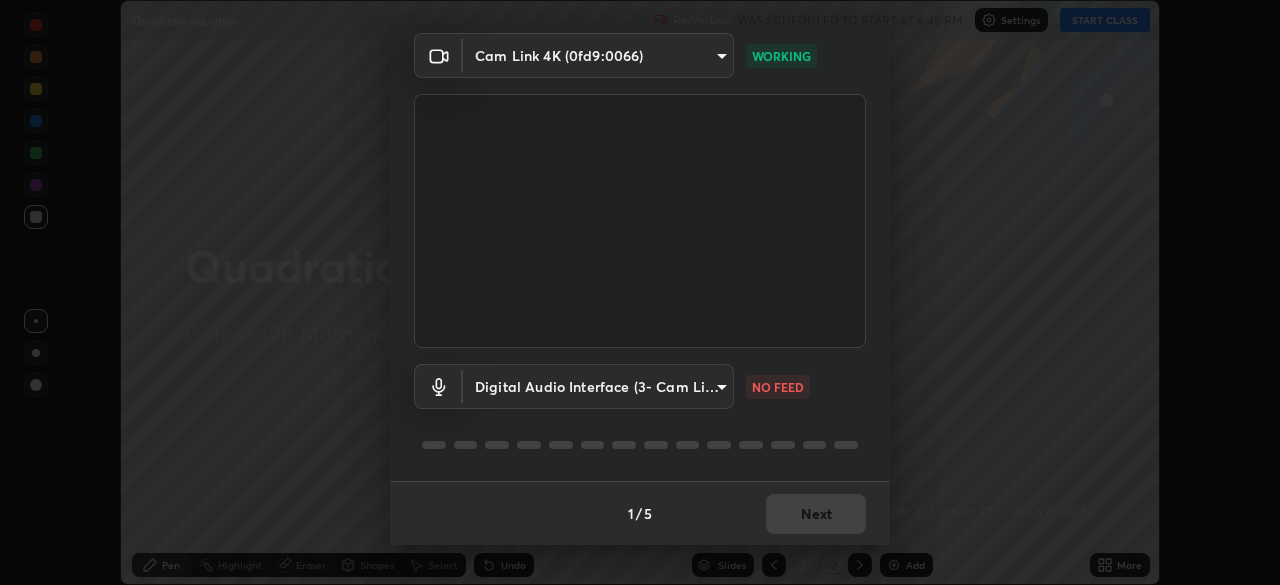 click on "Erase all Quadratic equation Recording WAS SCHEDULED TO START AT  6:45 PM Settings START CLASS Setting up your live class Quadratic equation • L71 of Course On Mathematics for JEE Growth 1 2027 GP [FIRST] [LAST] Pen Highlight Eraser Shapes Select Undo Slides 2 / 2 Add More No doubts shared Encourage your learners to ask a doubt for better clarity Report an issue Reason for reporting Buffering Chat not working Audio - Video sync issue Educator video quality low ​ Attach an image Report Media settings Cam Link 4K (0fd9:0066) [HASH] WORKING Digital Audio Interface (3- Cam Link 4K) [HASH] NO FEED 1 / 5 Next" at bounding box center [640, 292] 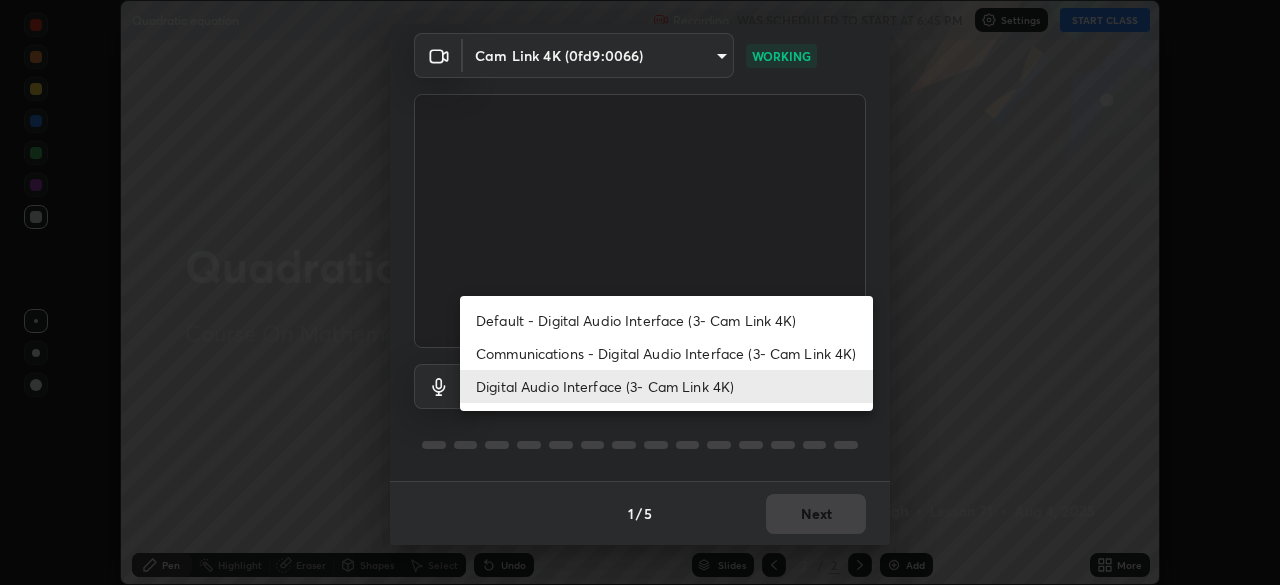 click on "Communications - Digital Audio Interface (3- Cam Link 4K)" at bounding box center (666, 353) 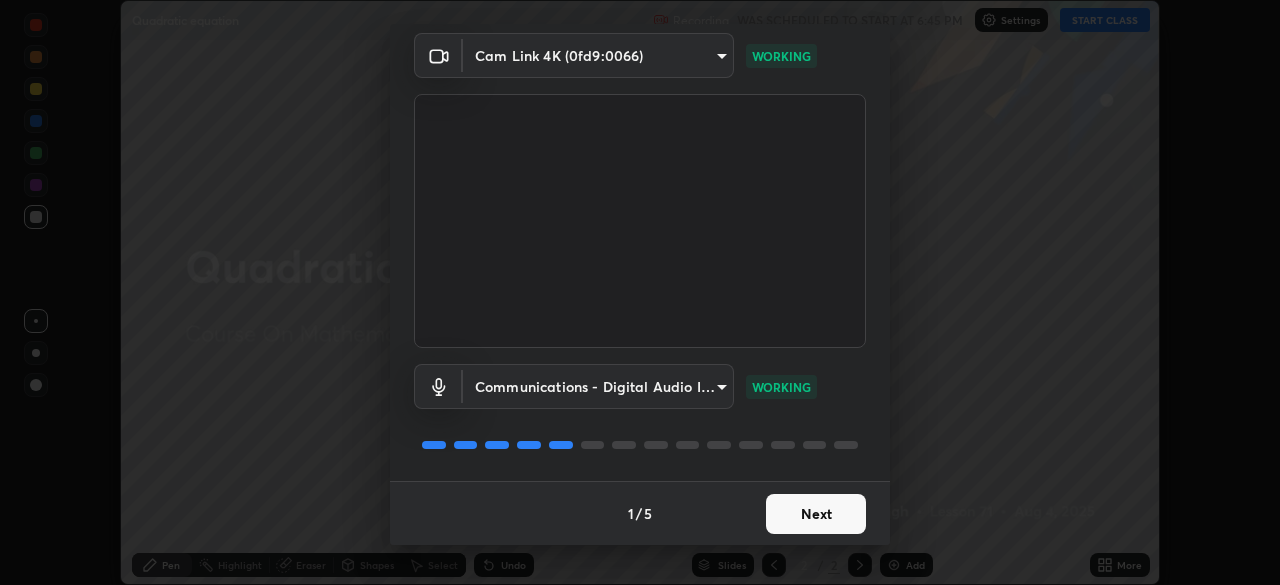 click on "Next" at bounding box center (816, 514) 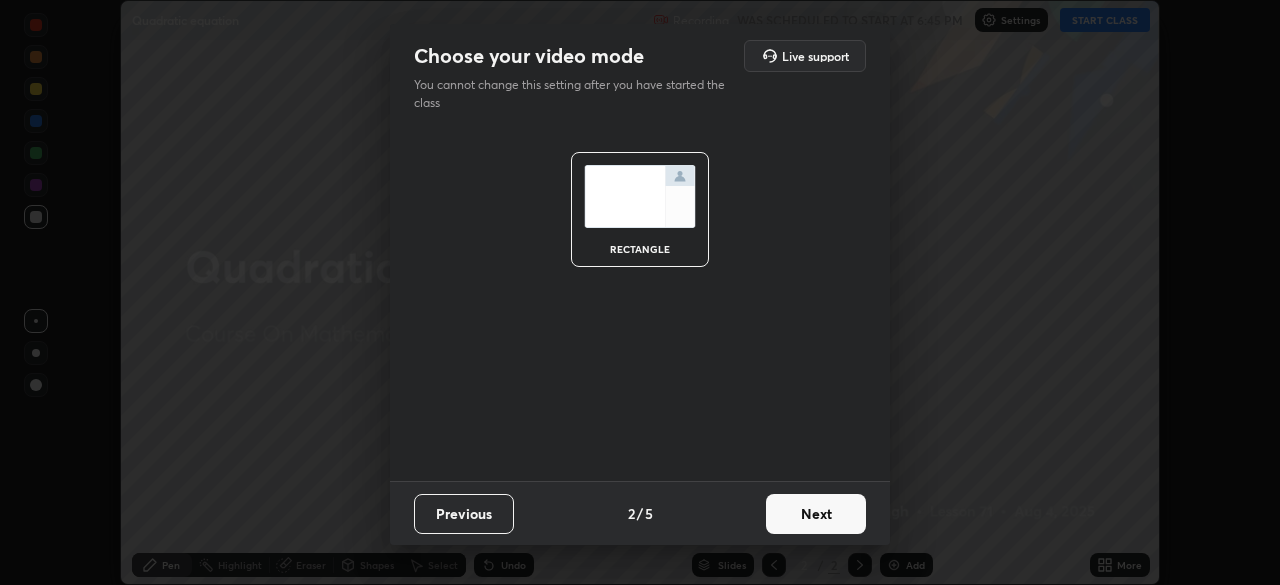 scroll, scrollTop: 0, scrollLeft: 0, axis: both 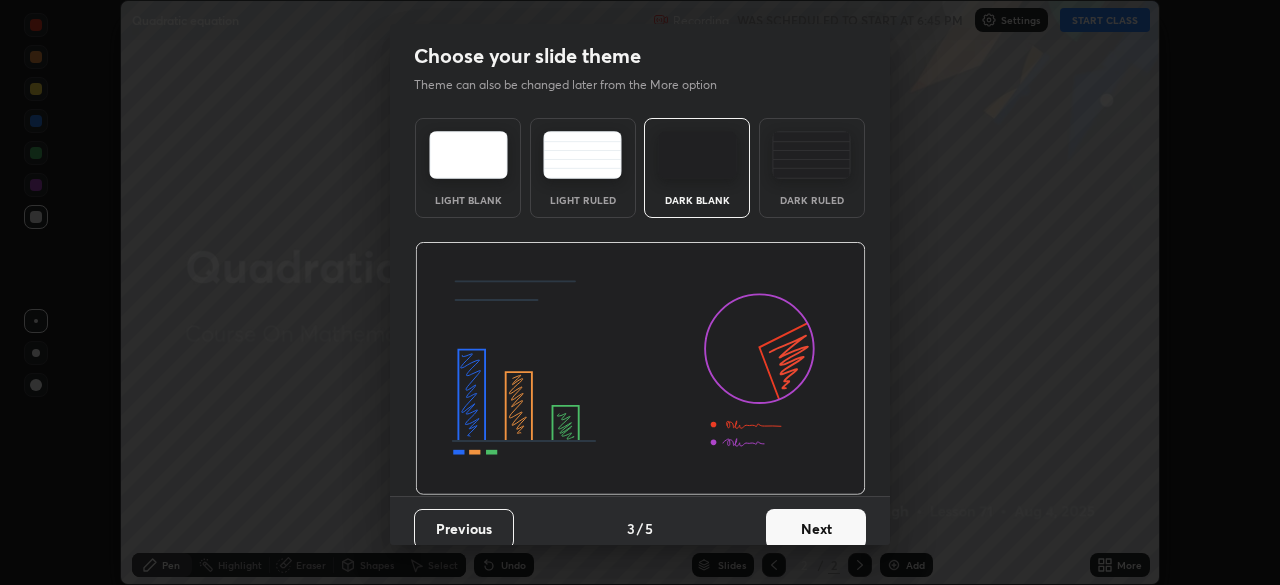 click on "Next" at bounding box center (816, 529) 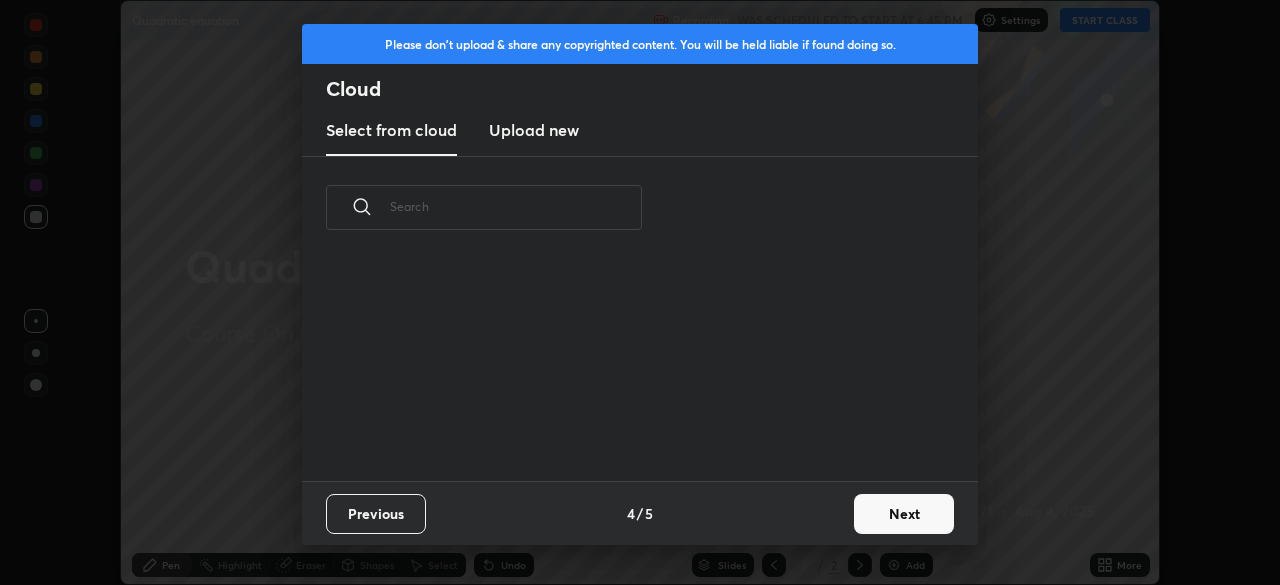 click on "Next" at bounding box center (904, 514) 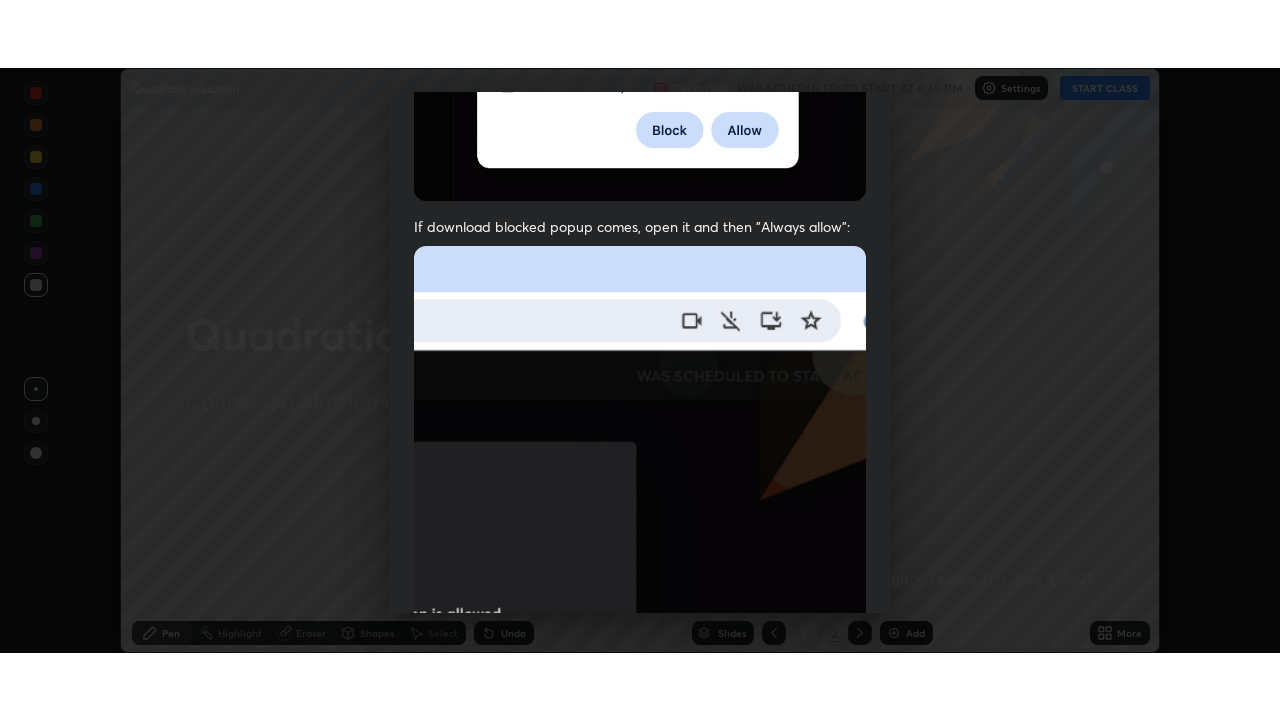 scroll, scrollTop: 479, scrollLeft: 0, axis: vertical 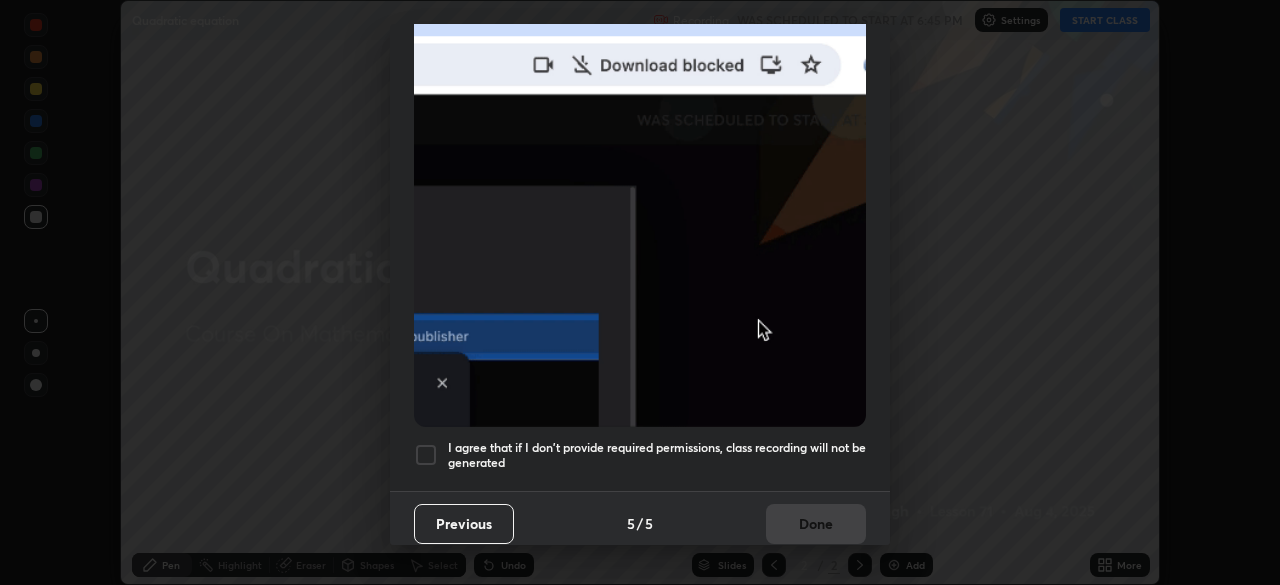 click at bounding box center [426, 455] 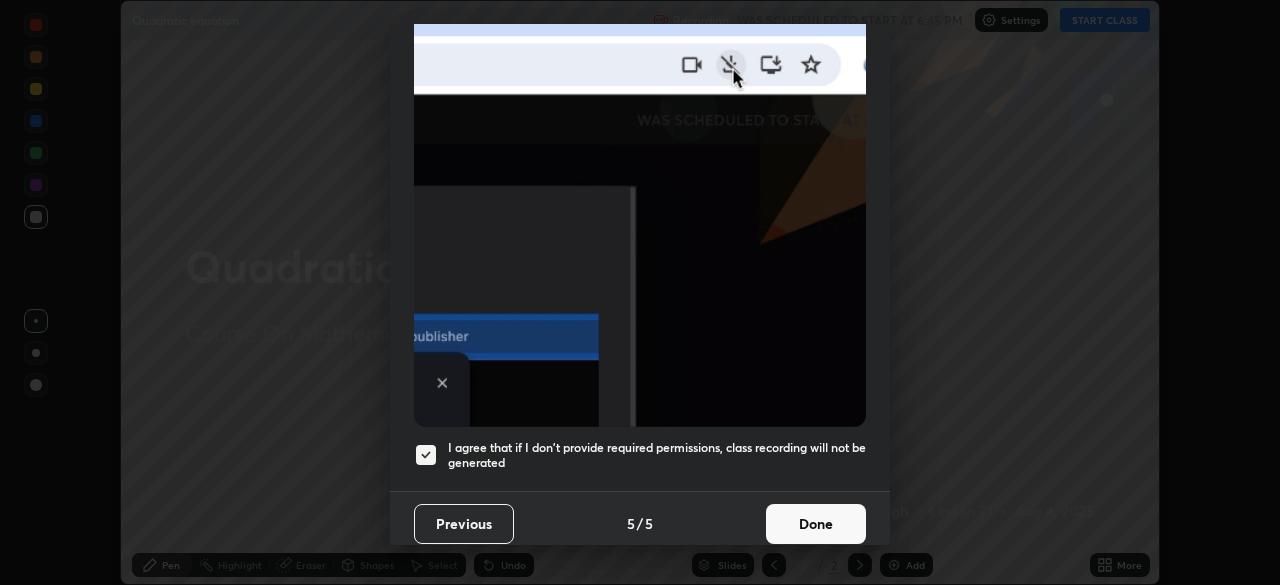 click on "Done" at bounding box center [816, 524] 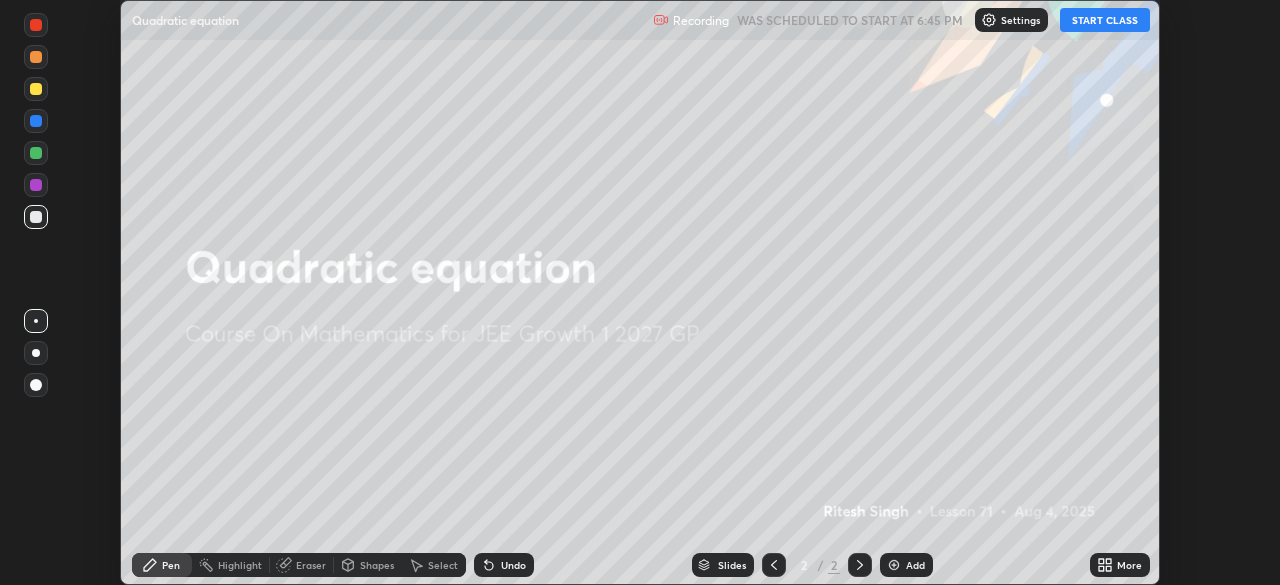 click on "START CLASS" at bounding box center (1105, 20) 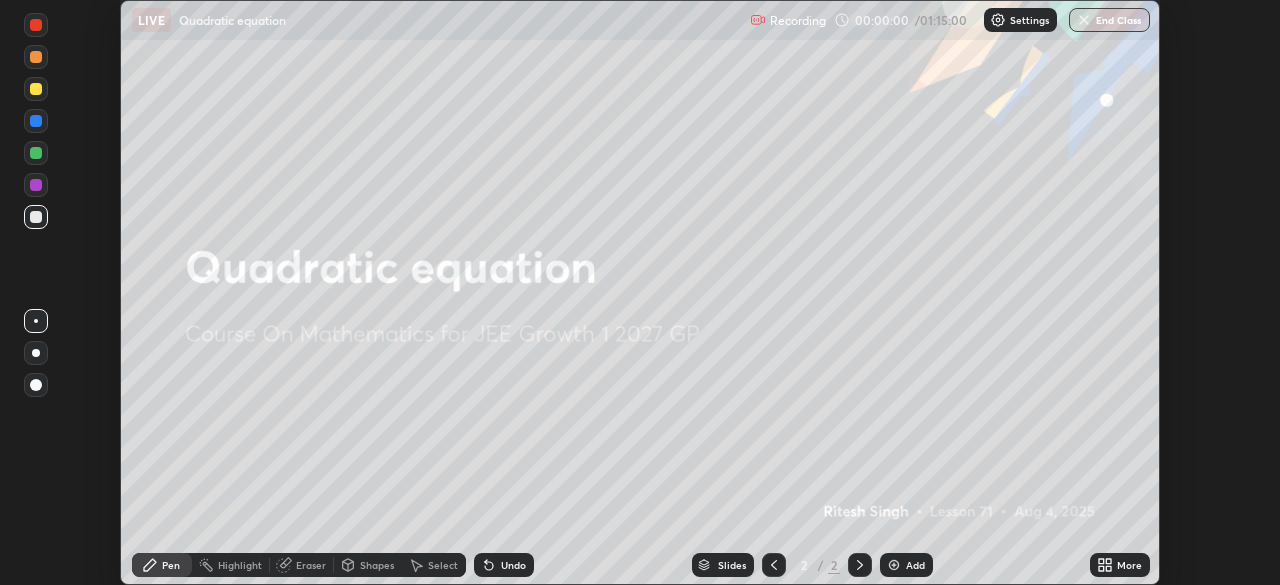 click 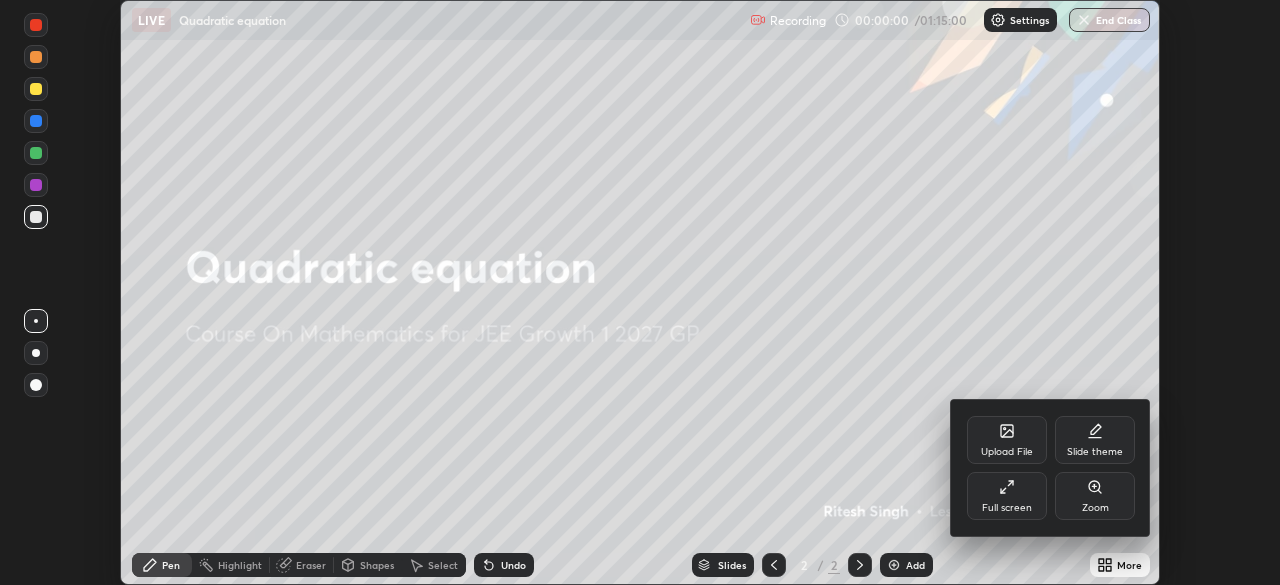 click on "Full screen" at bounding box center [1007, 496] 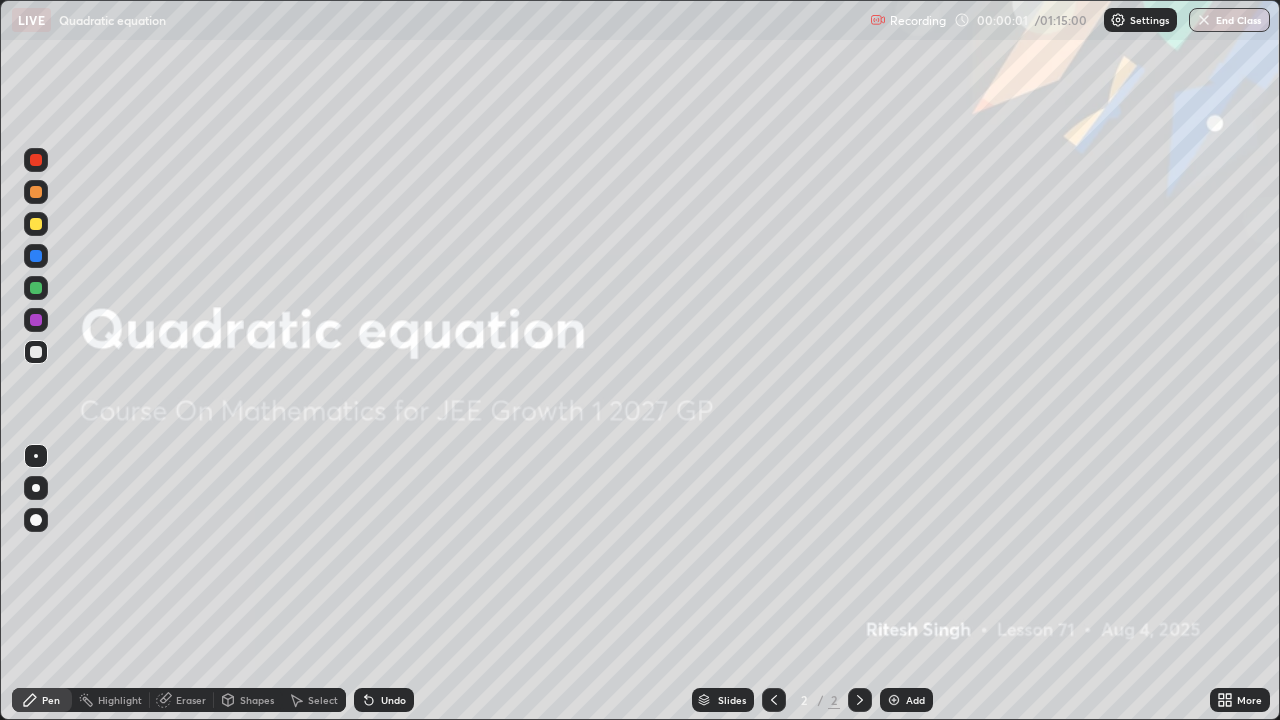 scroll, scrollTop: 99280, scrollLeft: 98720, axis: both 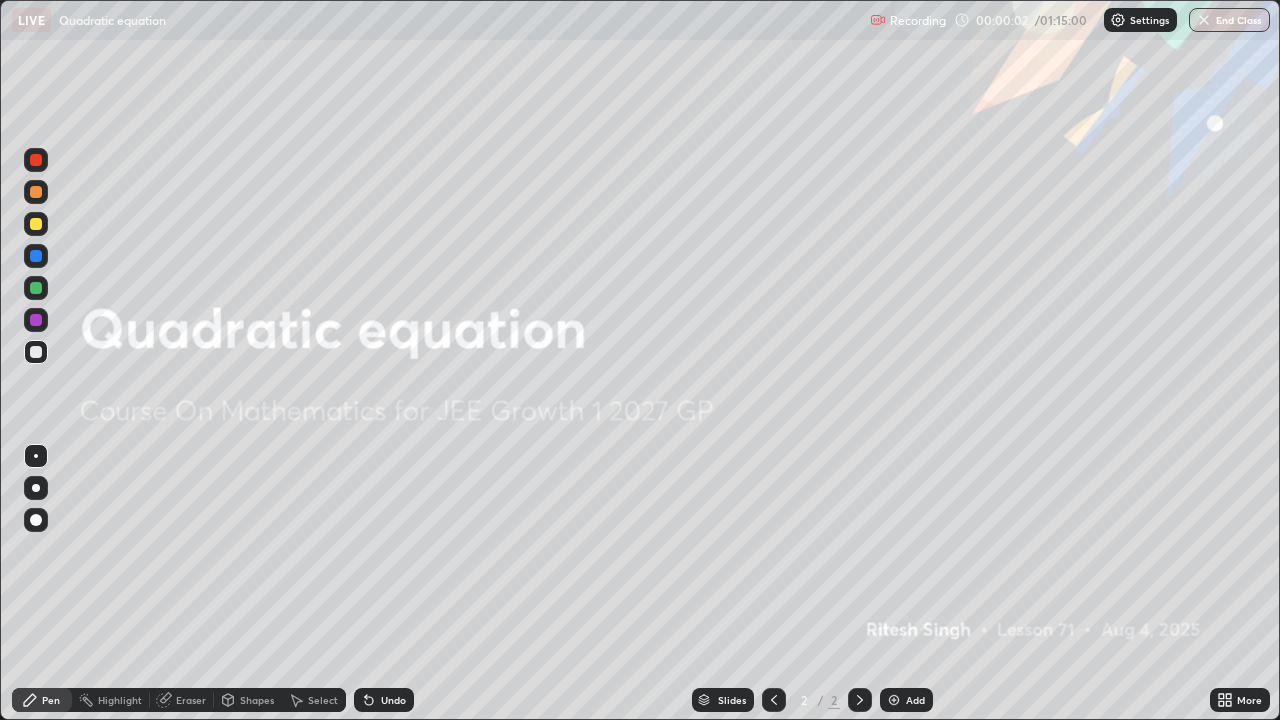 click on "Add" at bounding box center (915, 700) 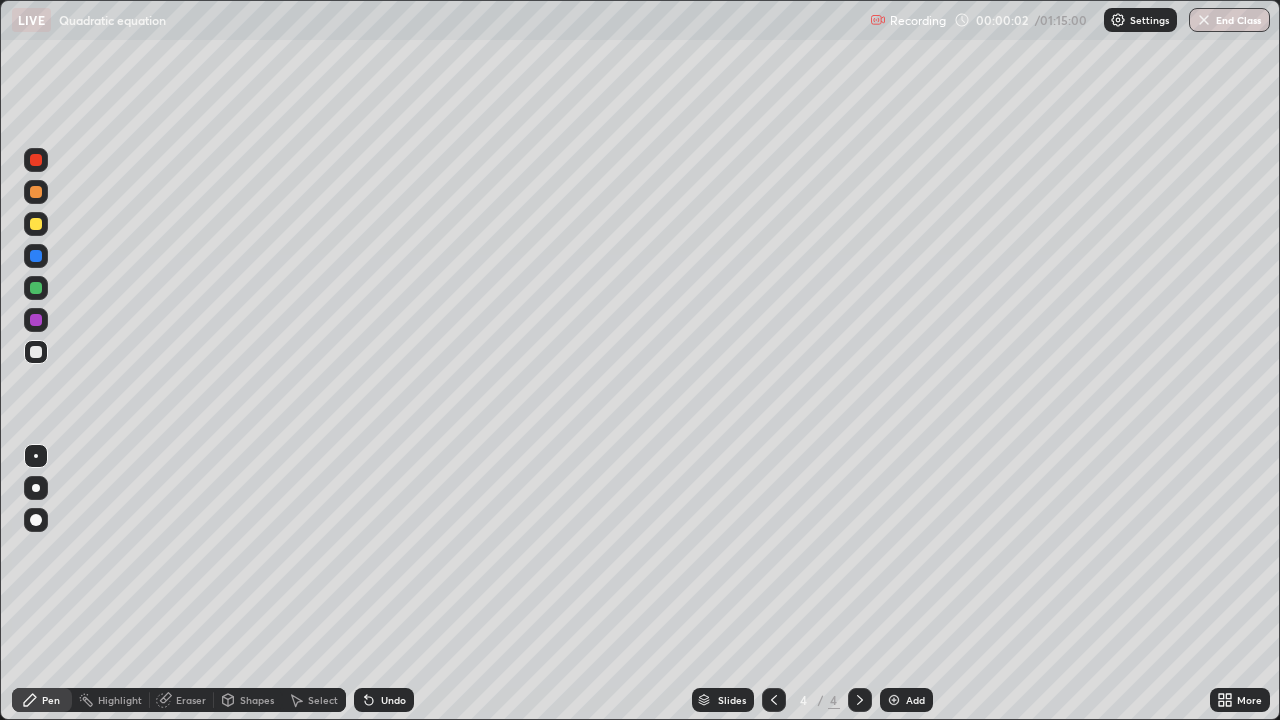 click on "Add" at bounding box center [915, 700] 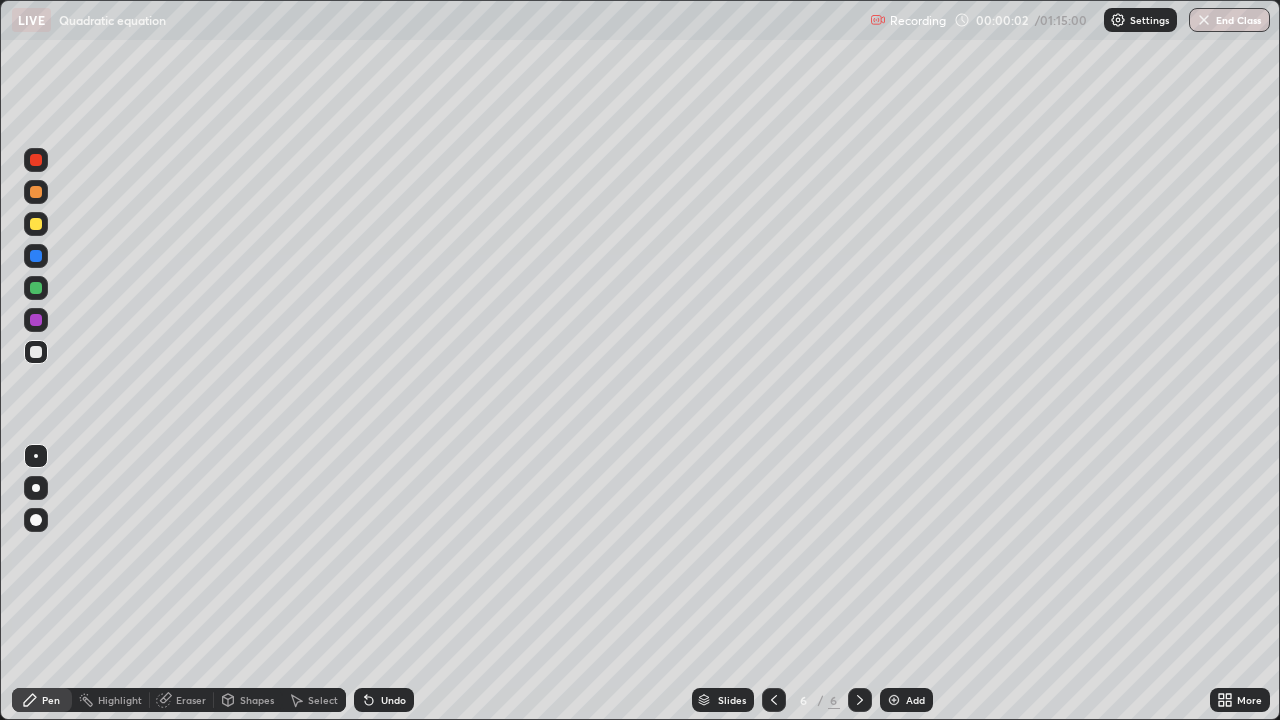 click on "Add" at bounding box center (915, 700) 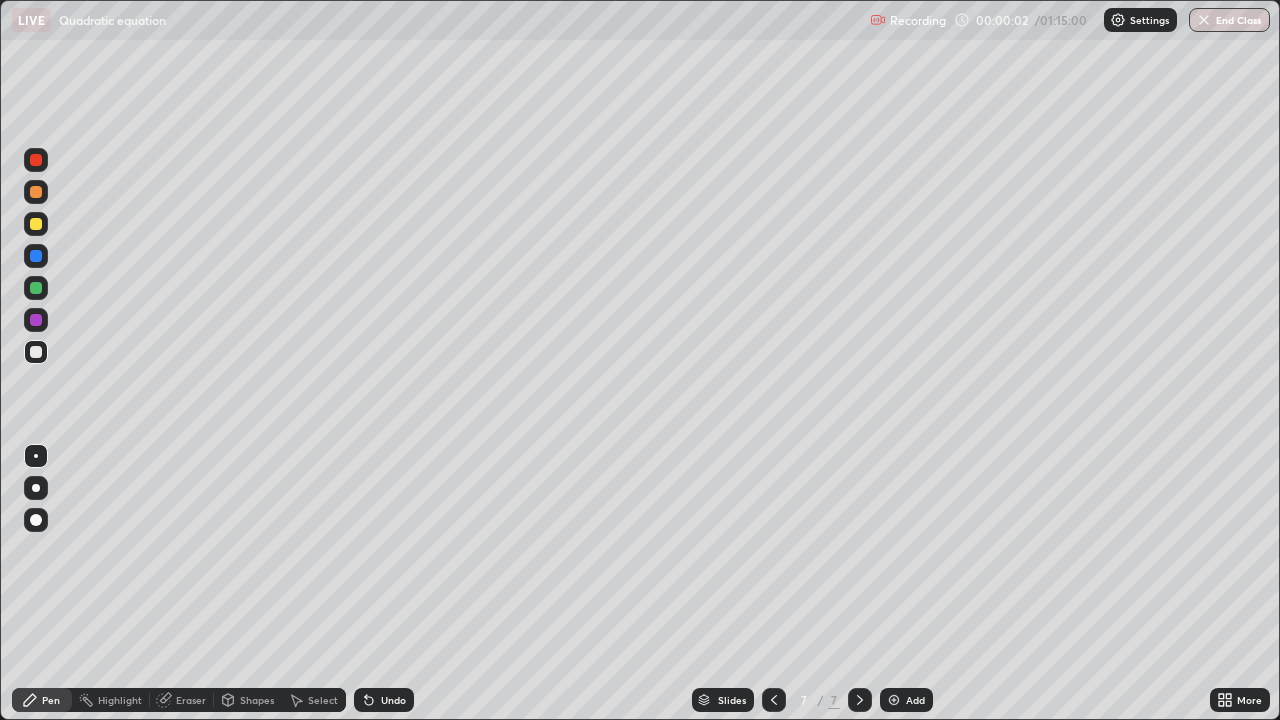 click on "Add" at bounding box center [915, 700] 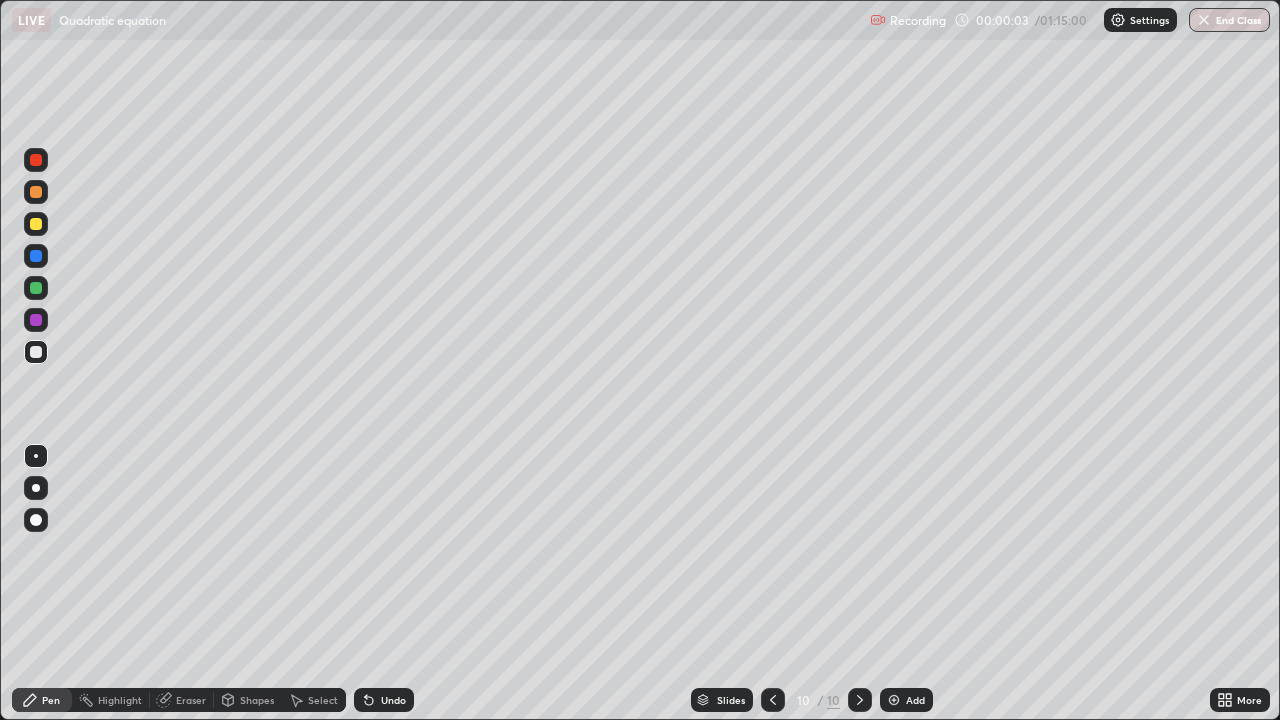 click on "Add" at bounding box center (915, 700) 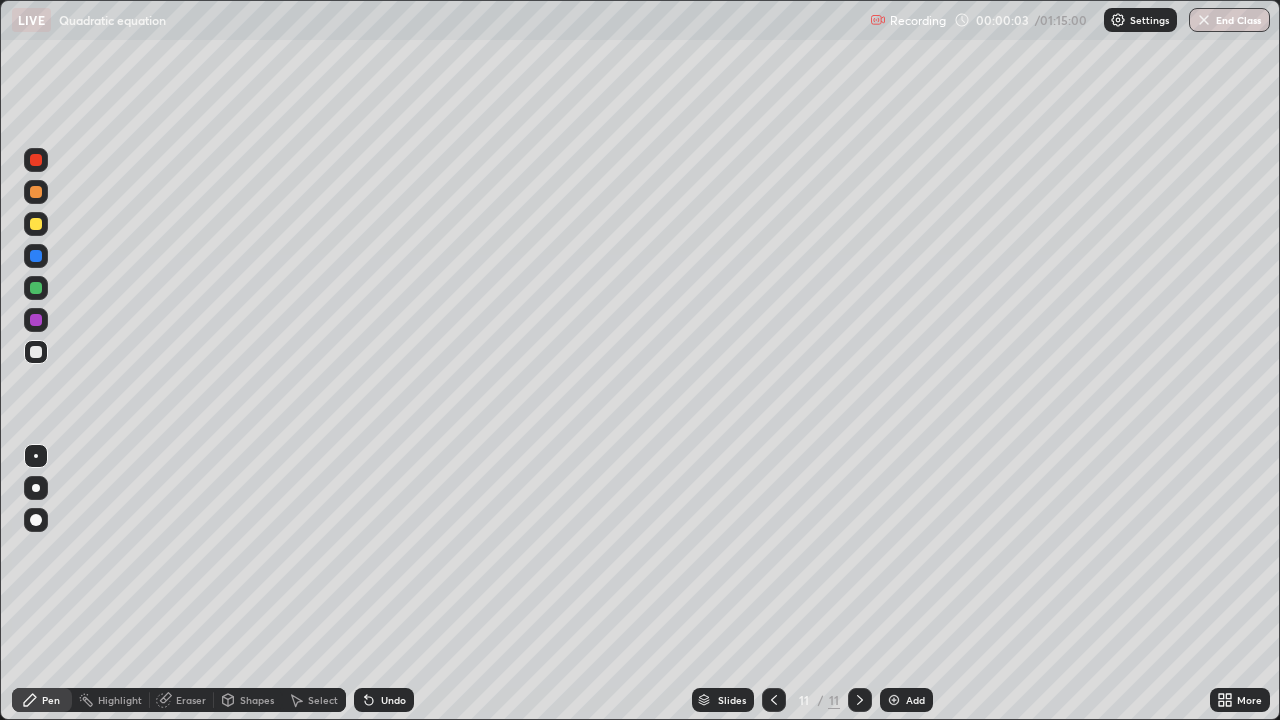 click on "Add" at bounding box center [906, 700] 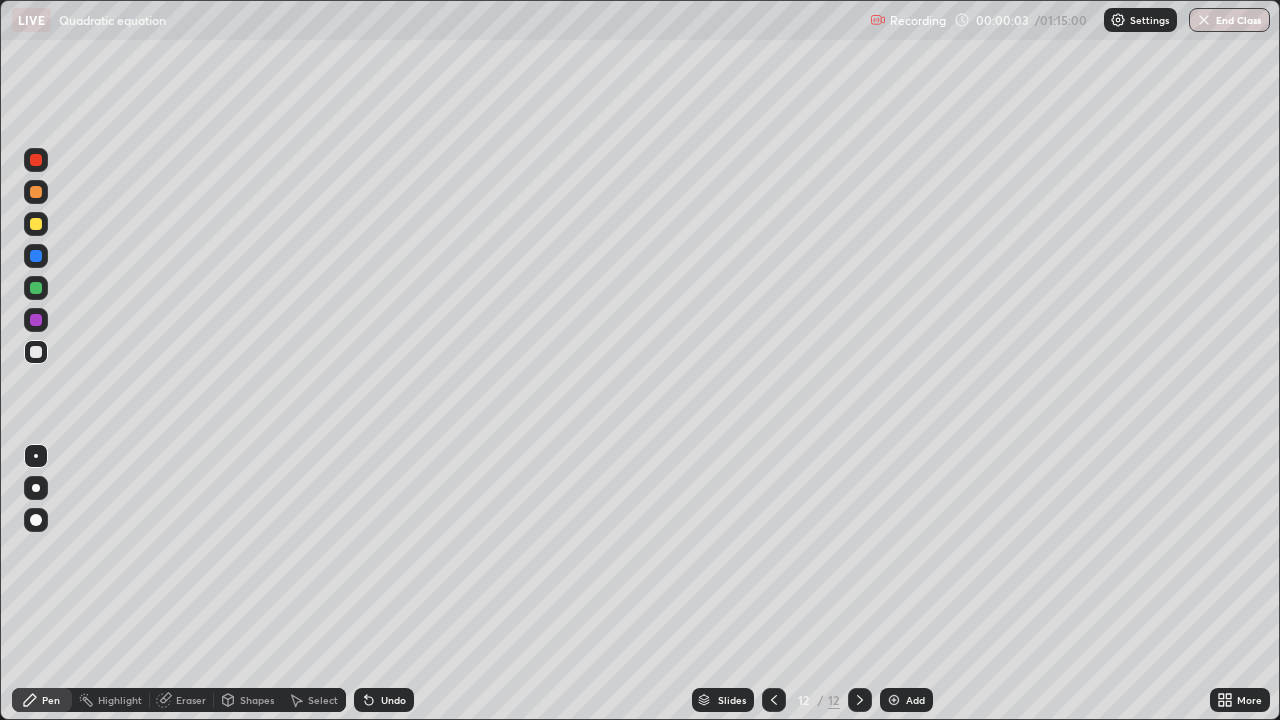 click 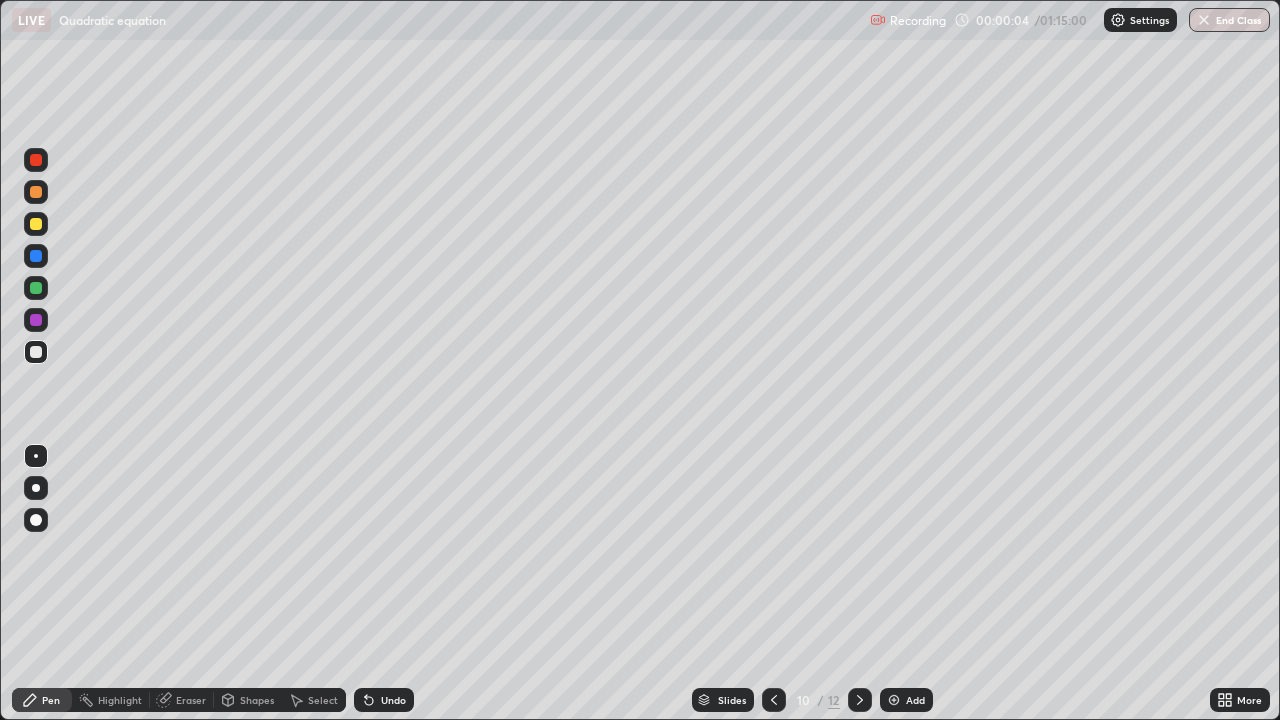 click 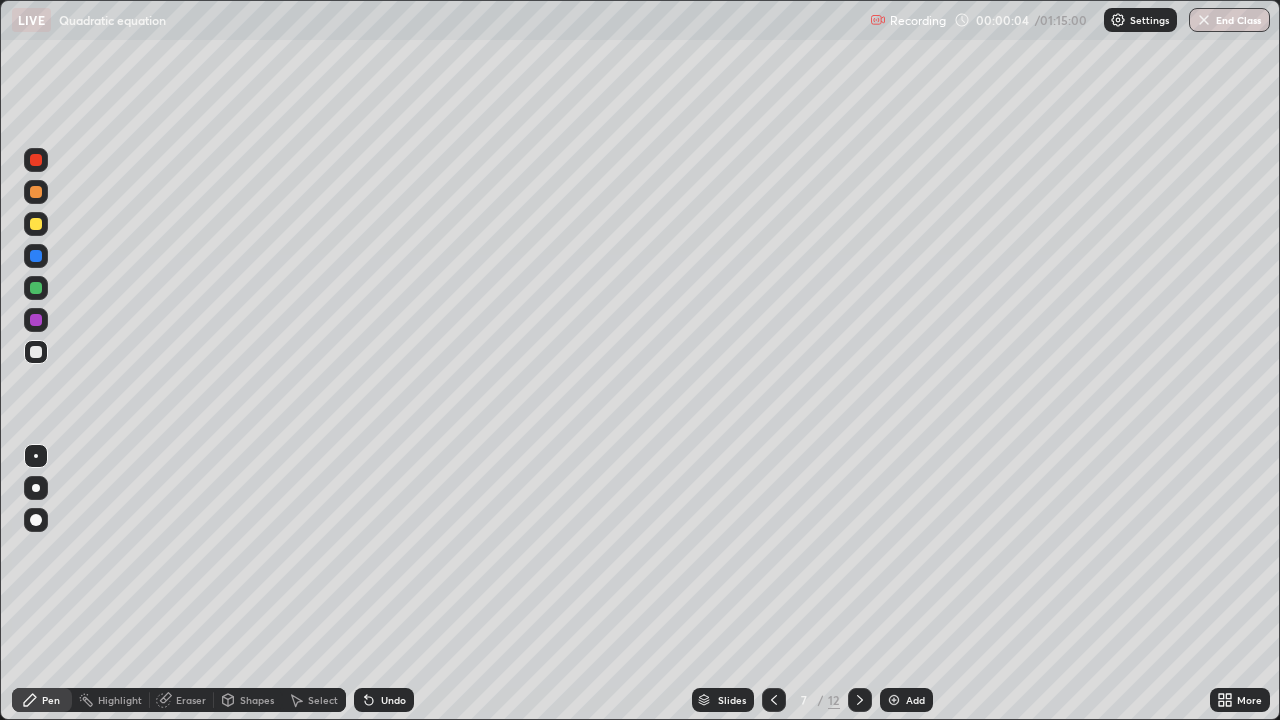 click 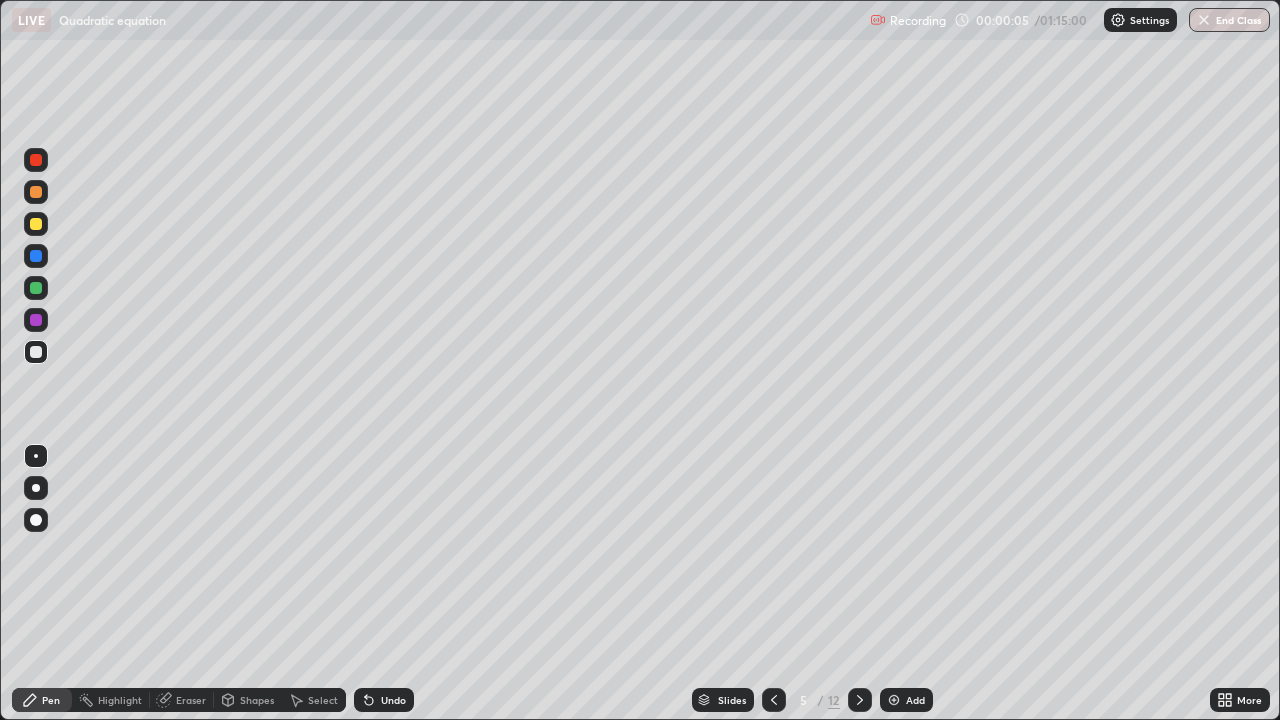 click 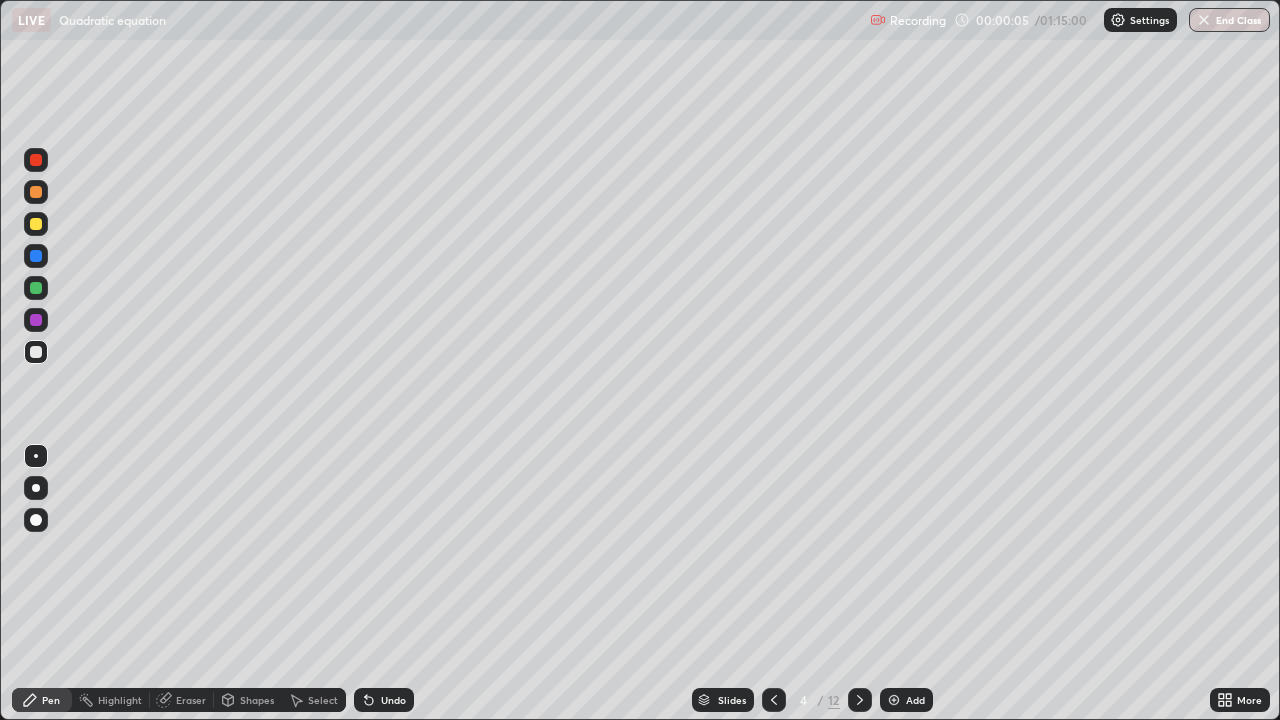 click 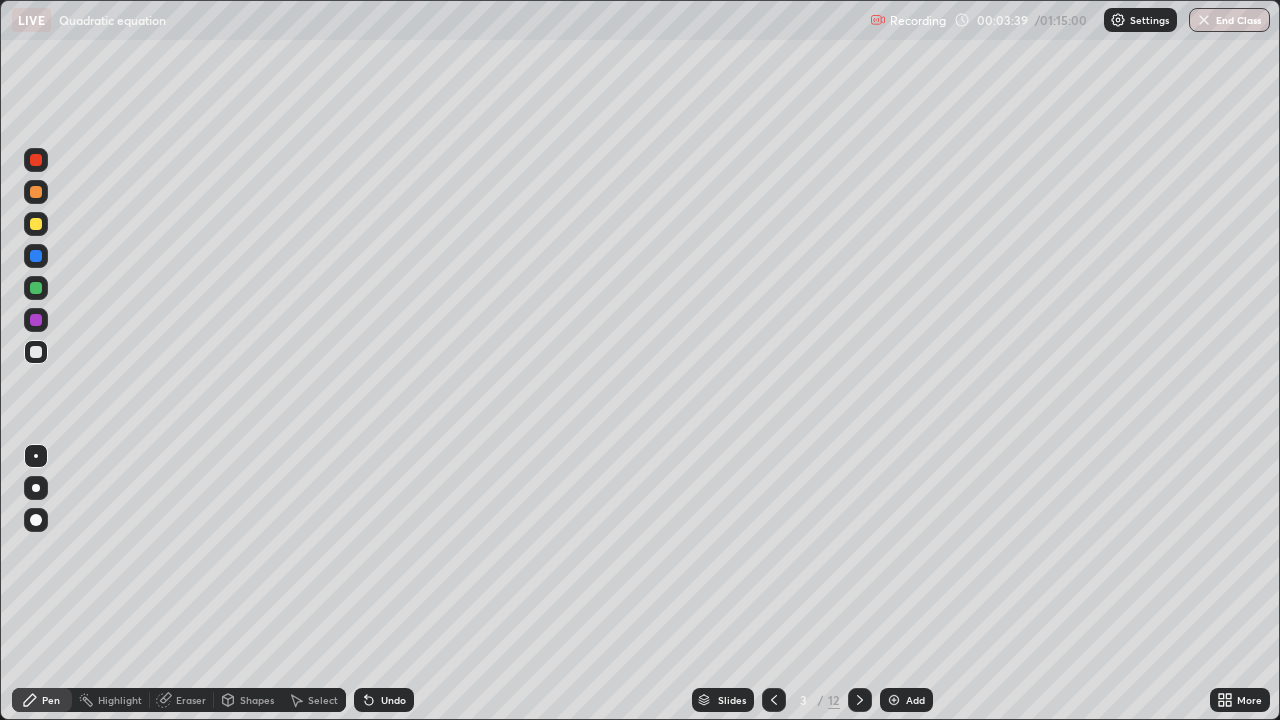 click at bounding box center [36, 224] 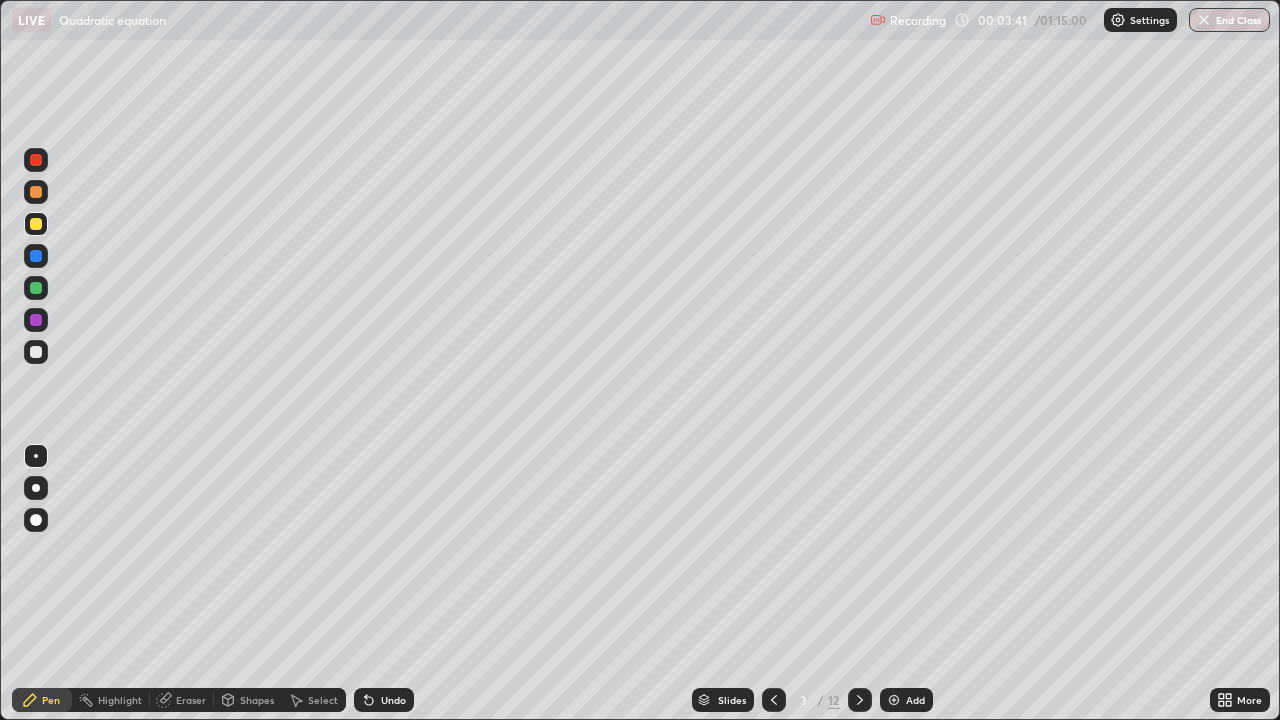 click at bounding box center (36, 352) 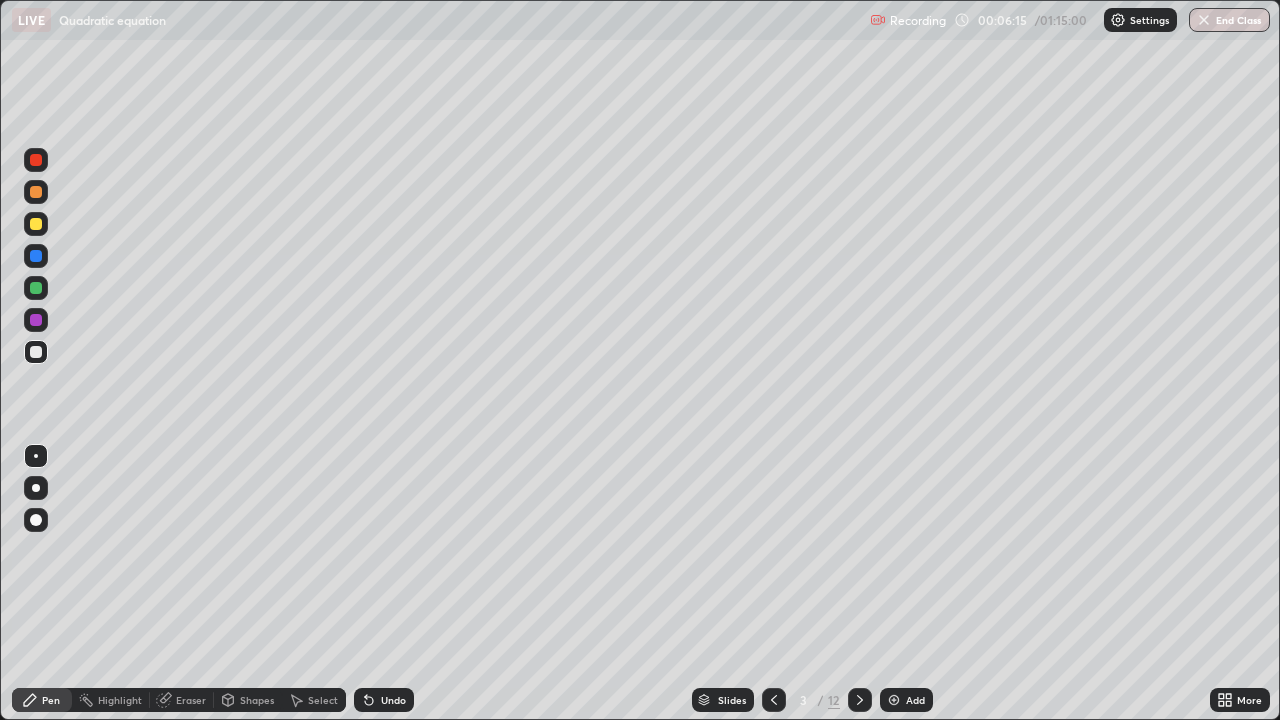 click at bounding box center (36, 224) 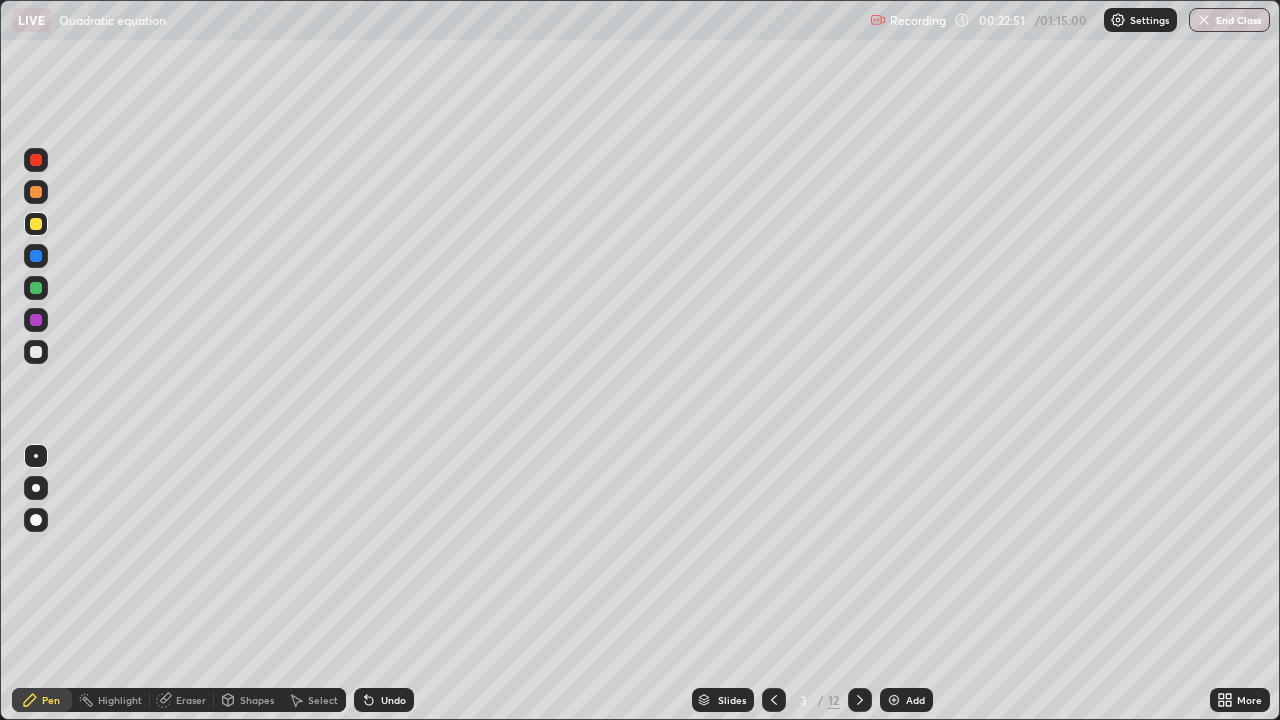 click 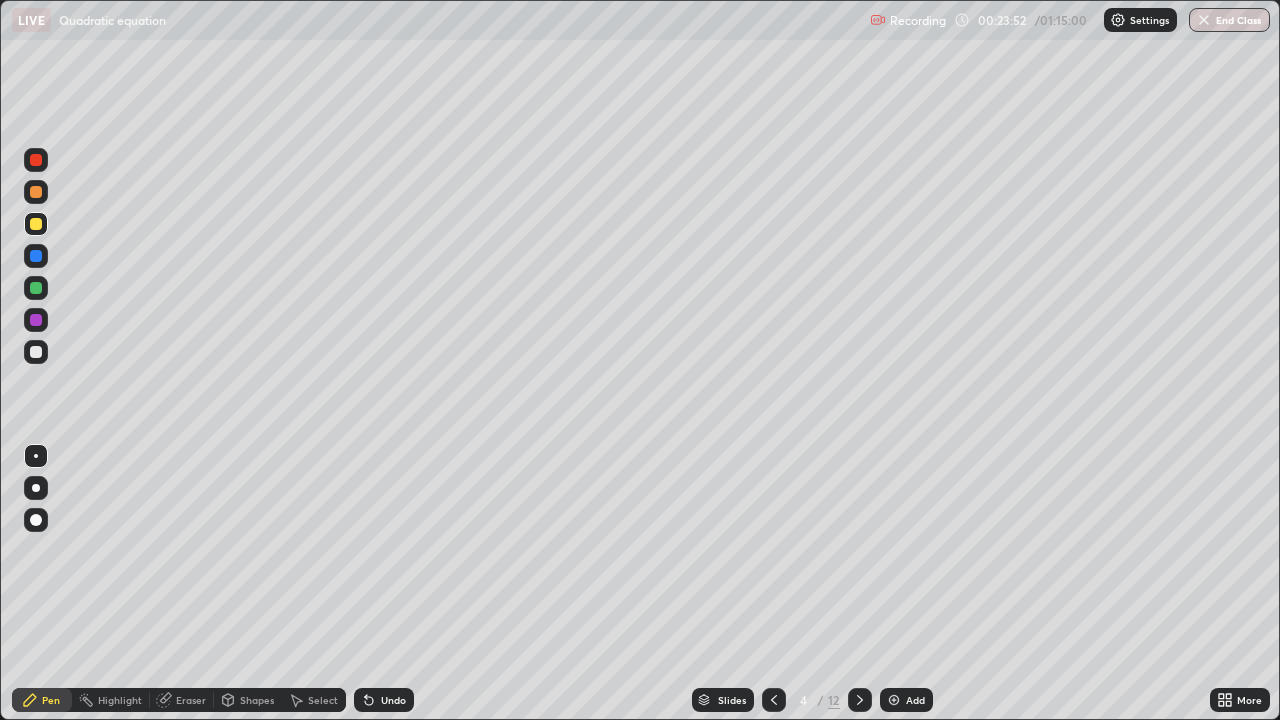 click on "Eraser" at bounding box center (191, 700) 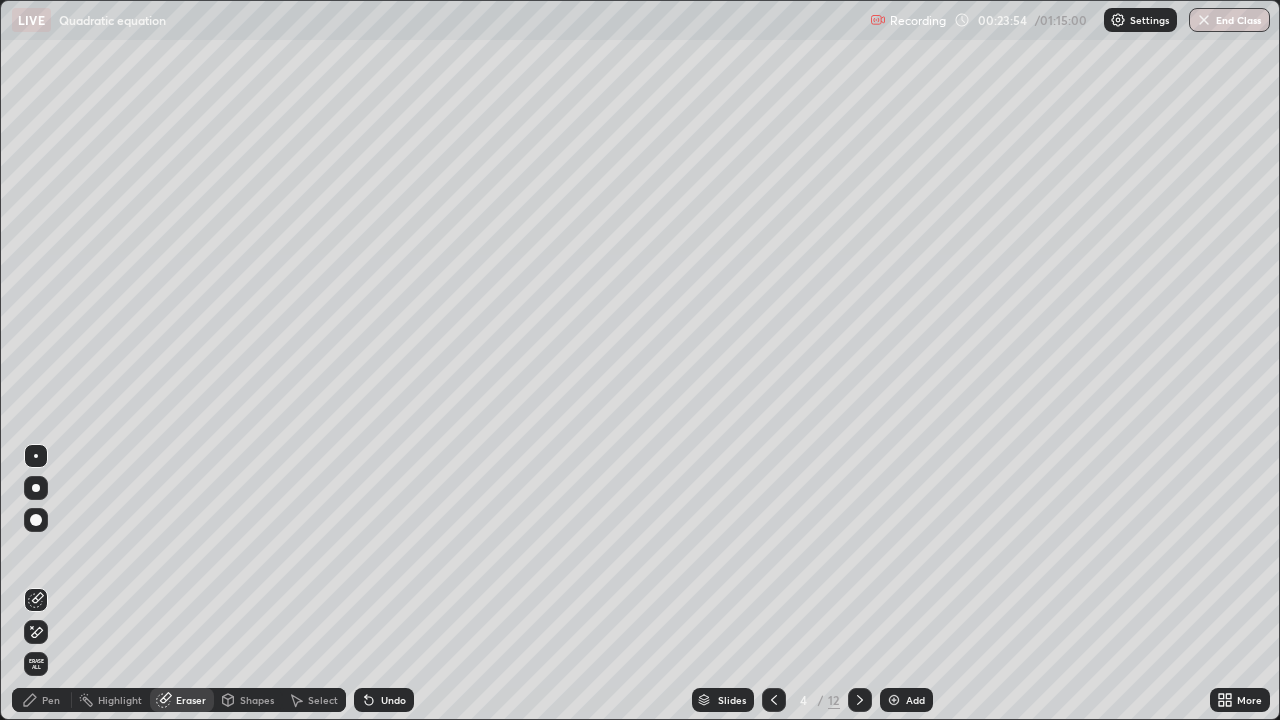 click on "Pen" at bounding box center [42, 700] 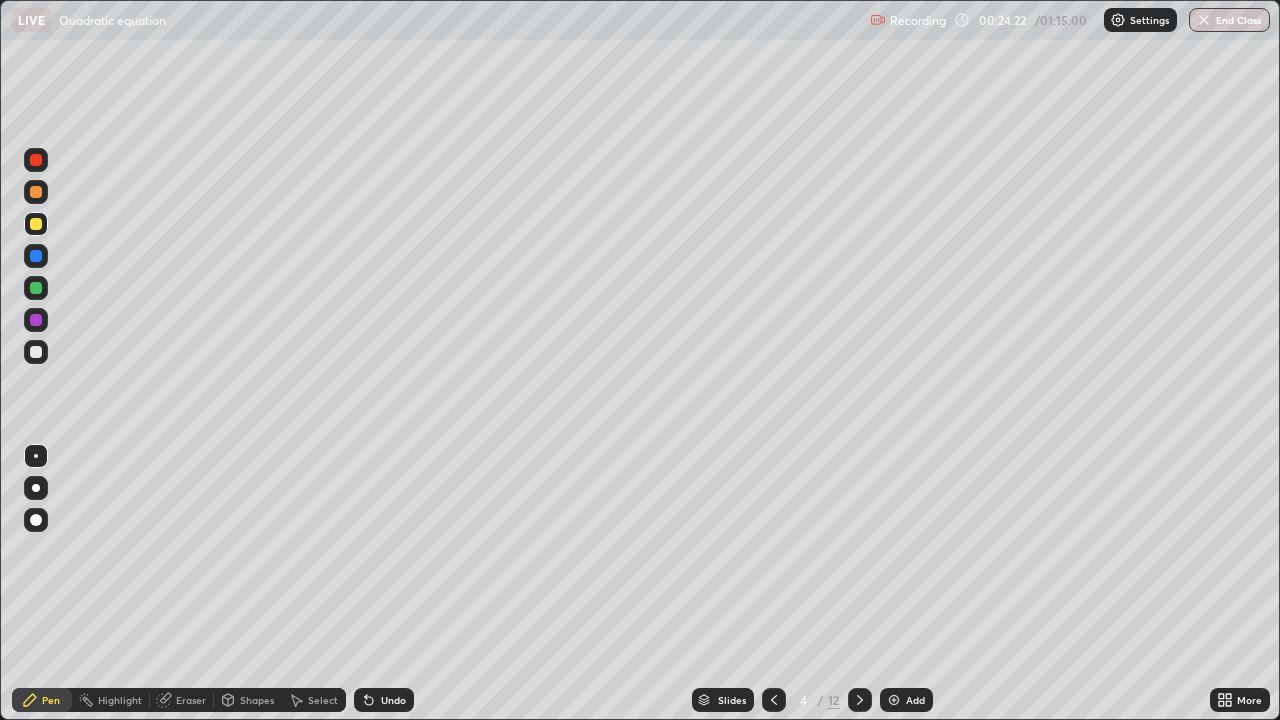click on "Eraser" at bounding box center (182, 700) 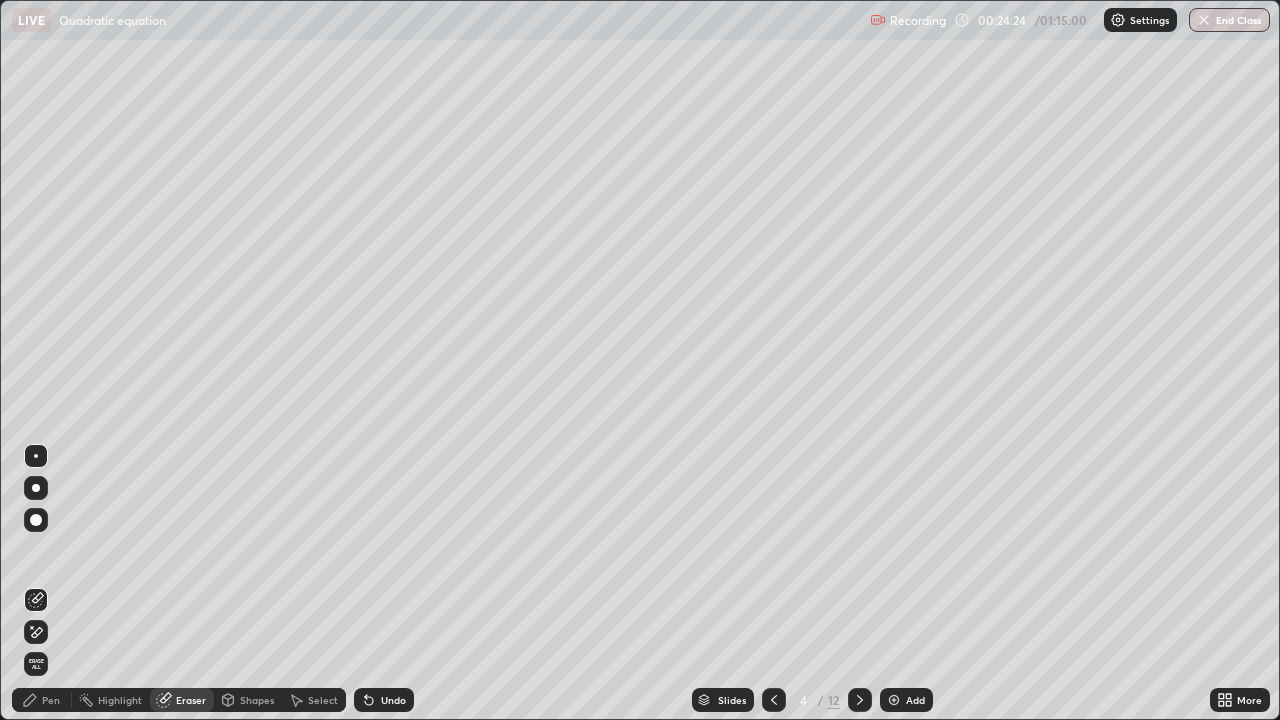 click on "Pen" at bounding box center [51, 700] 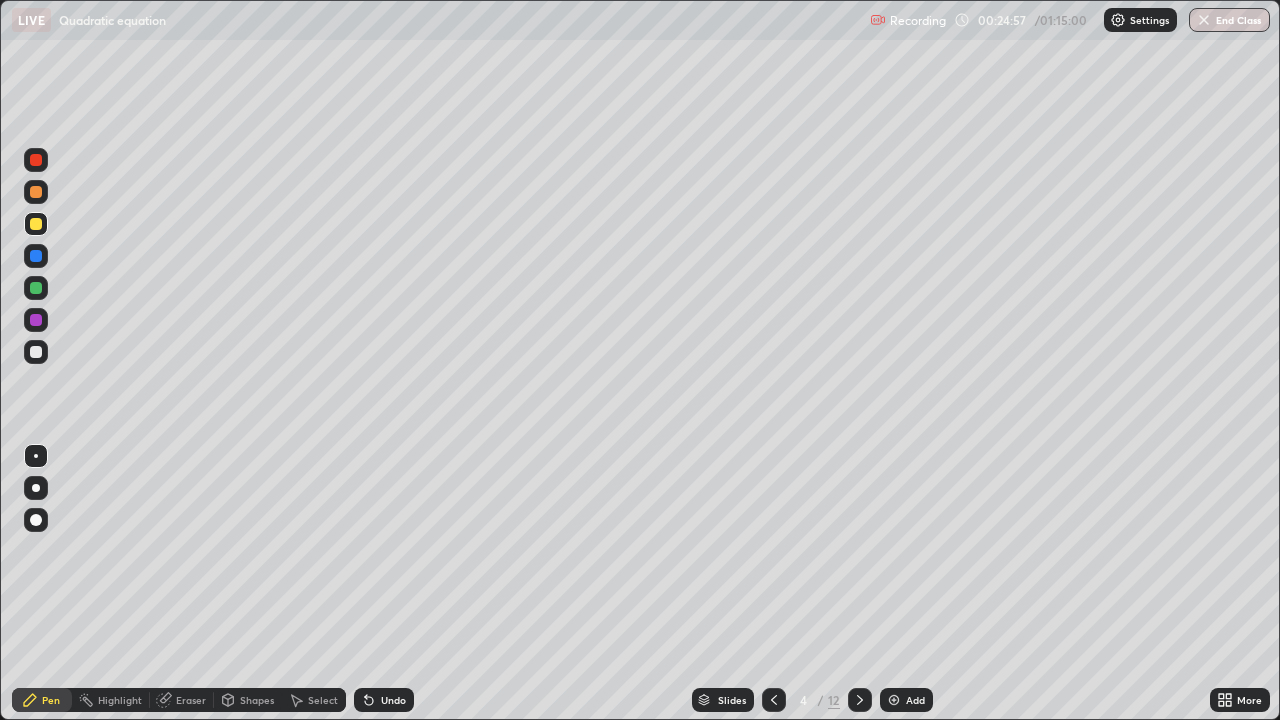 click on "Undo" at bounding box center [384, 700] 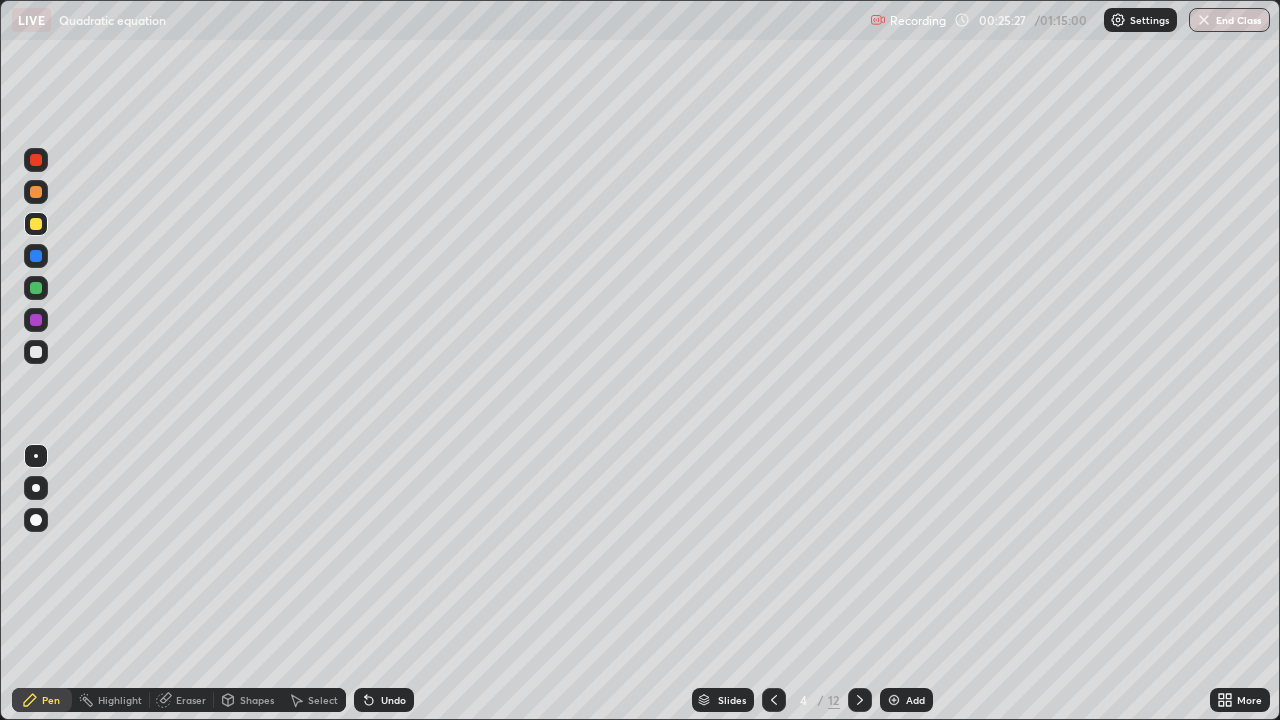 click on "Undo" at bounding box center (393, 700) 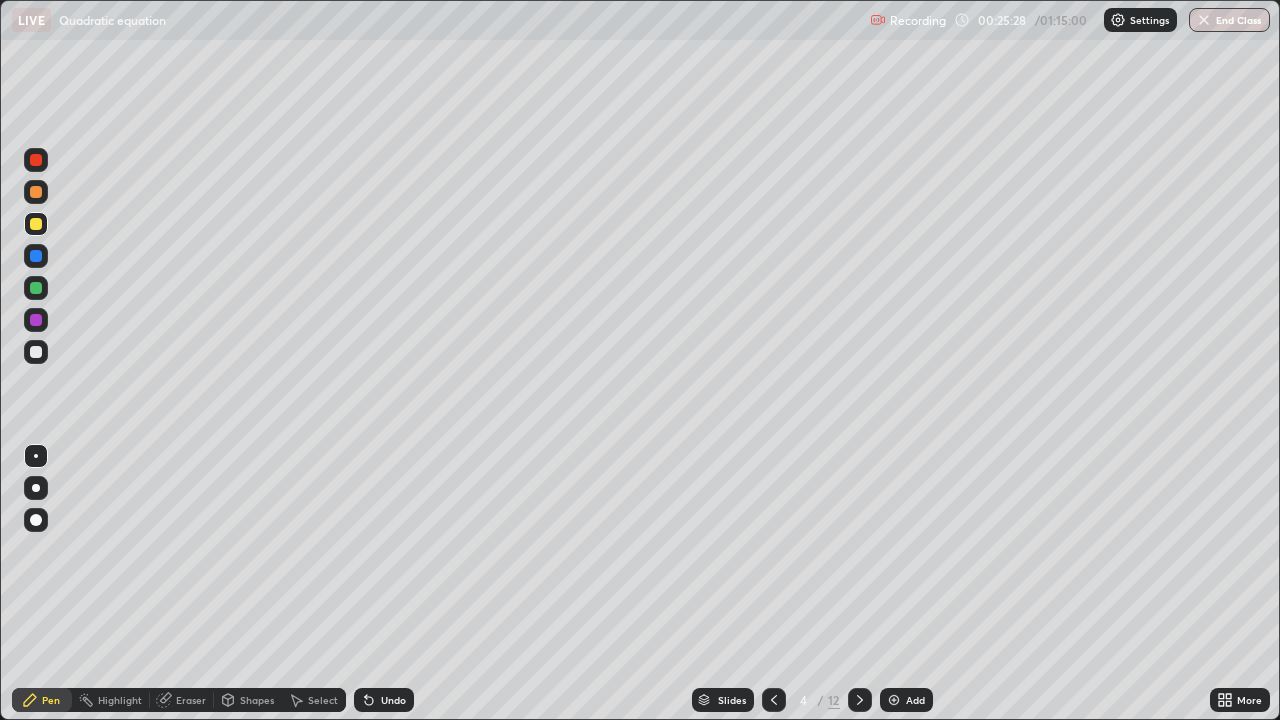 click on "Undo" at bounding box center (393, 700) 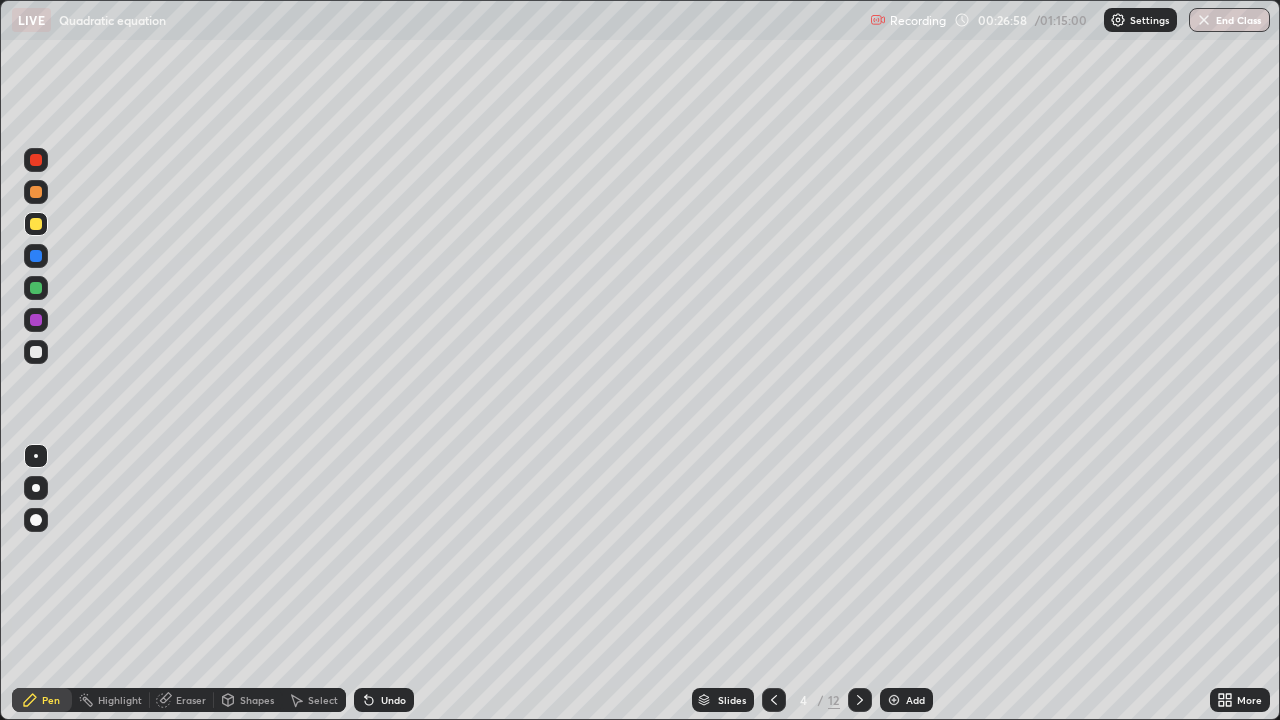 click 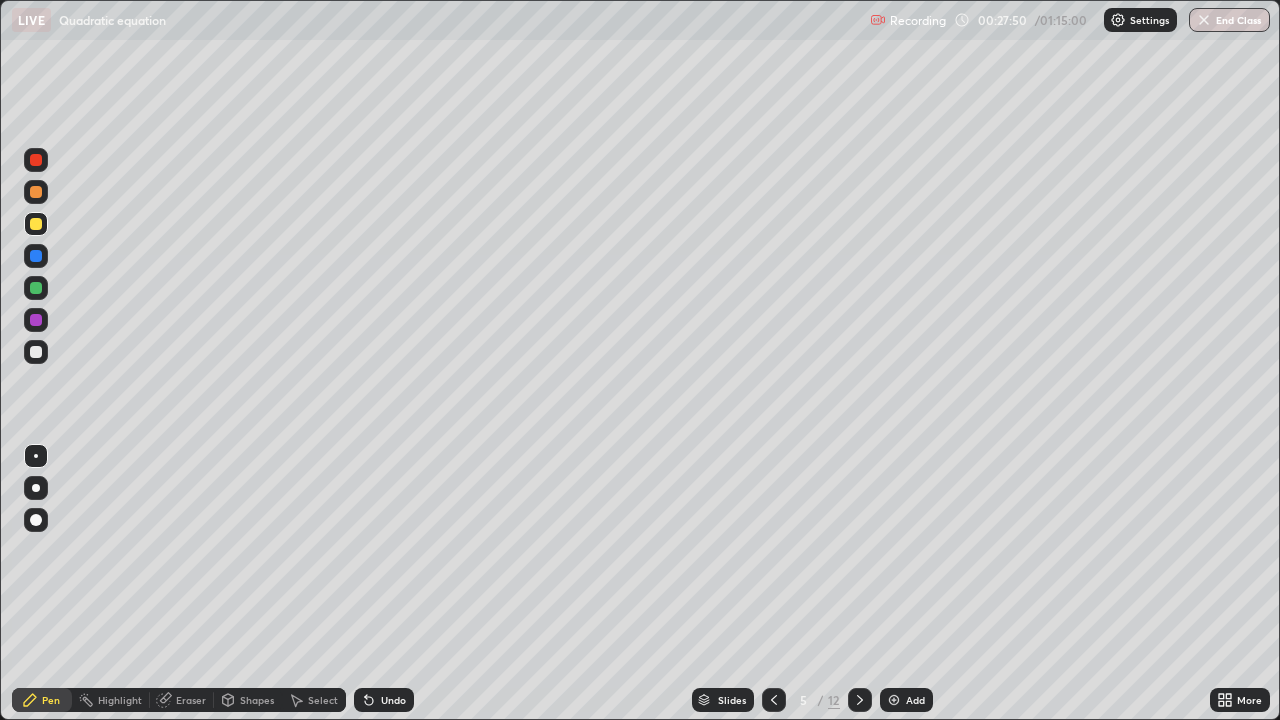 click on "Undo" at bounding box center (384, 700) 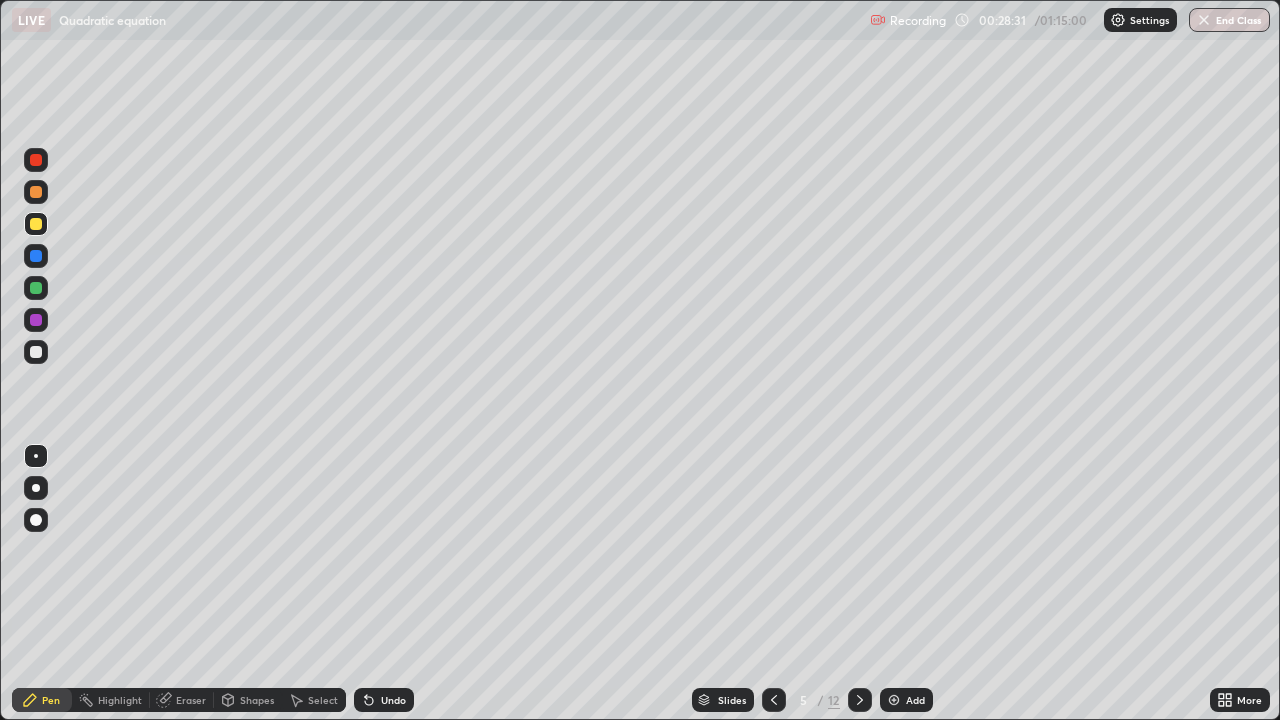 click 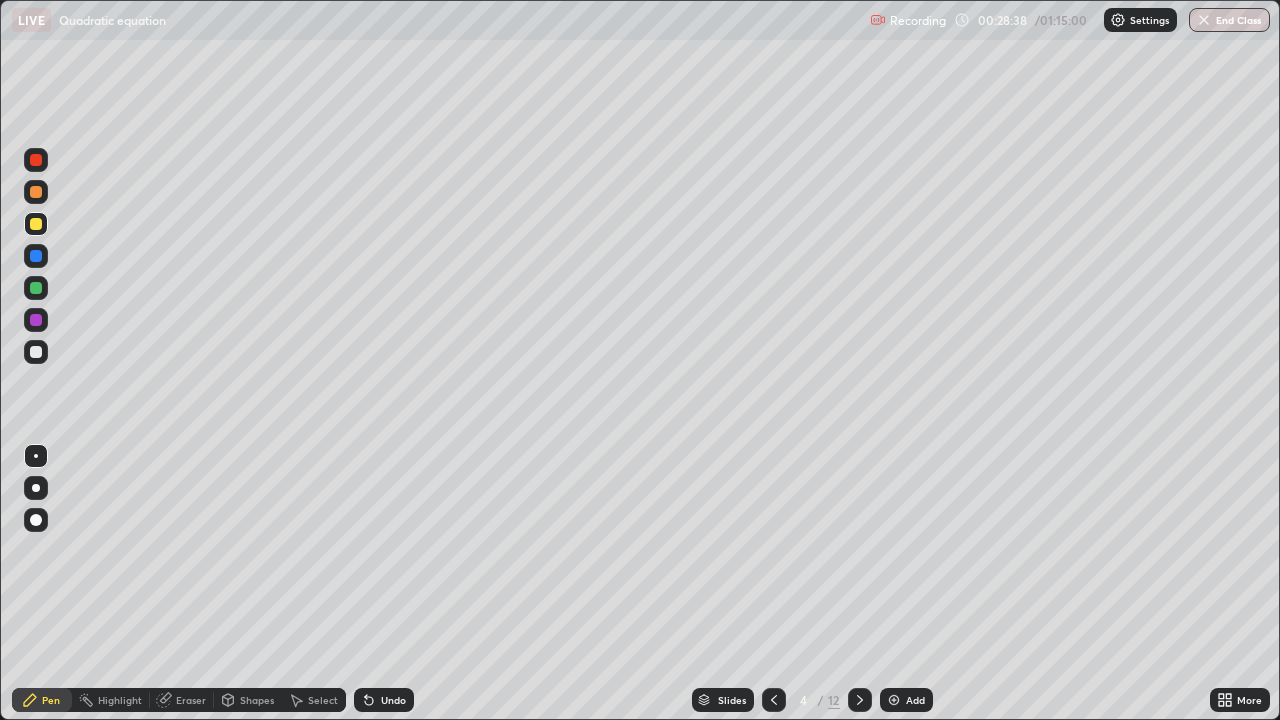 click 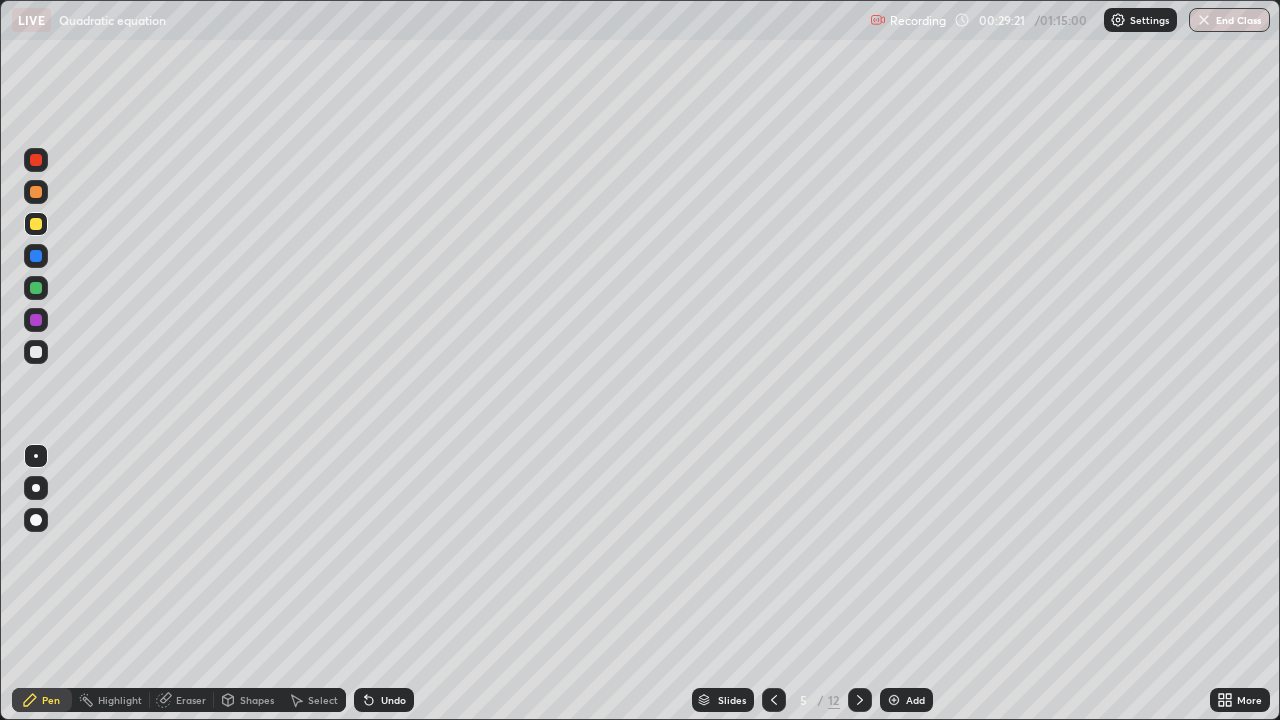 click 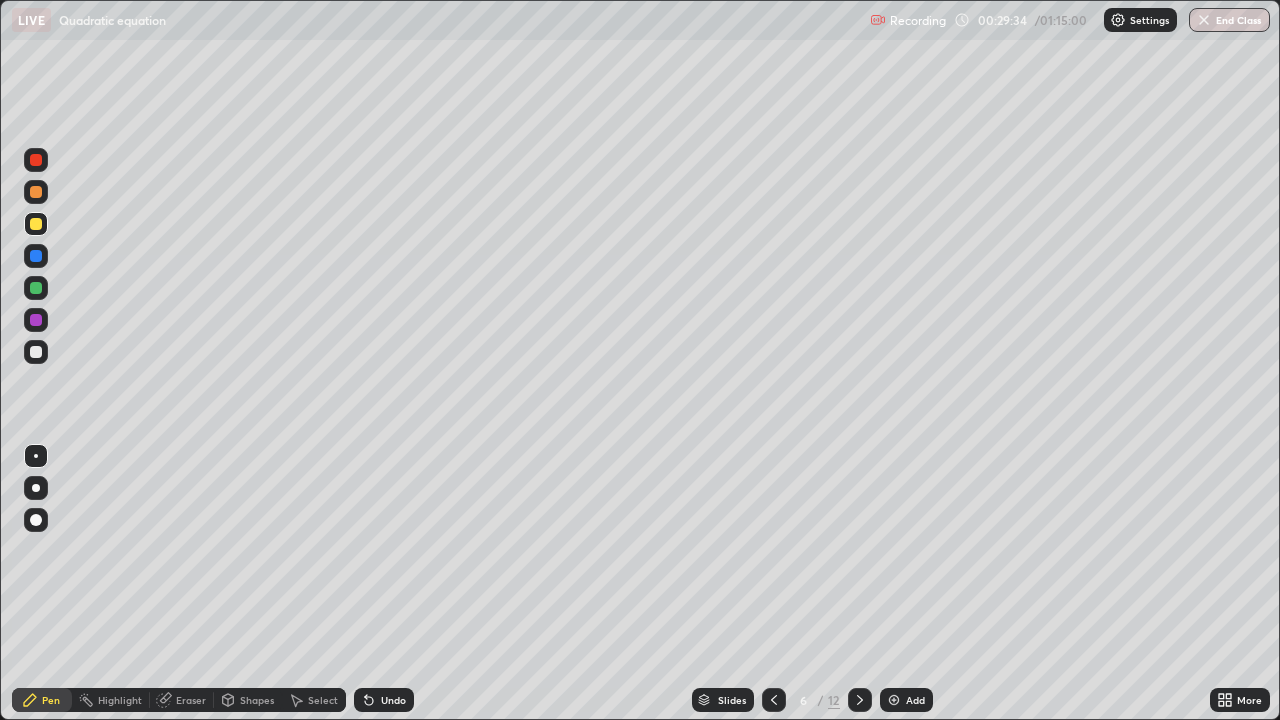 click 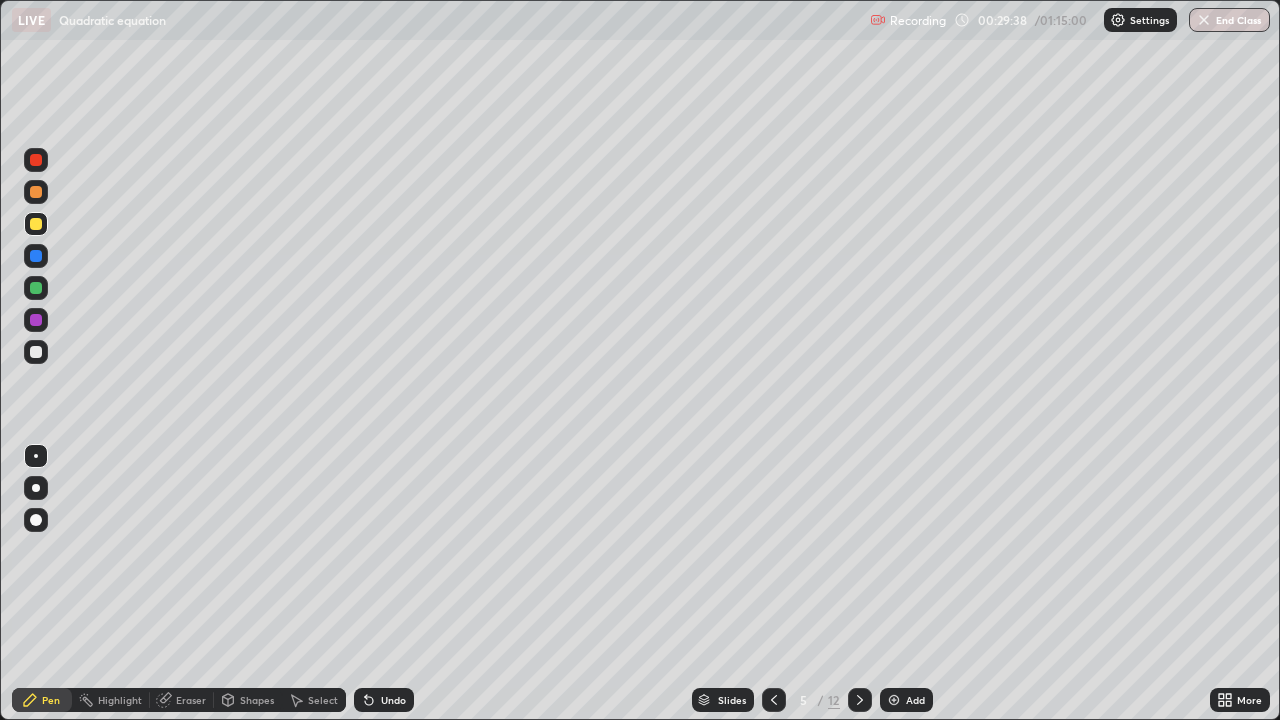 click 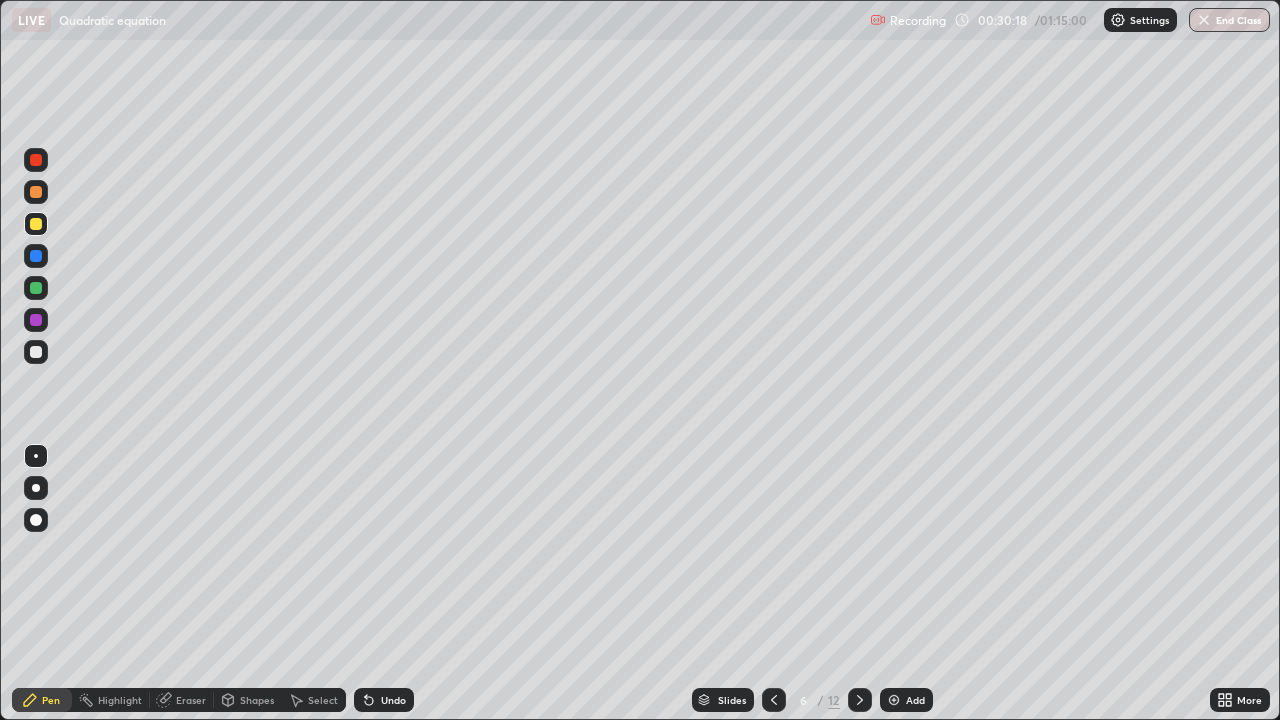 click at bounding box center [774, 700] 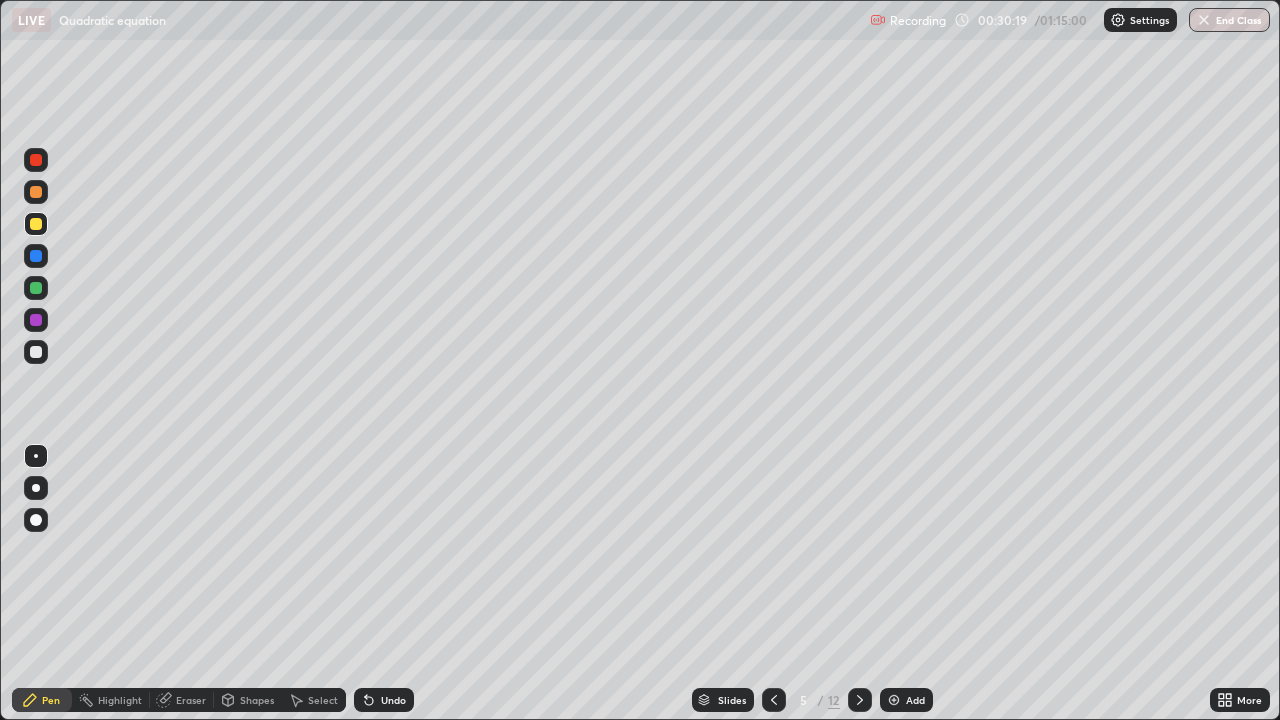 click at bounding box center [774, 700] 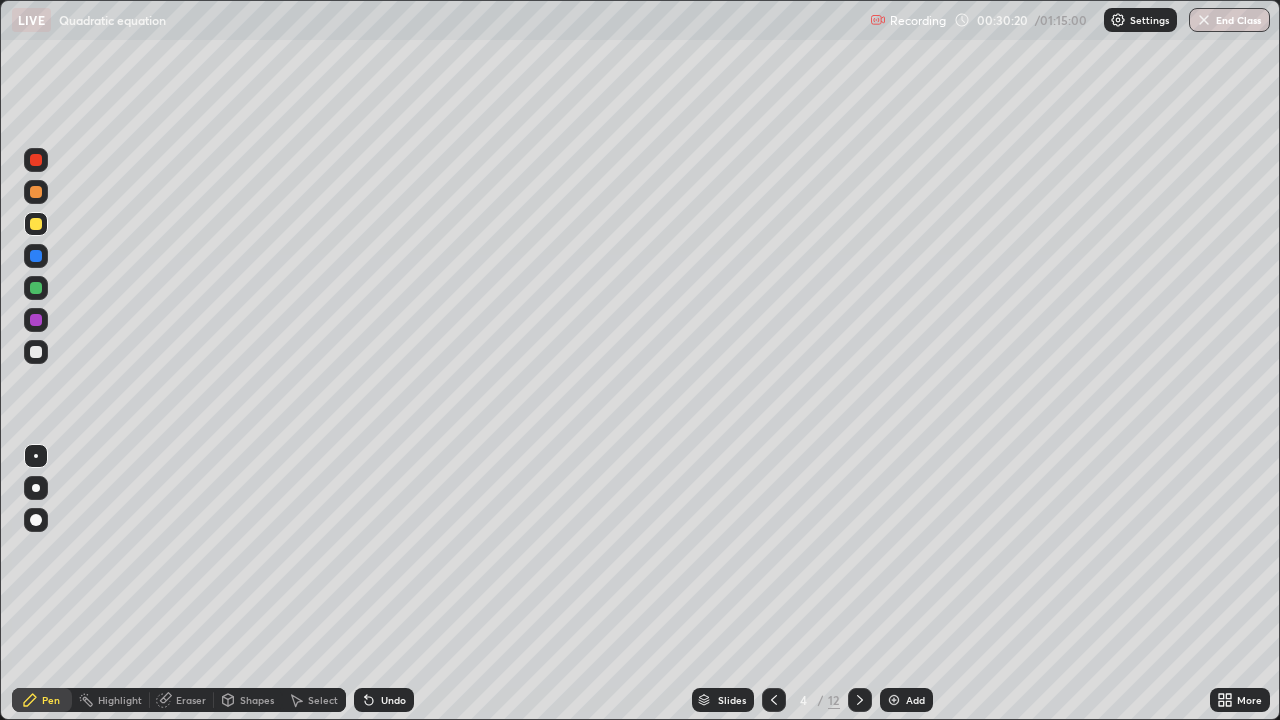 click at bounding box center (774, 700) 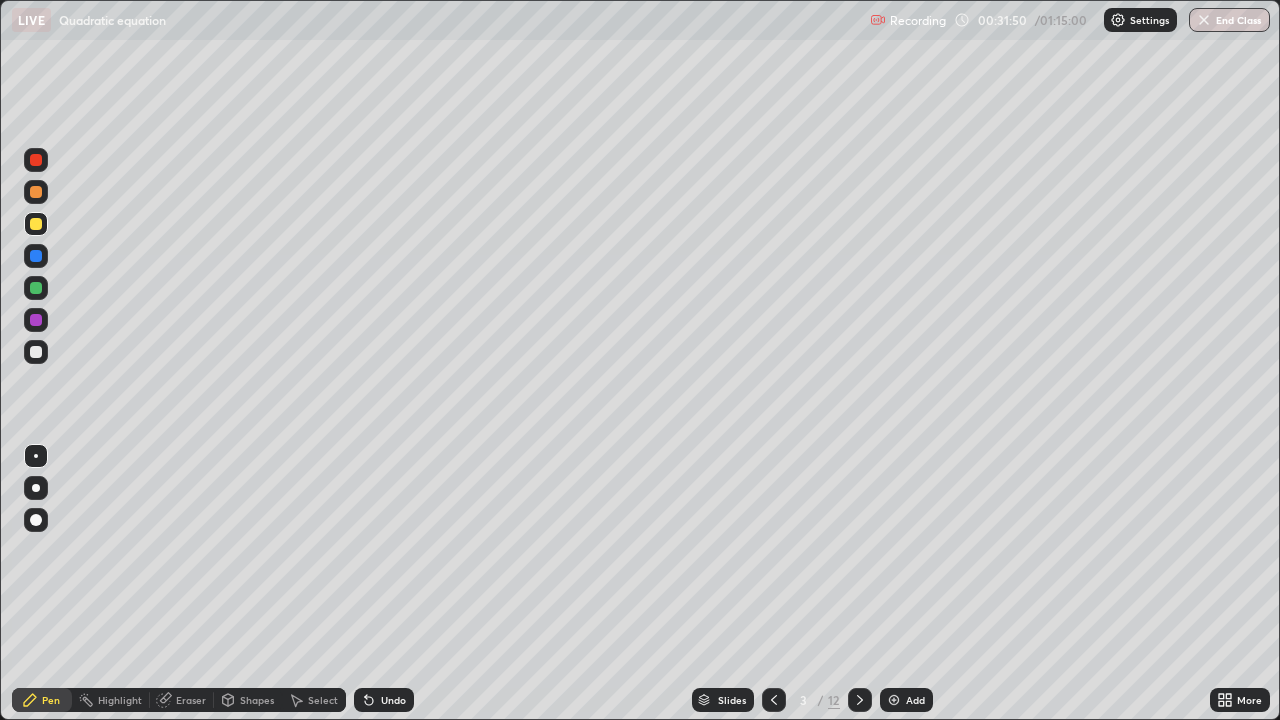 click 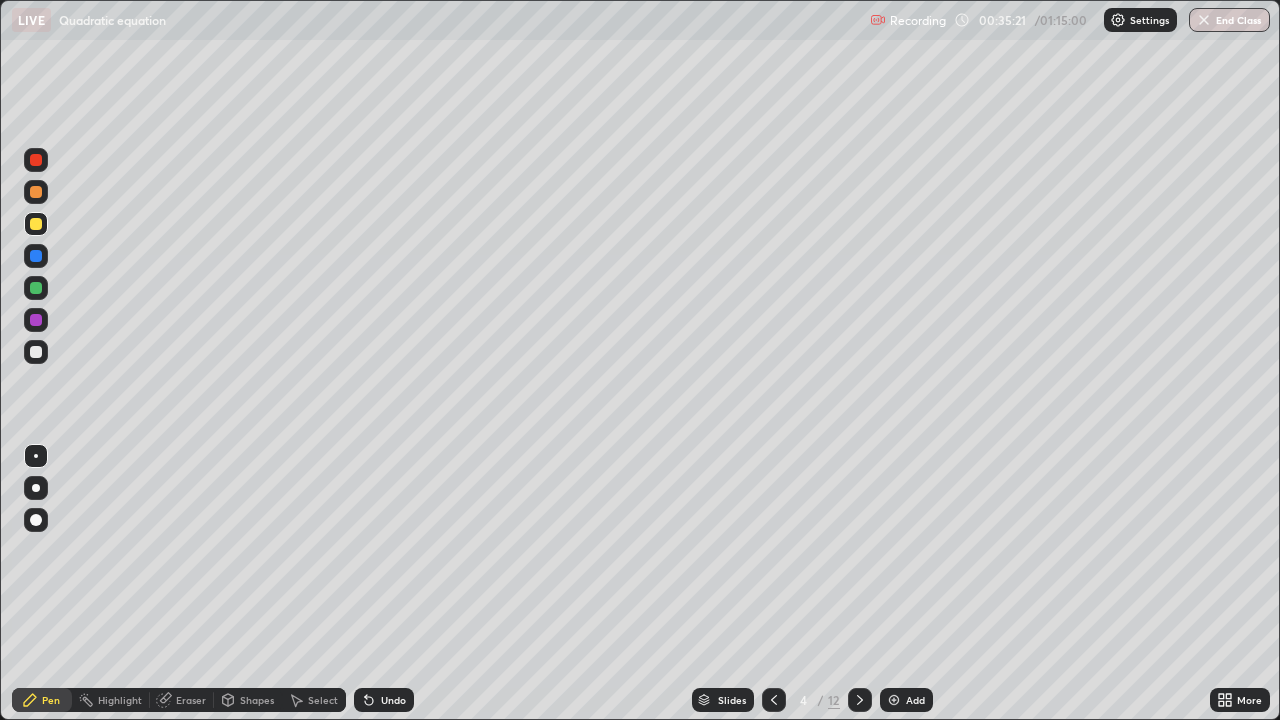 click 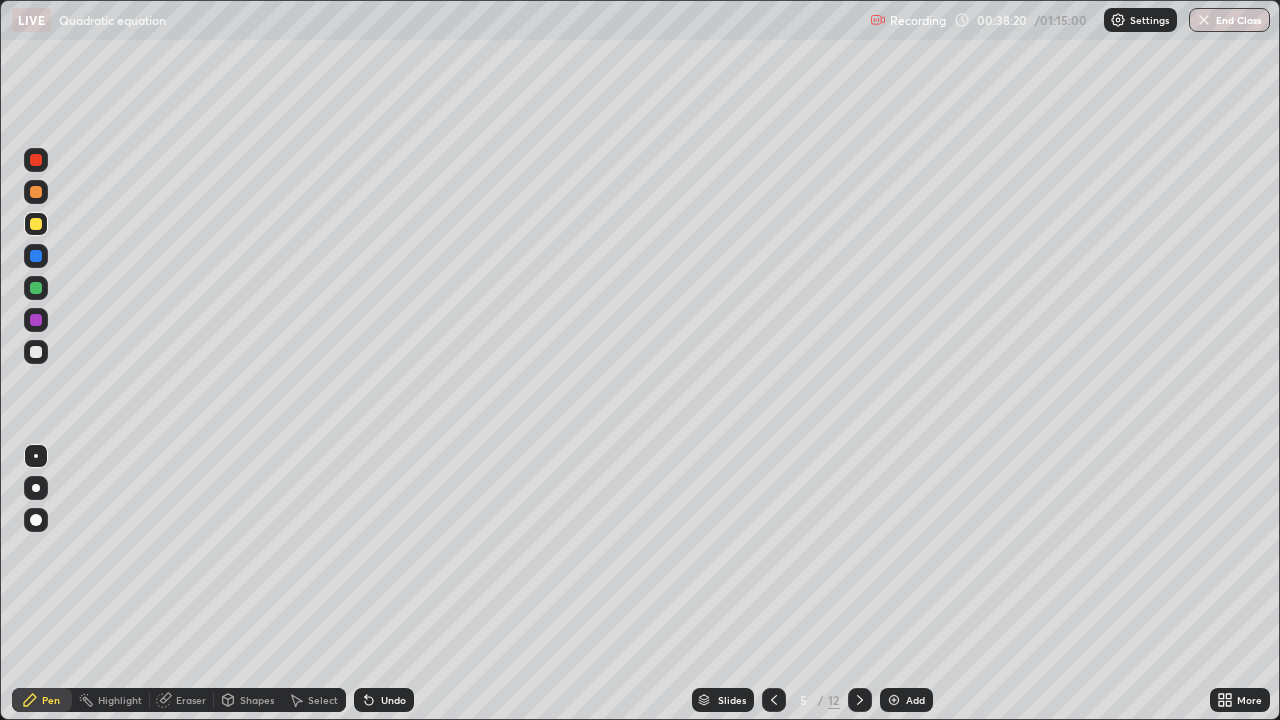 click 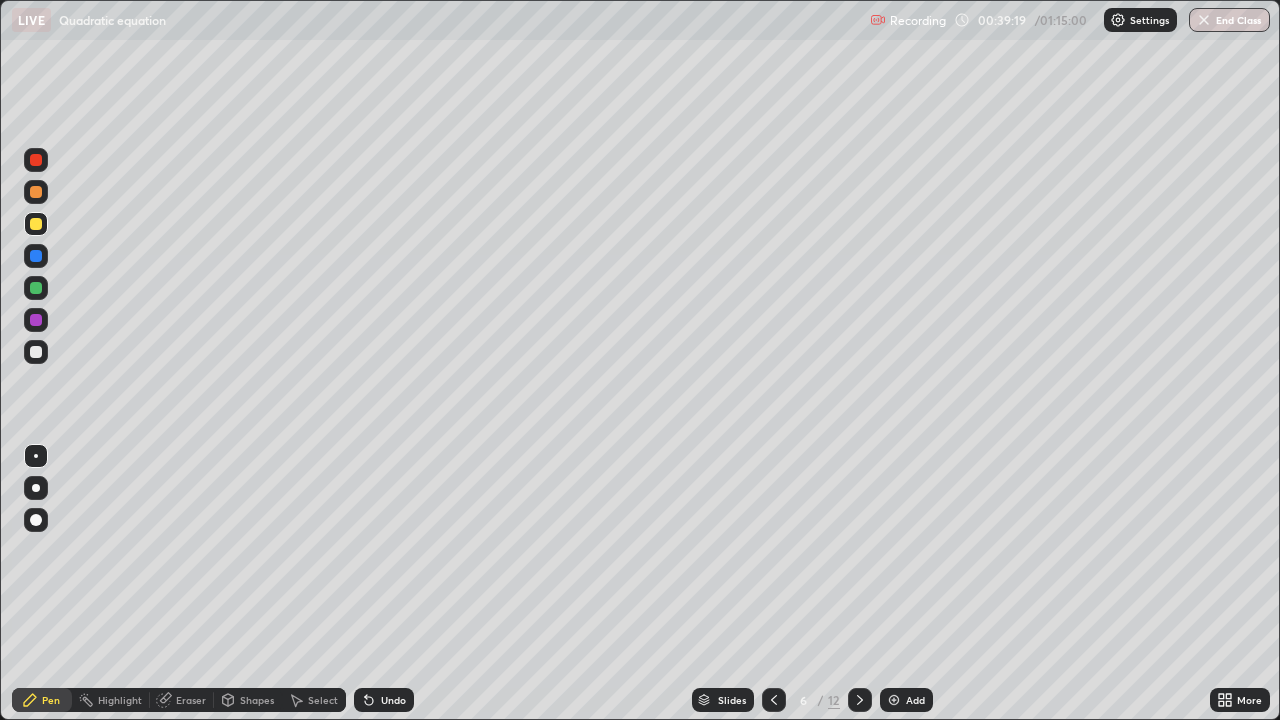 click 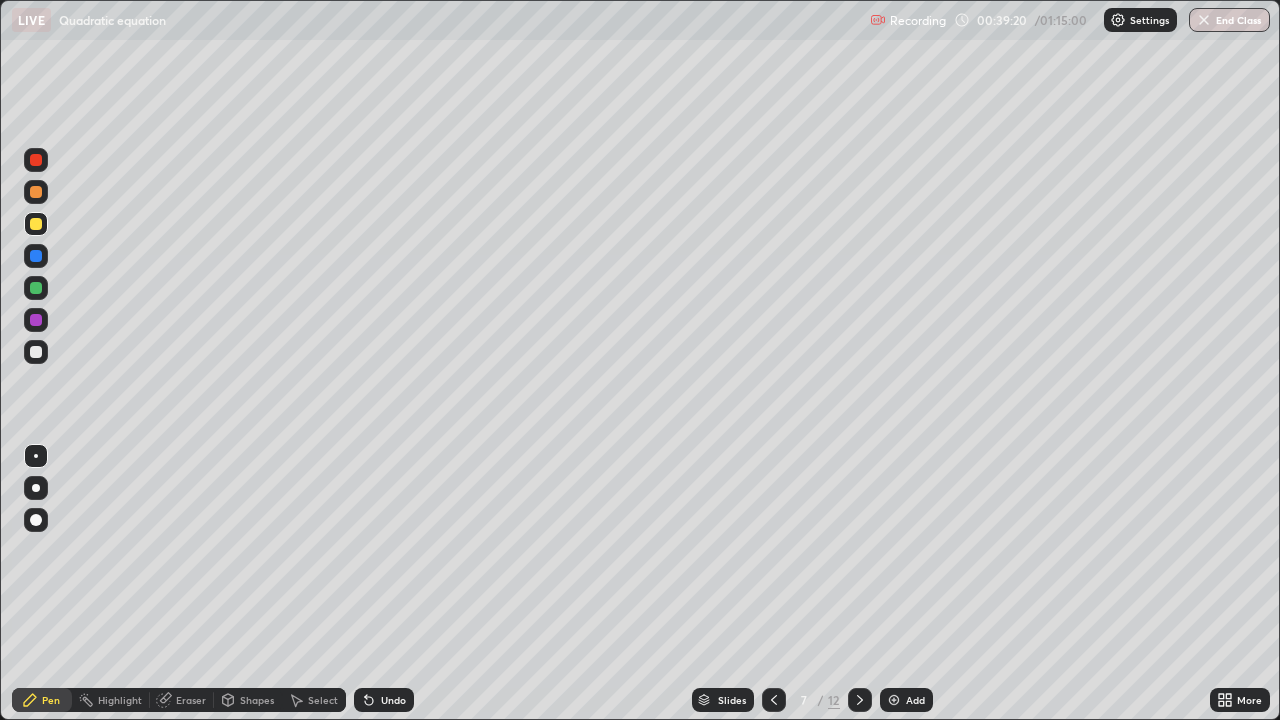 click 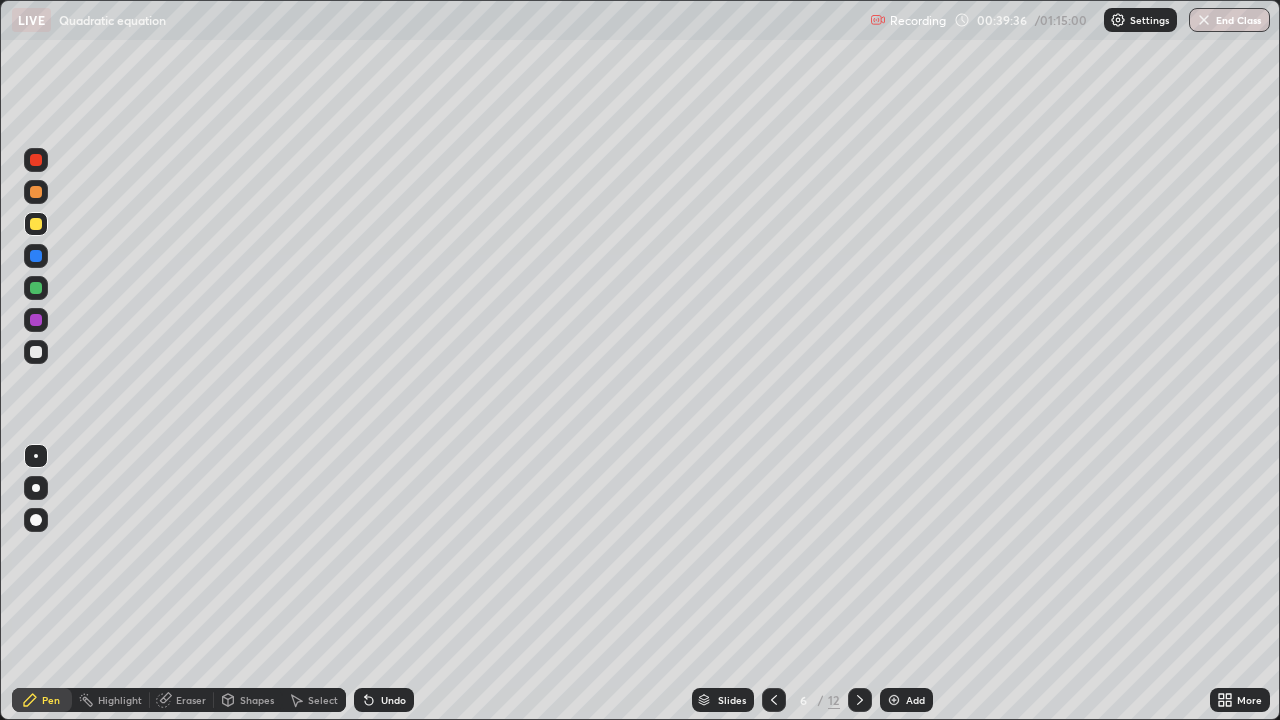 click 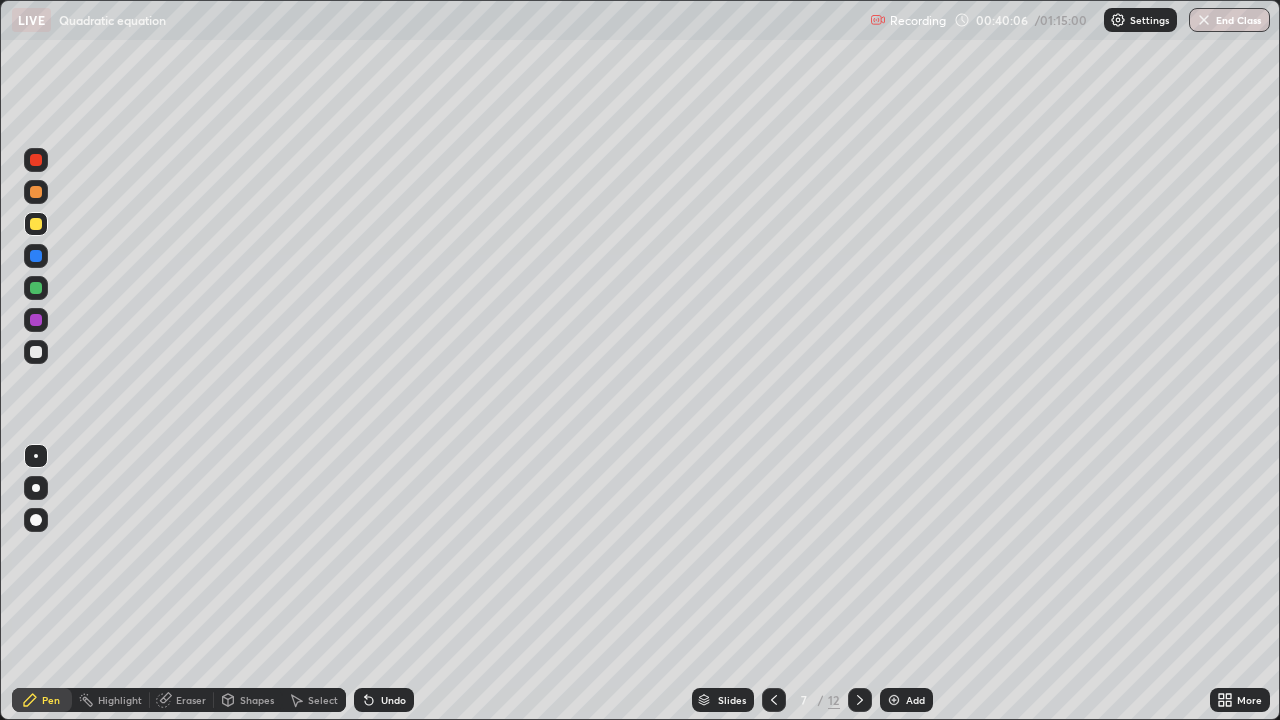 click on "Eraser" at bounding box center [182, 700] 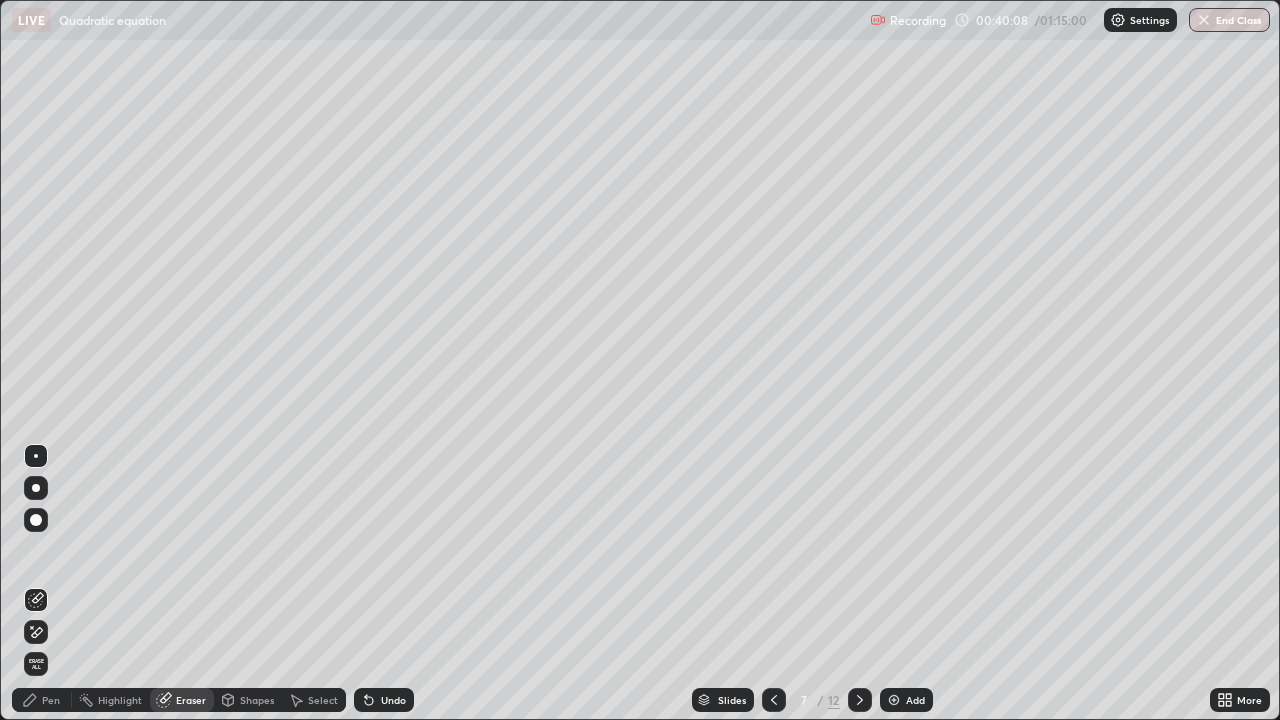 click on "Pen" at bounding box center [42, 700] 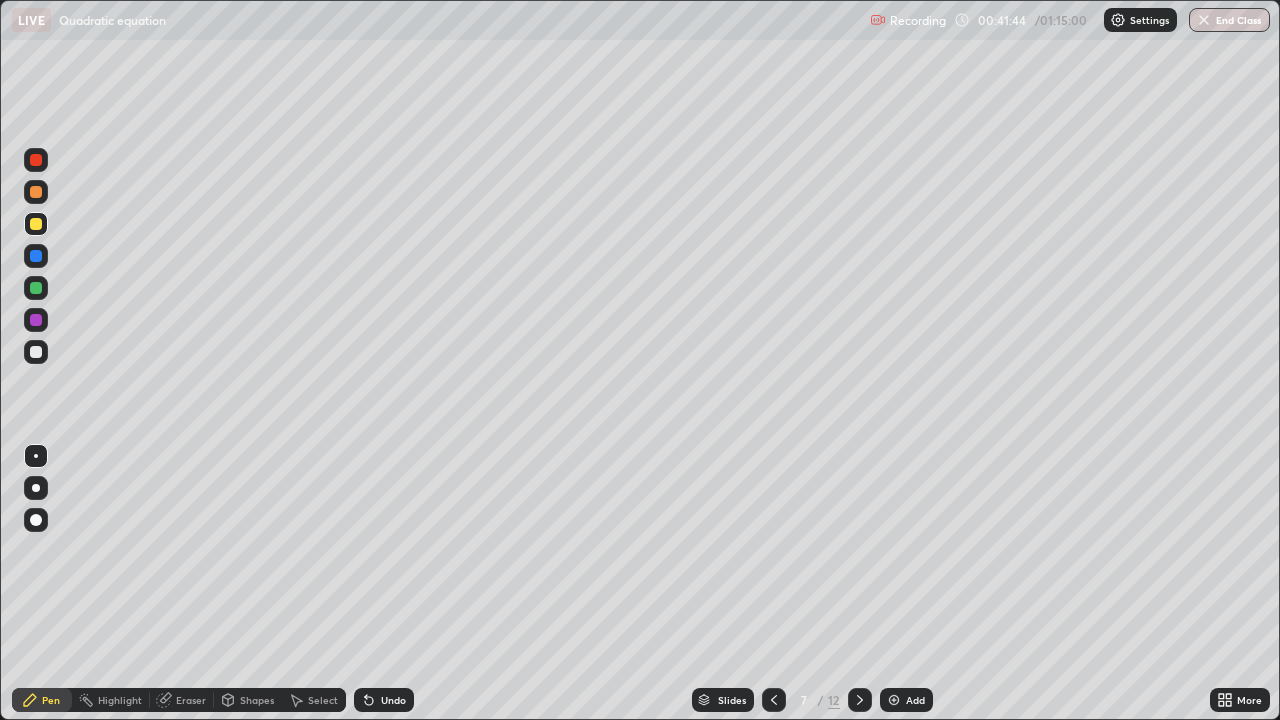 click on "Undo" at bounding box center (393, 700) 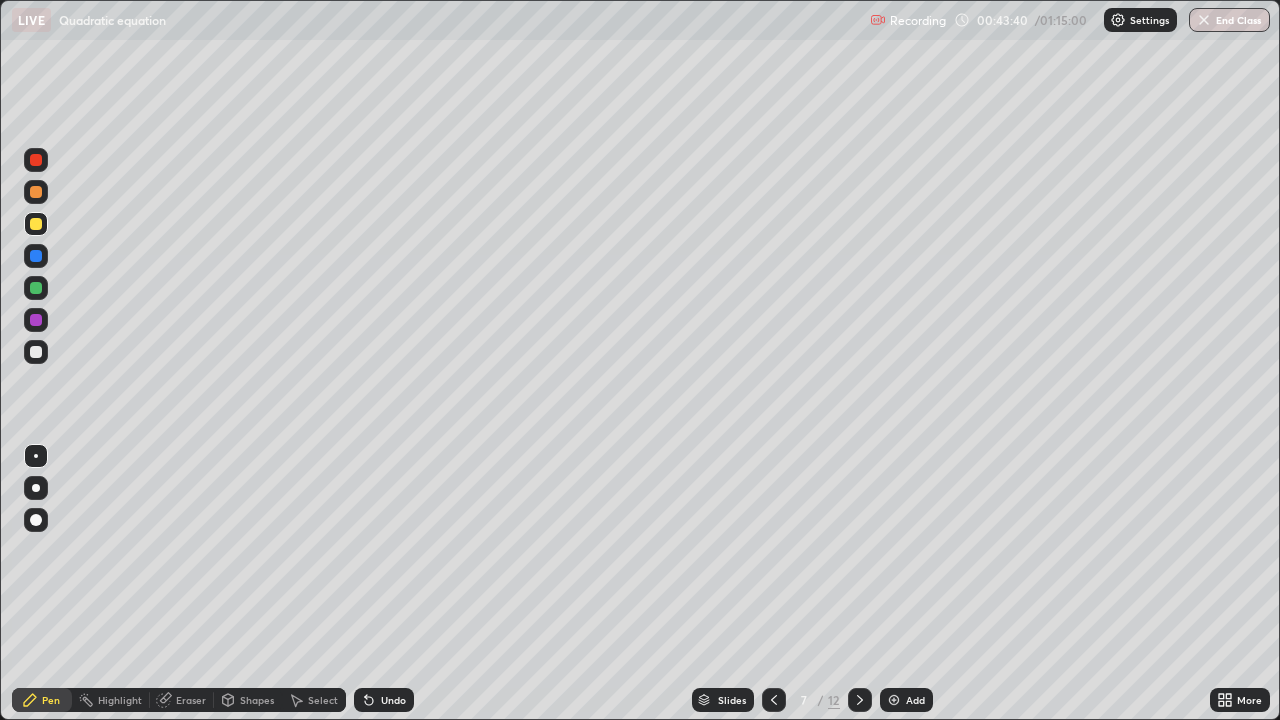click on "Undo" at bounding box center (384, 700) 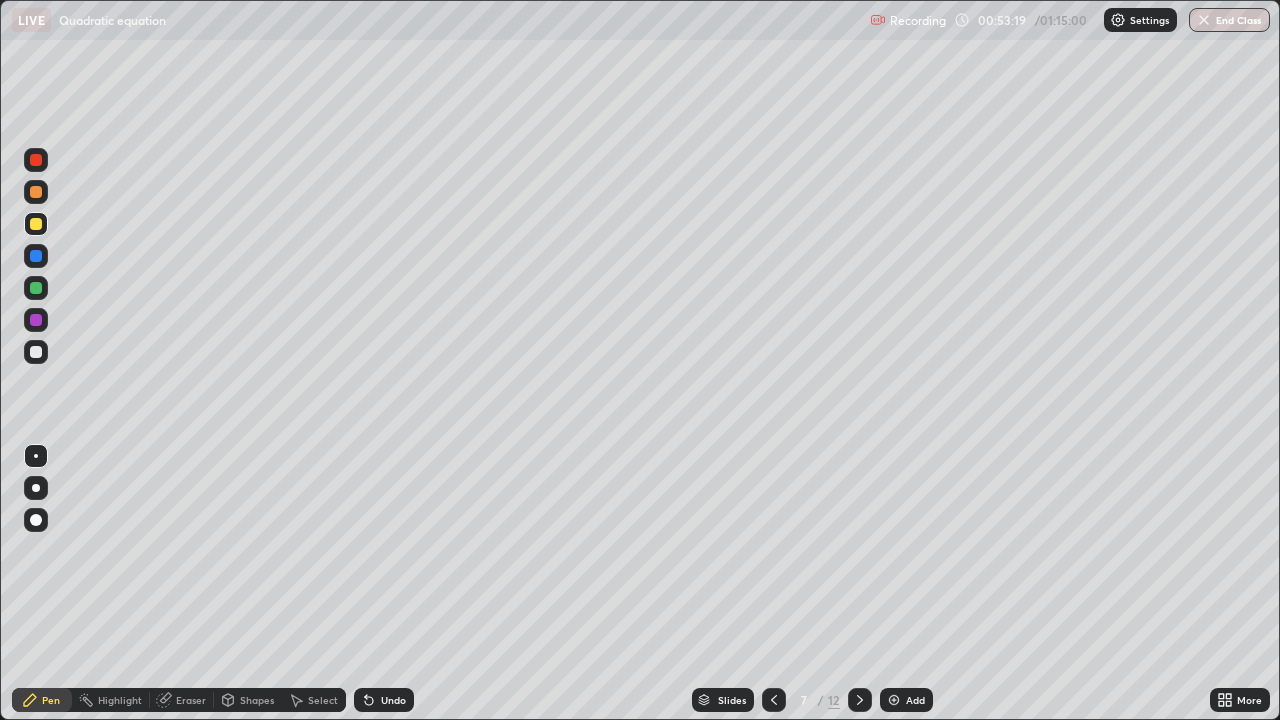 click at bounding box center (36, 352) 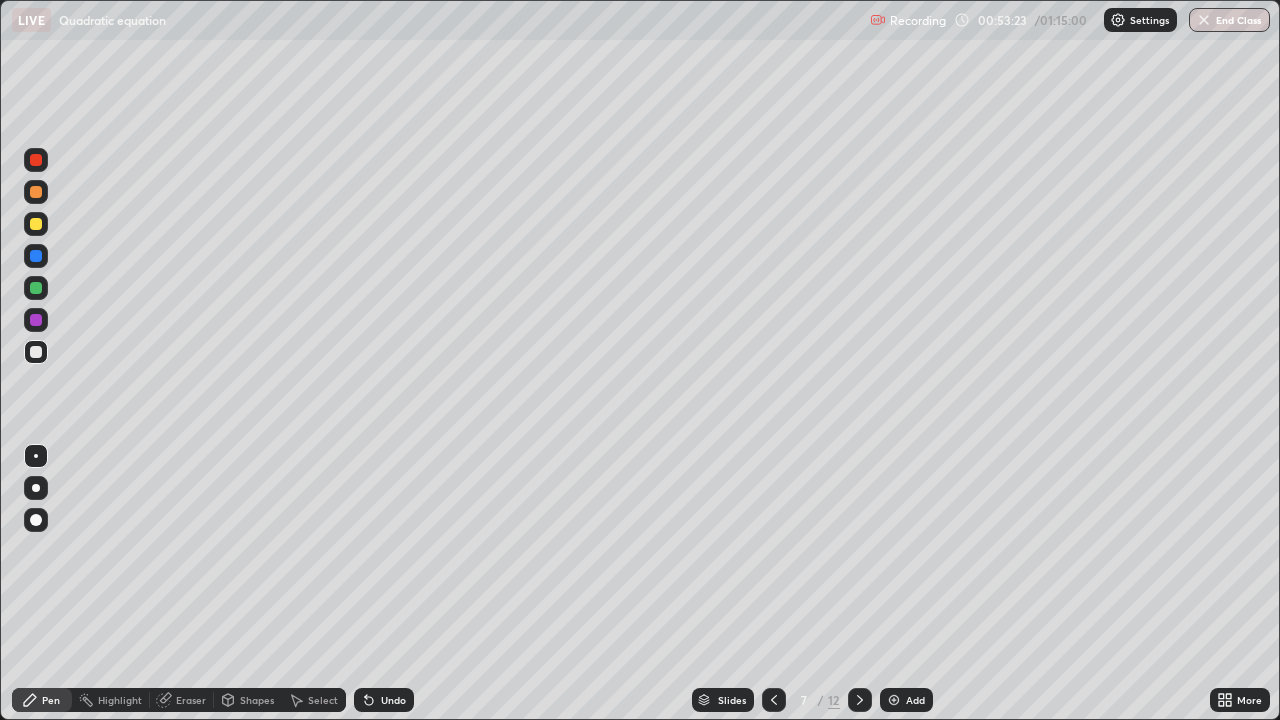 click 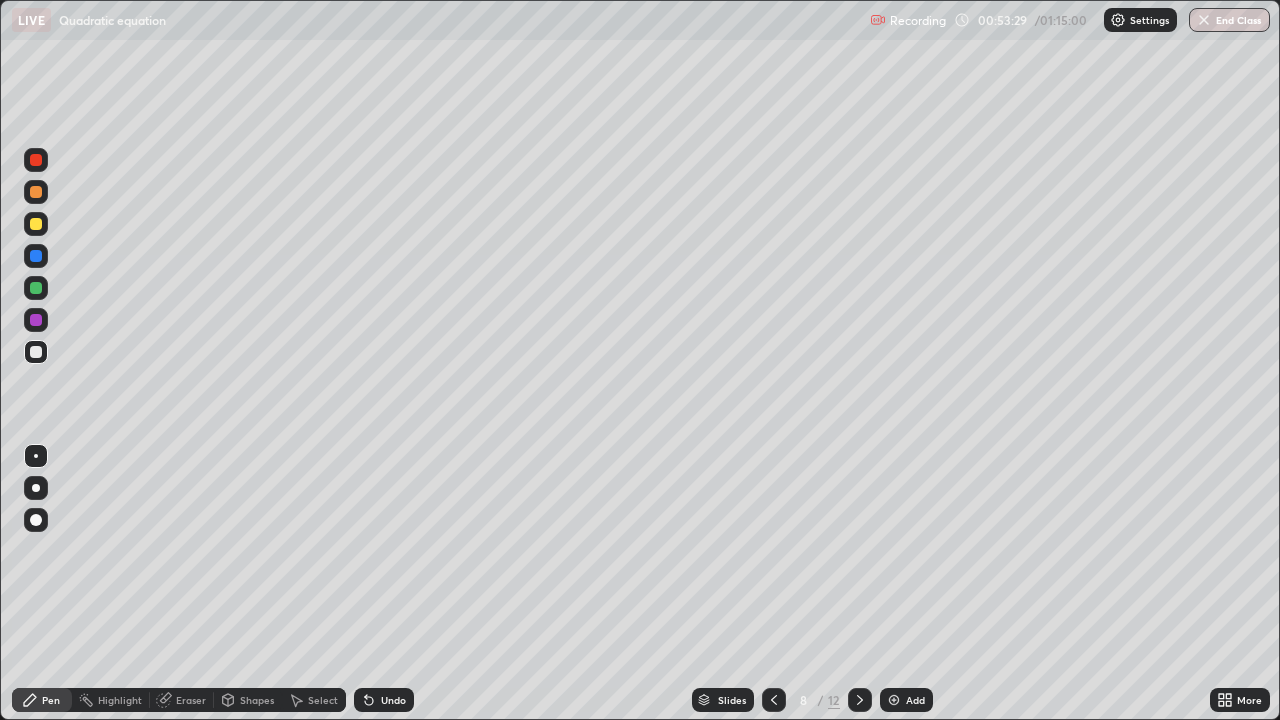 click 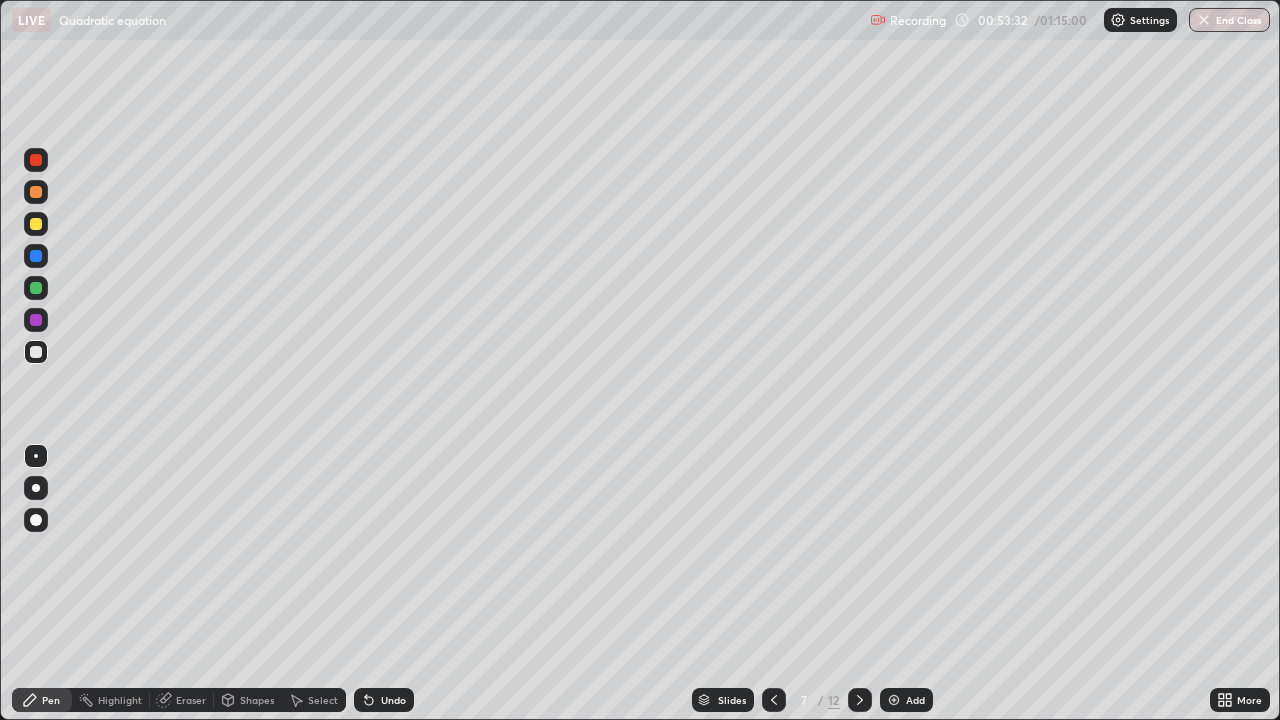click at bounding box center [860, 700] 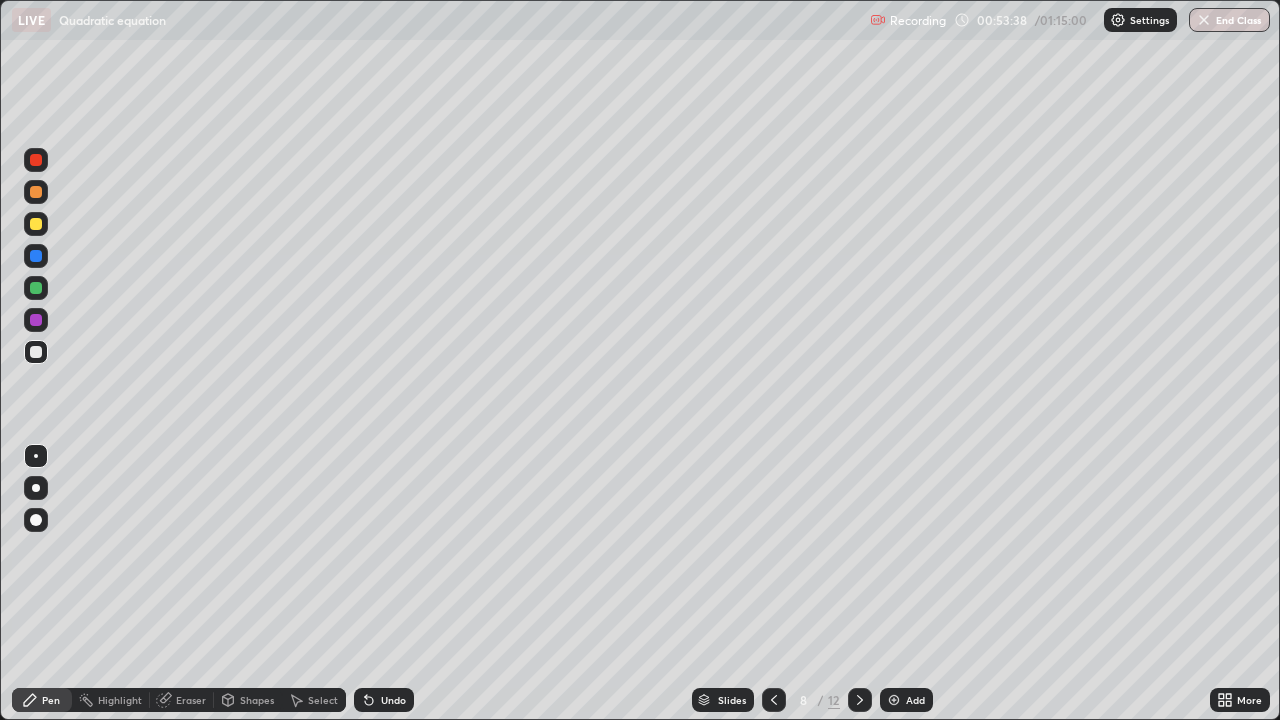 click 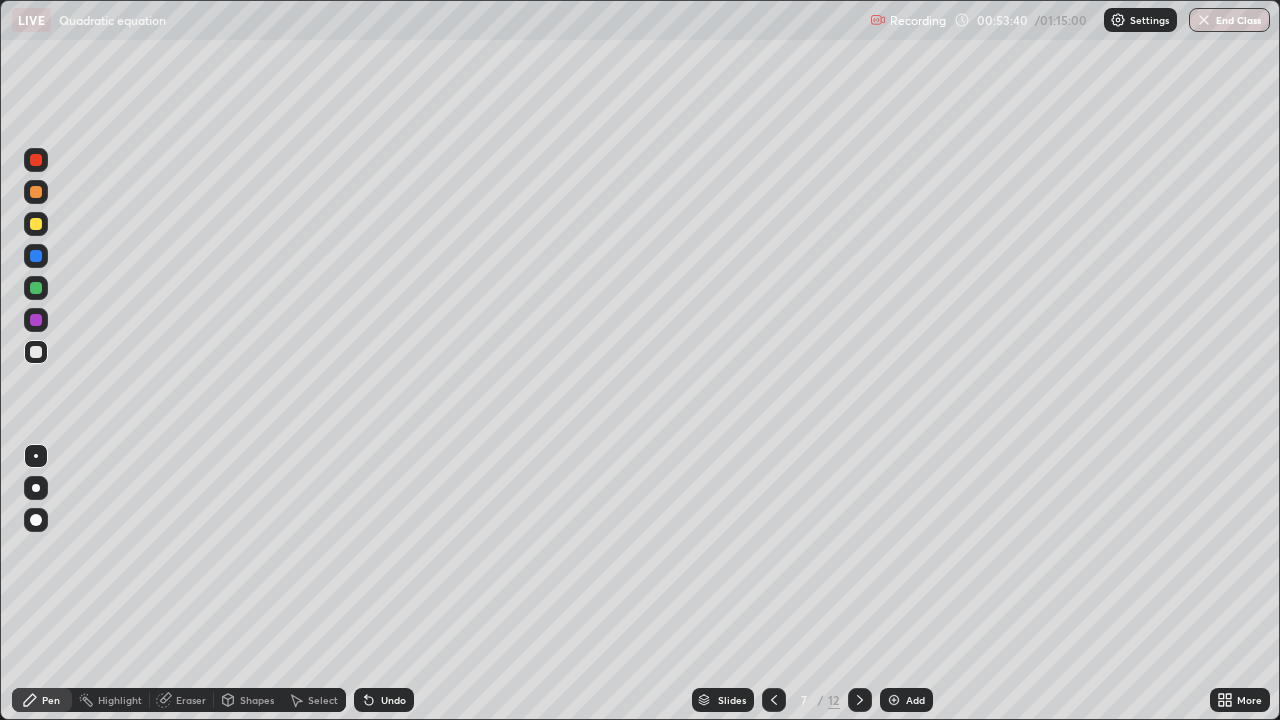click 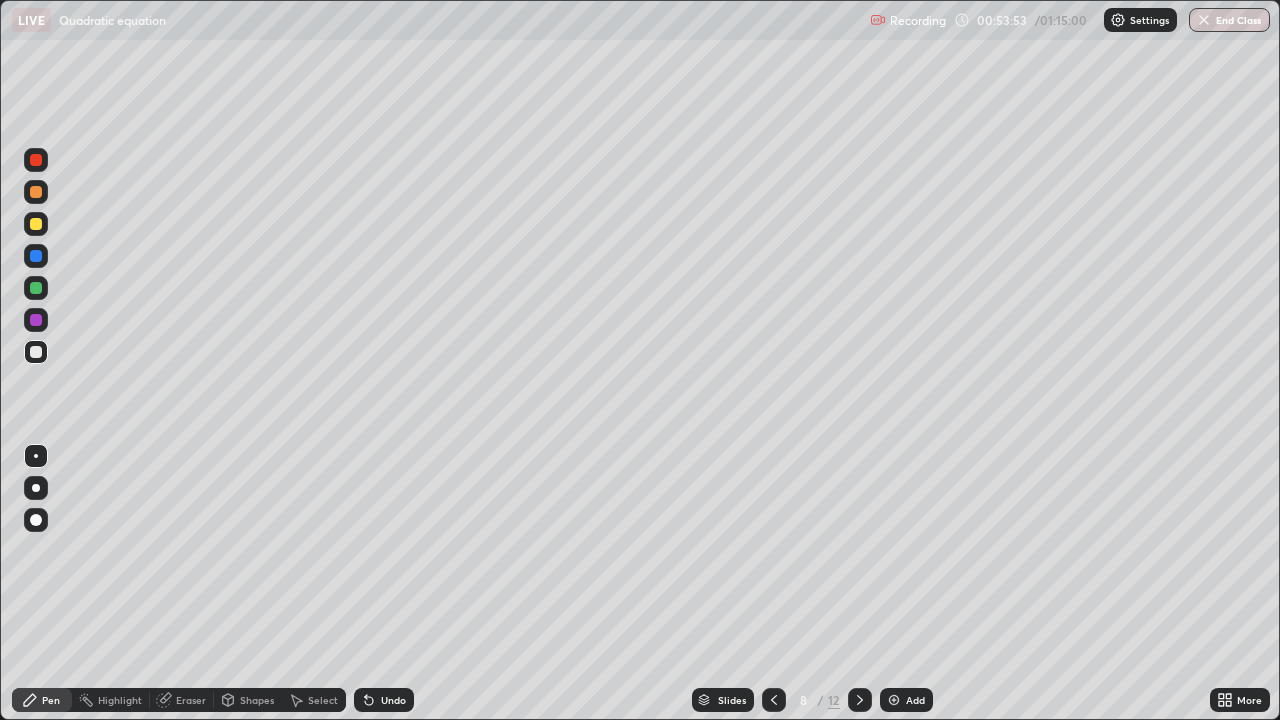 click 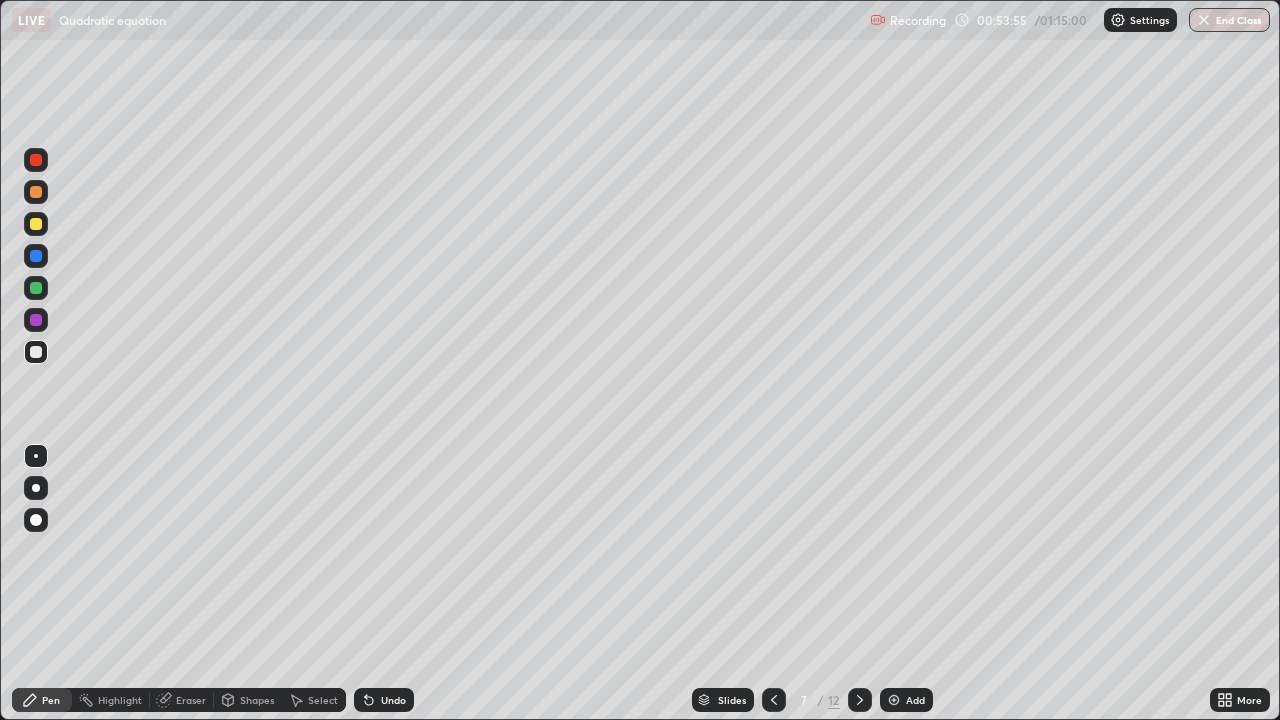 click 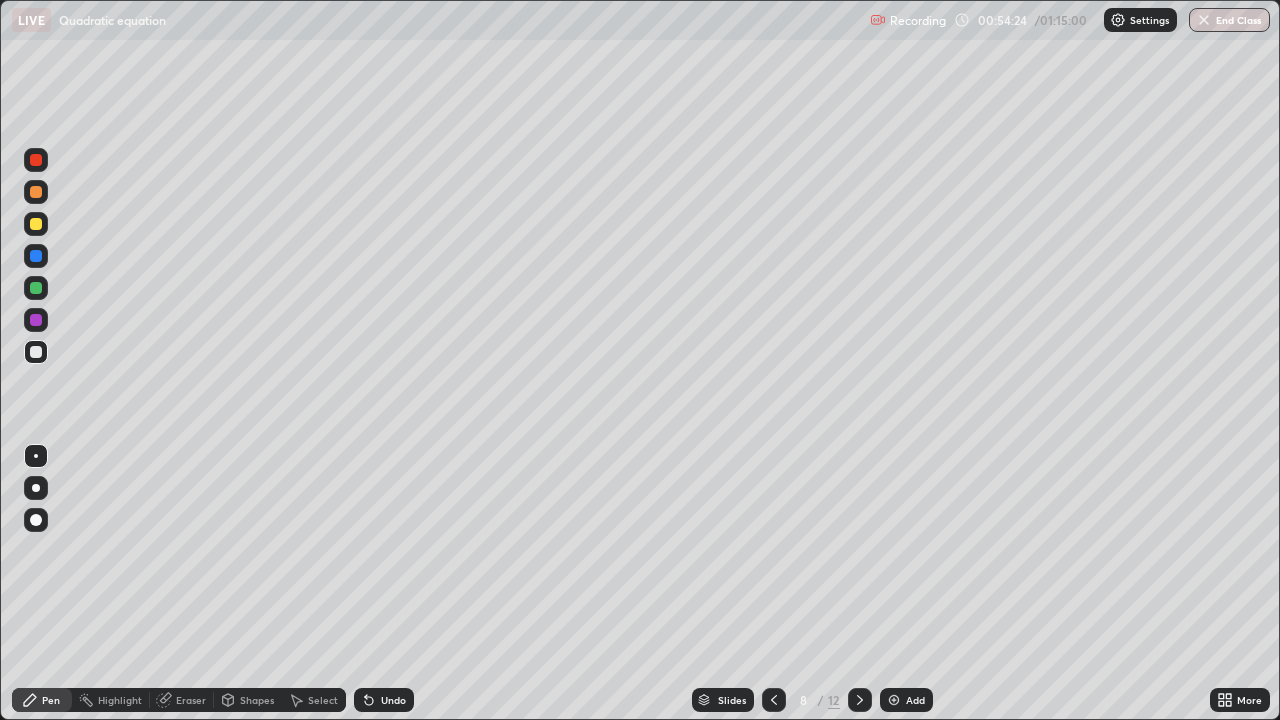 click on "Undo" at bounding box center (393, 700) 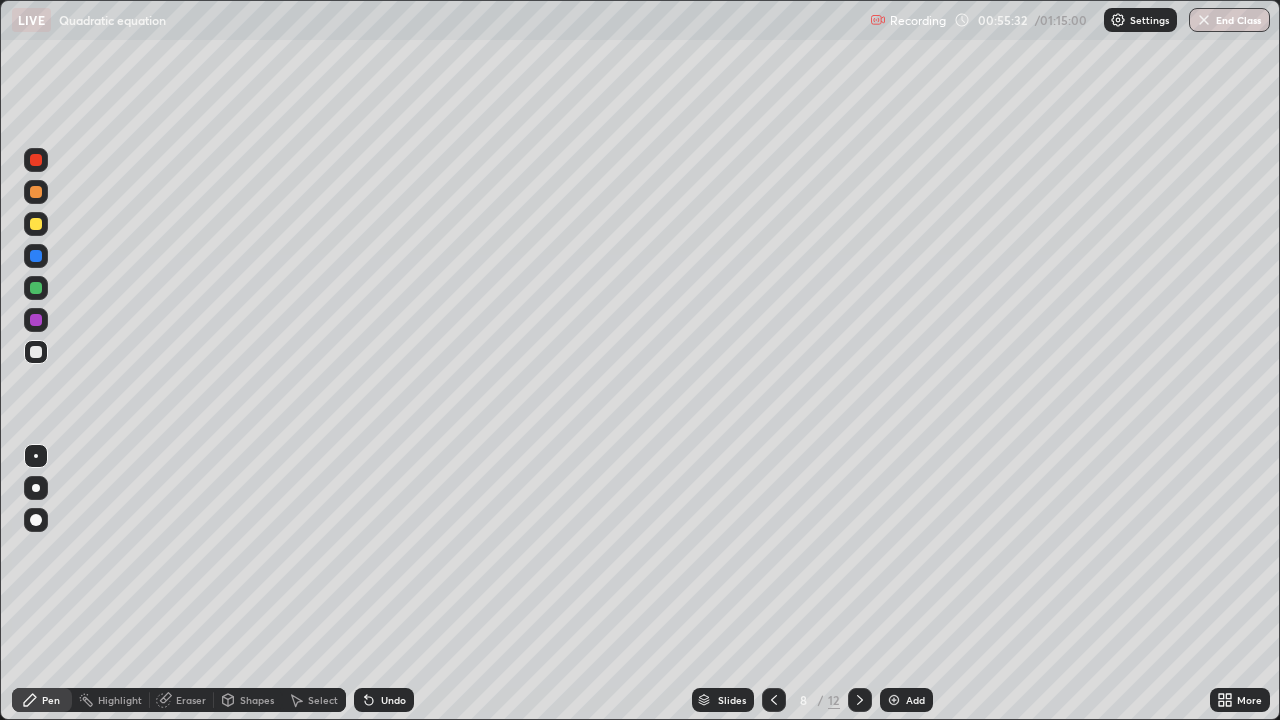 click on "Undo" at bounding box center [393, 700] 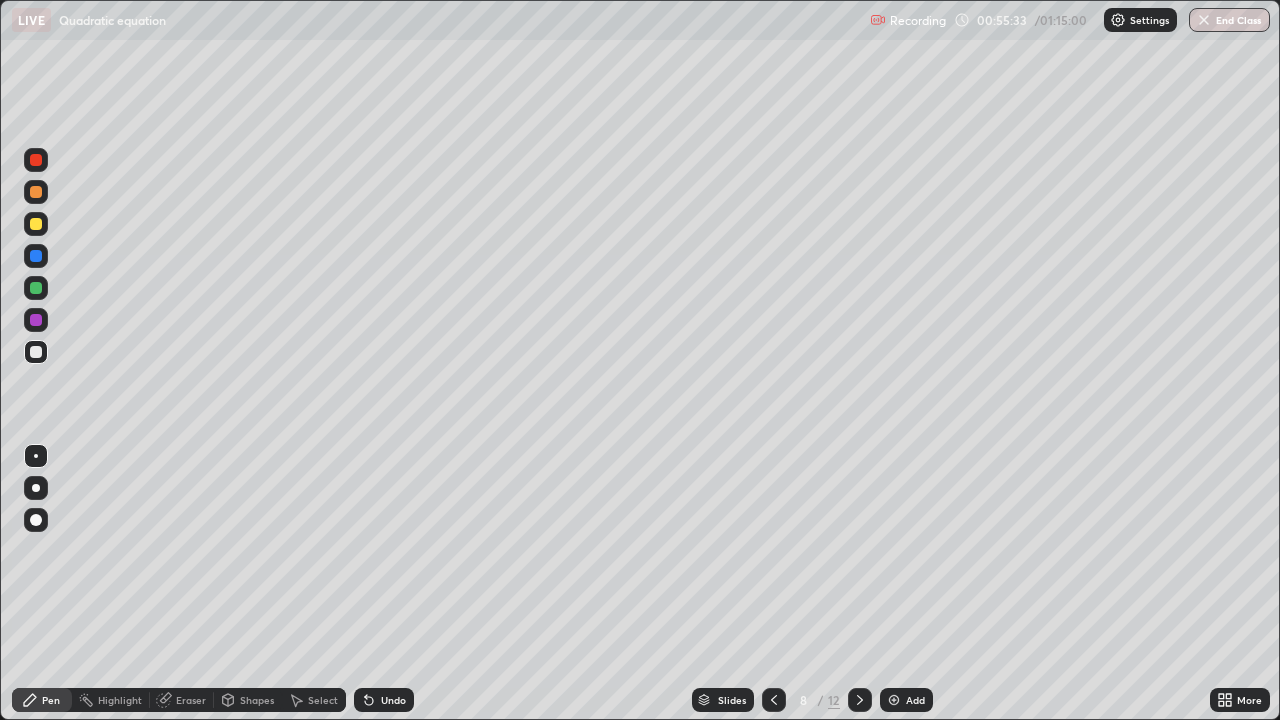 click on "Undo" at bounding box center (393, 700) 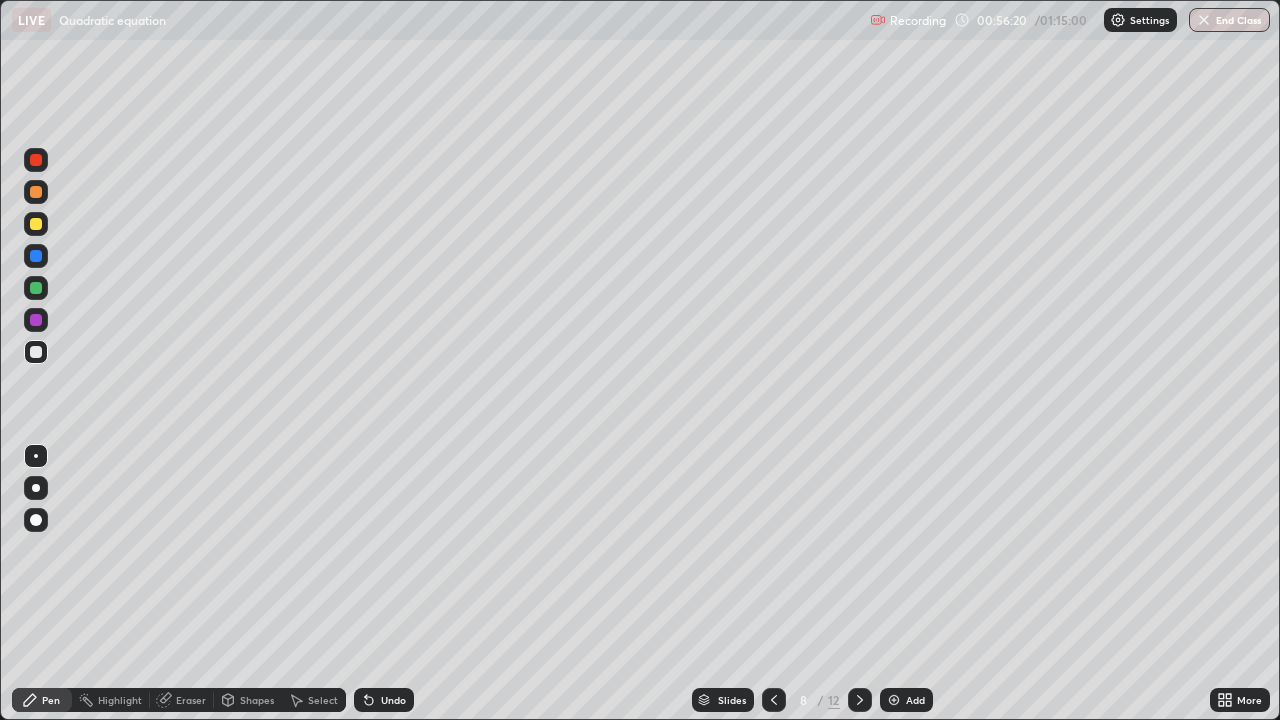 click on "Undo" at bounding box center [384, 700] 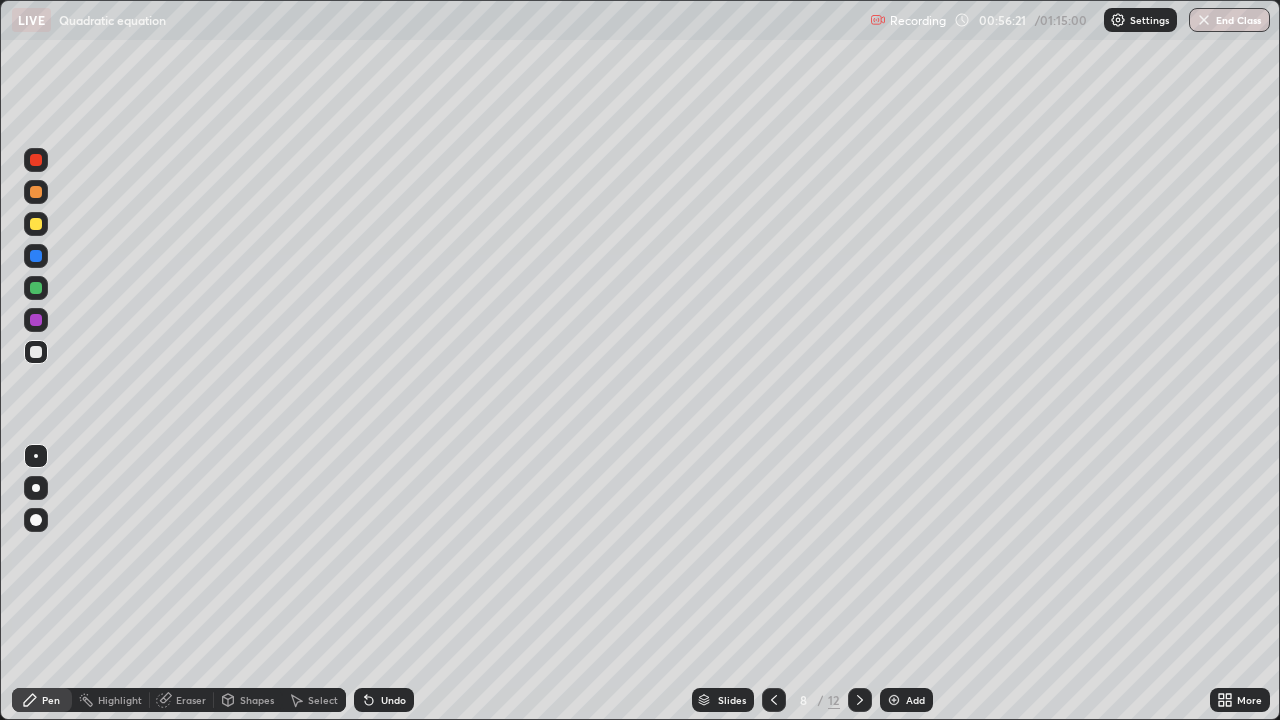 click on "Undo" at bounding box center (393, 700) 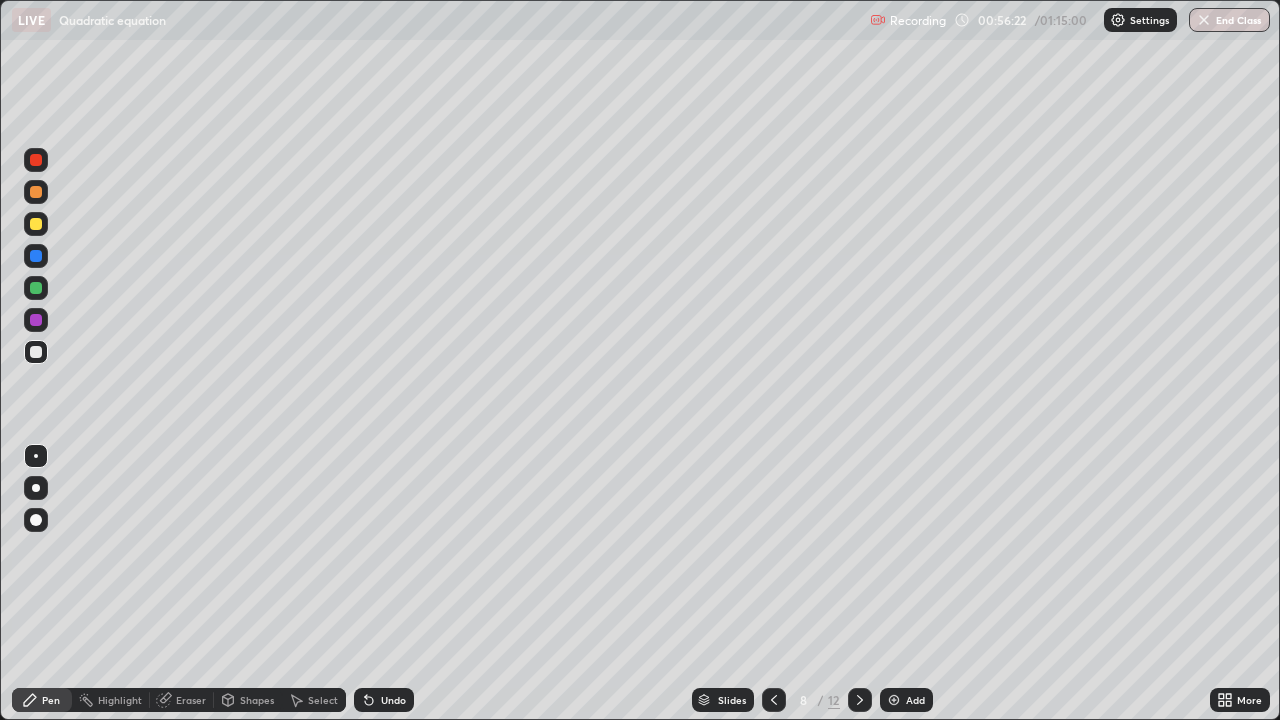 click on "Undo" at bounding box center (393, 700) 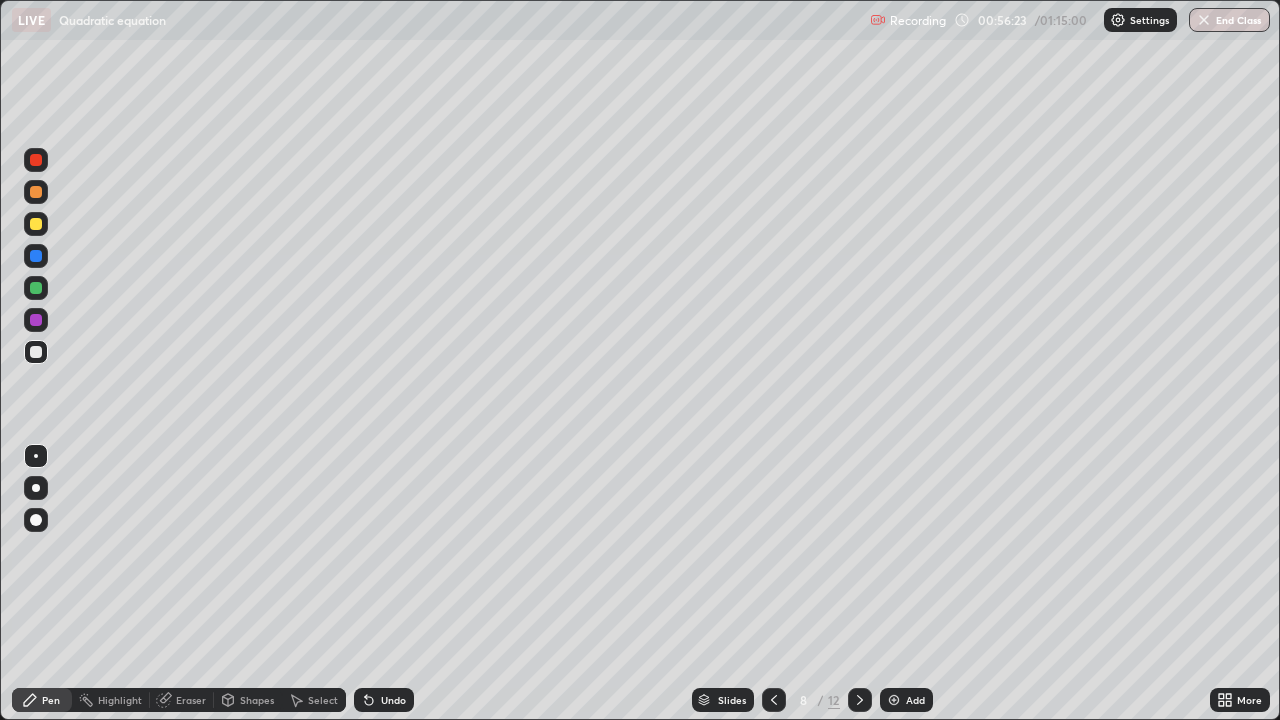click on "Undo" at bounding box center (393, 700) 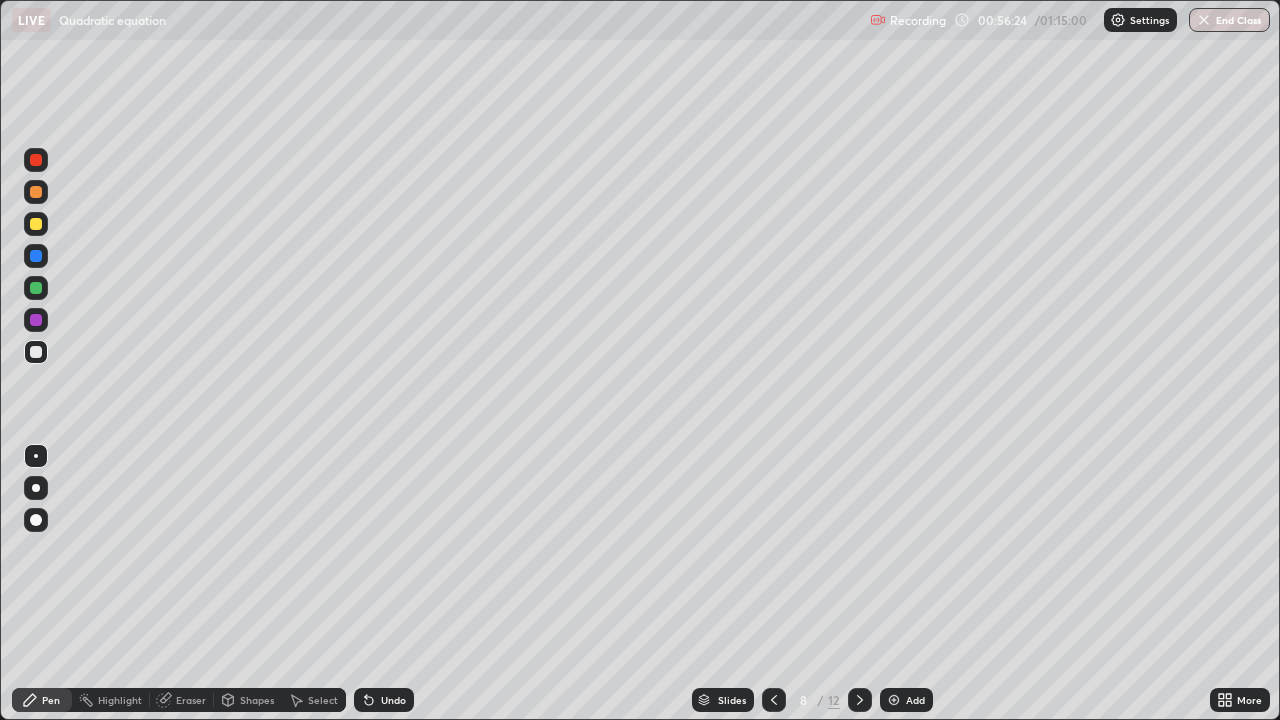 click 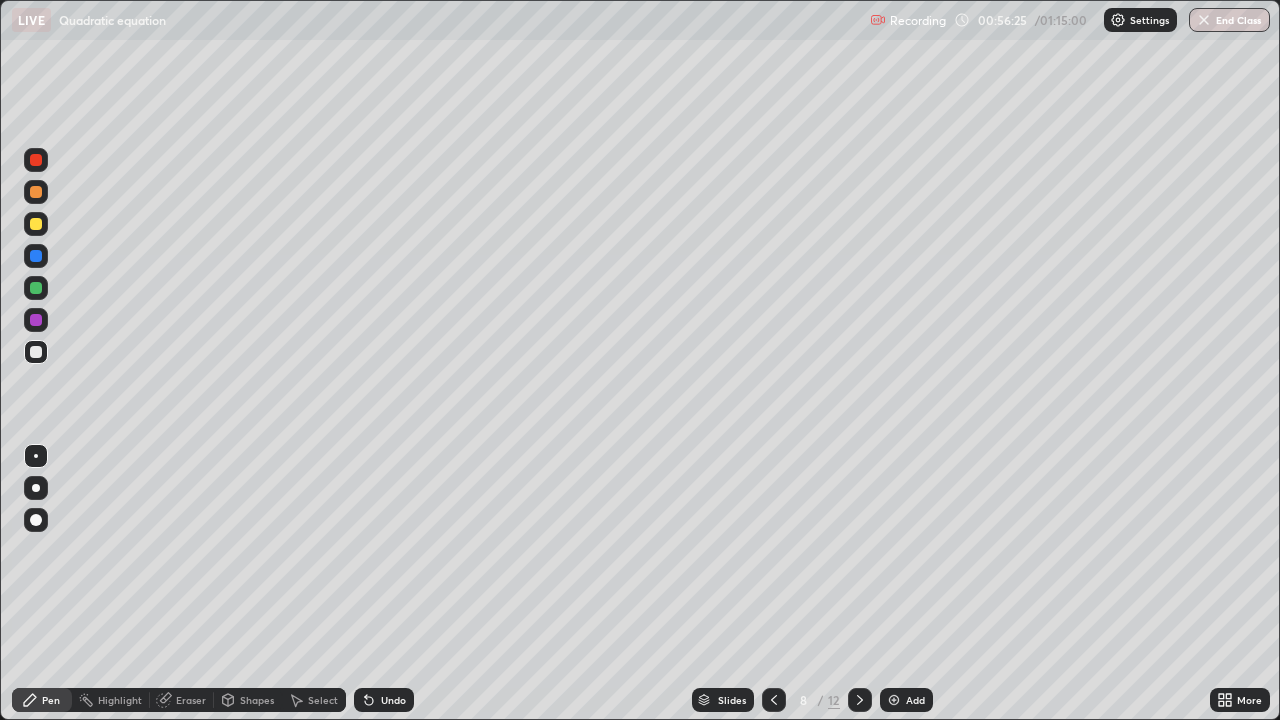 click 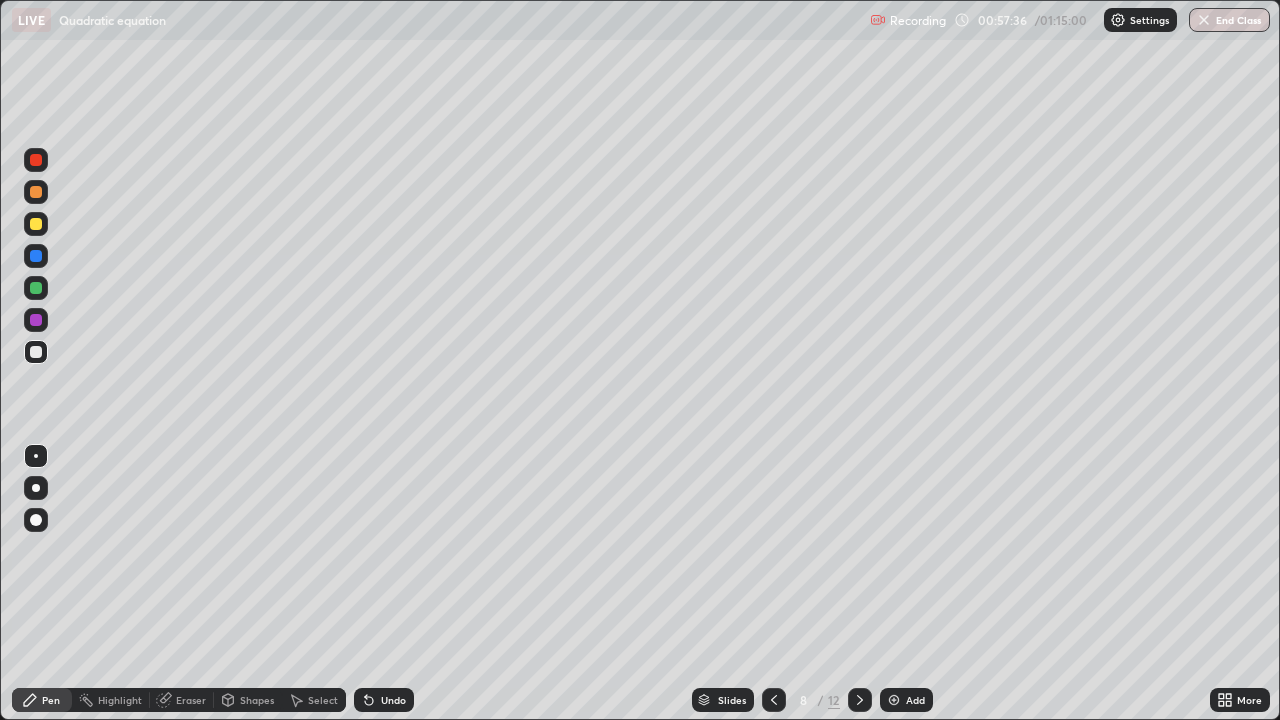 click 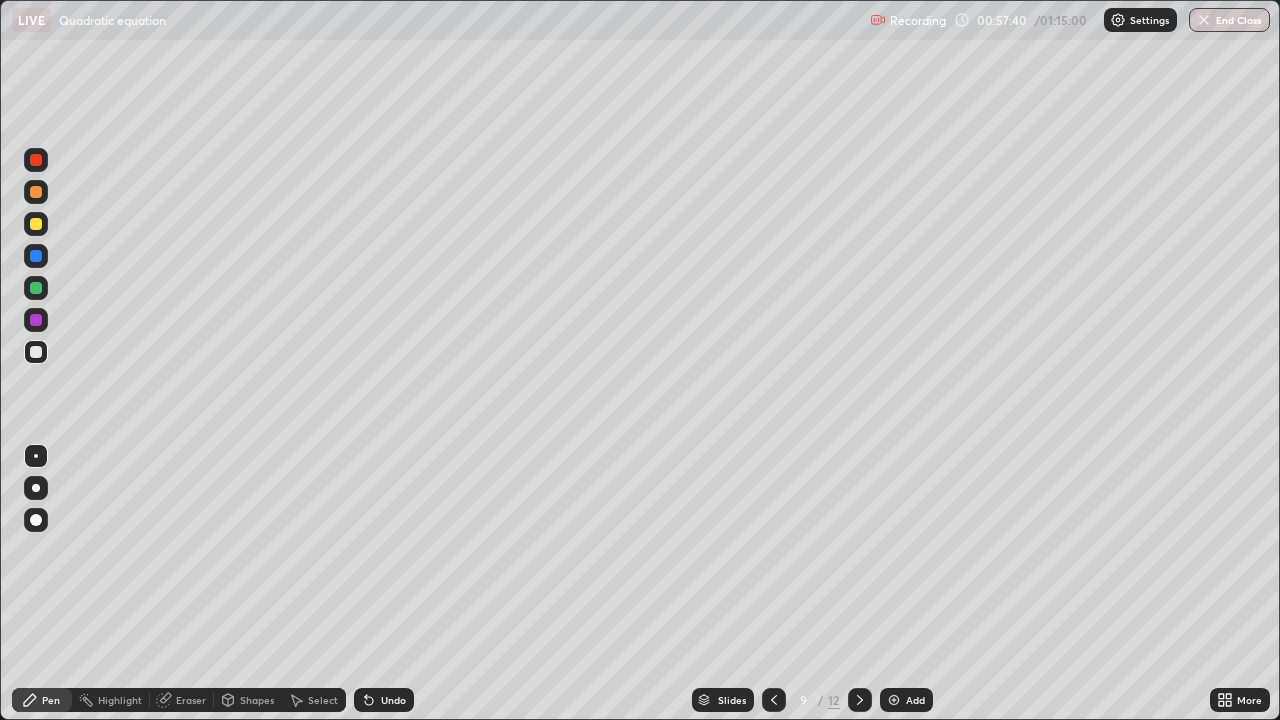 click 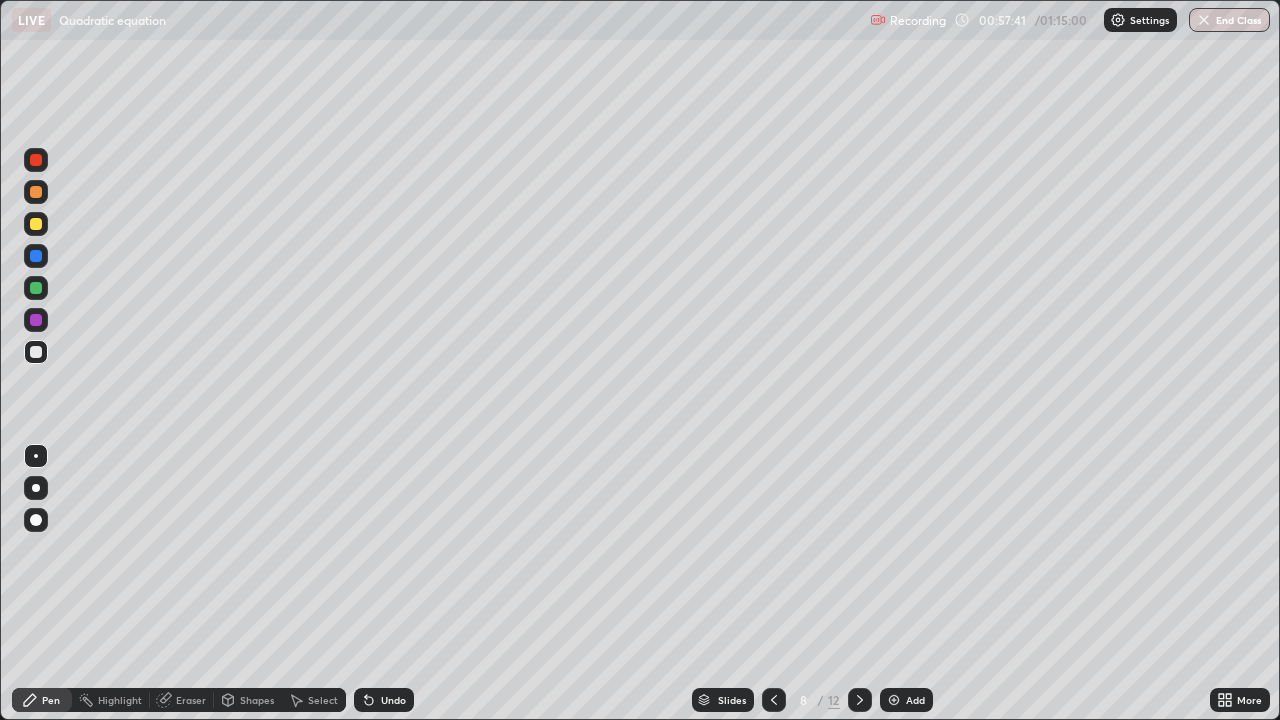click 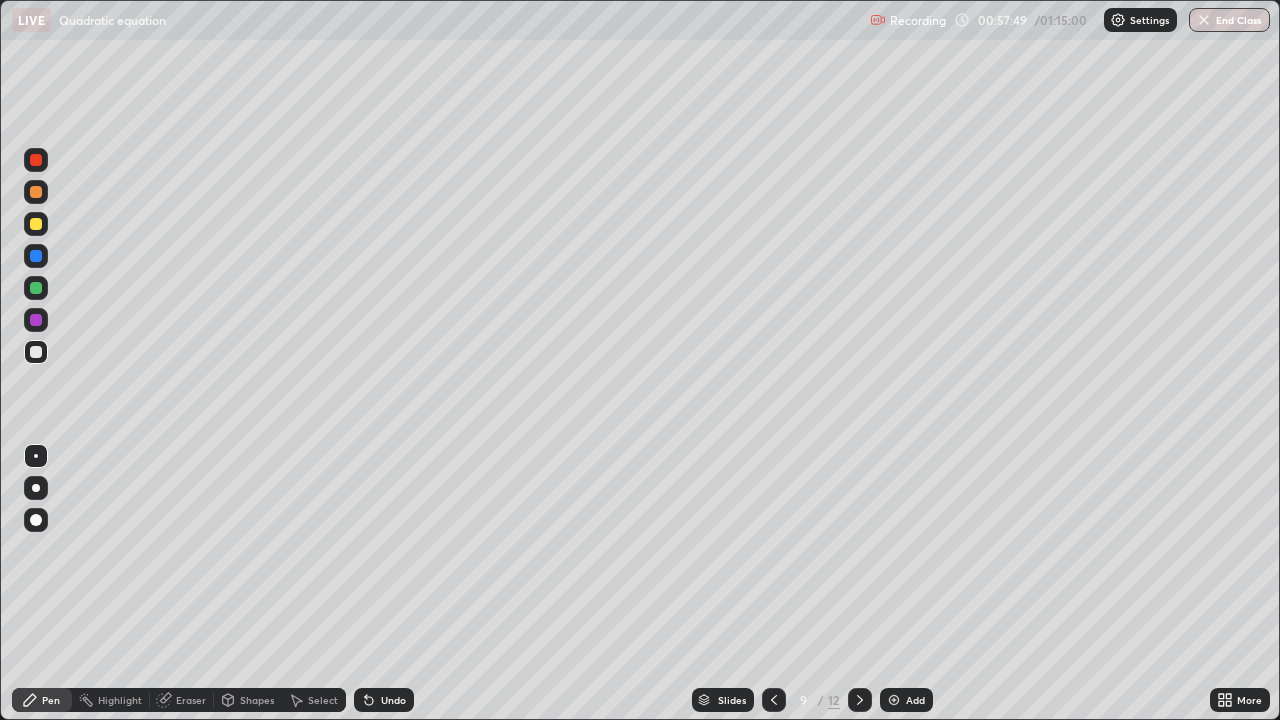click at bounding box center [774, 700] 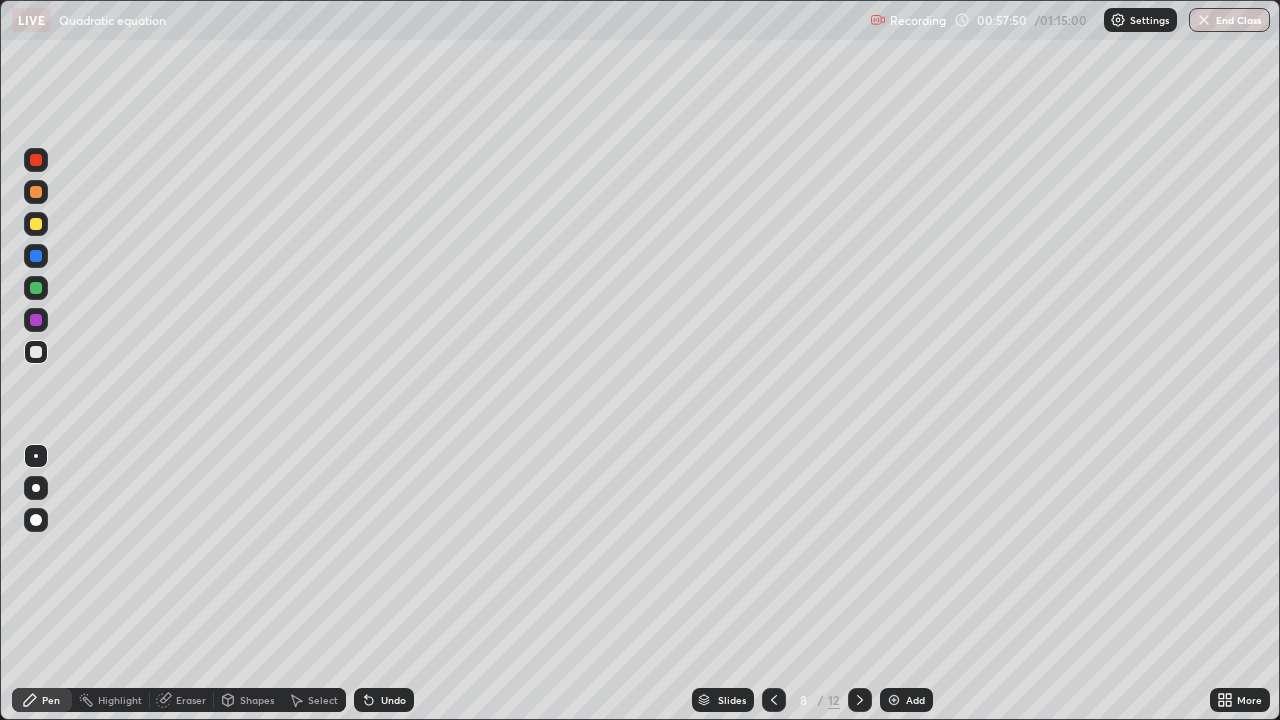 click at bounding box center (860, 700) 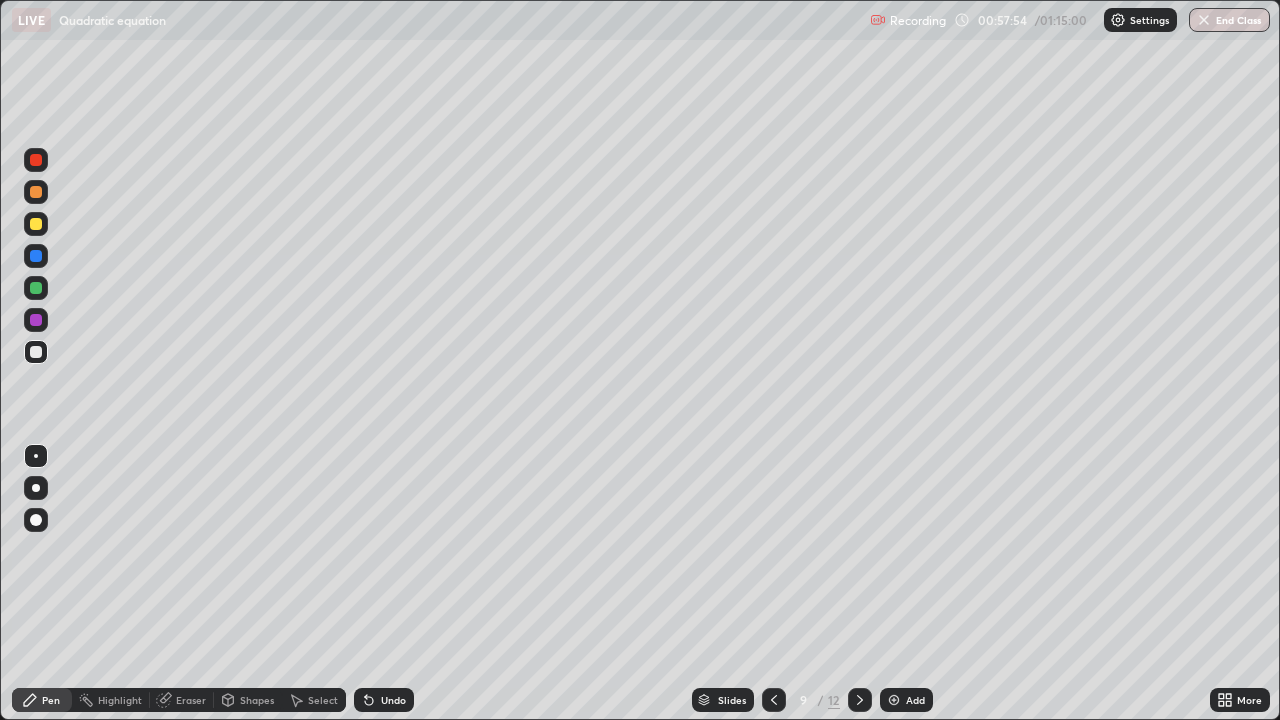 click 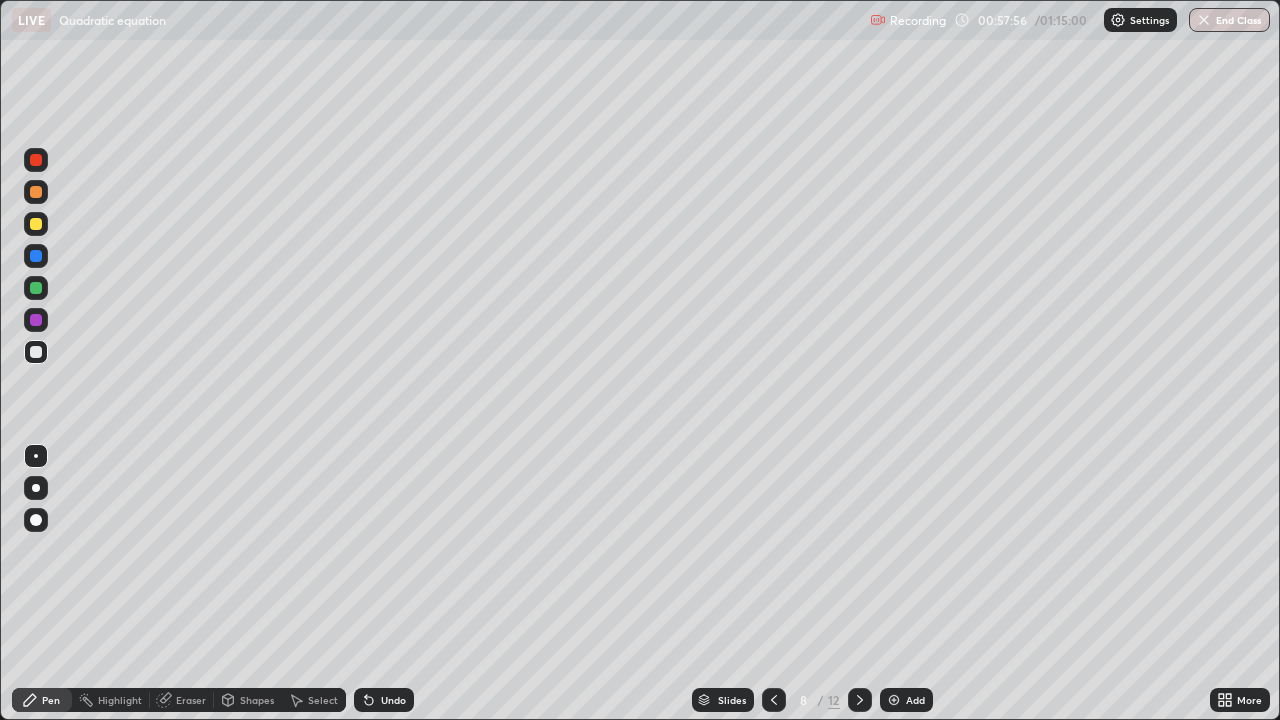 click 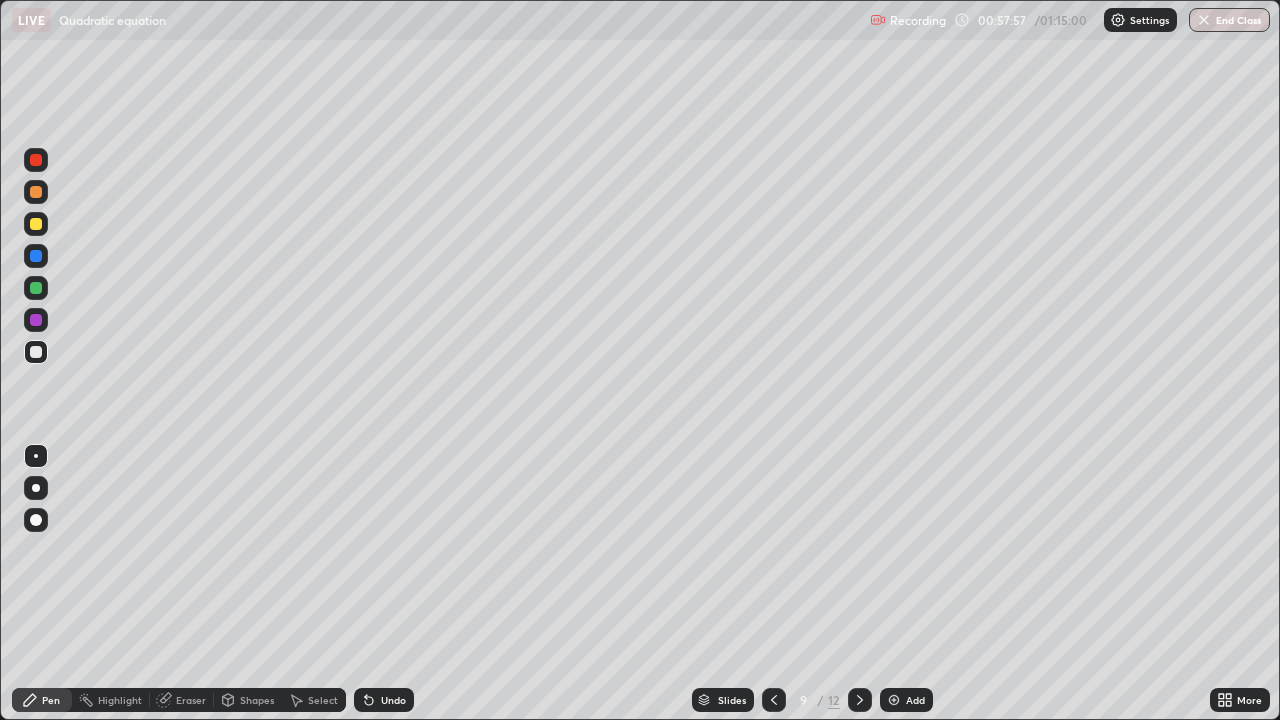 click on "Eraser" at bounding box center [191, 700] 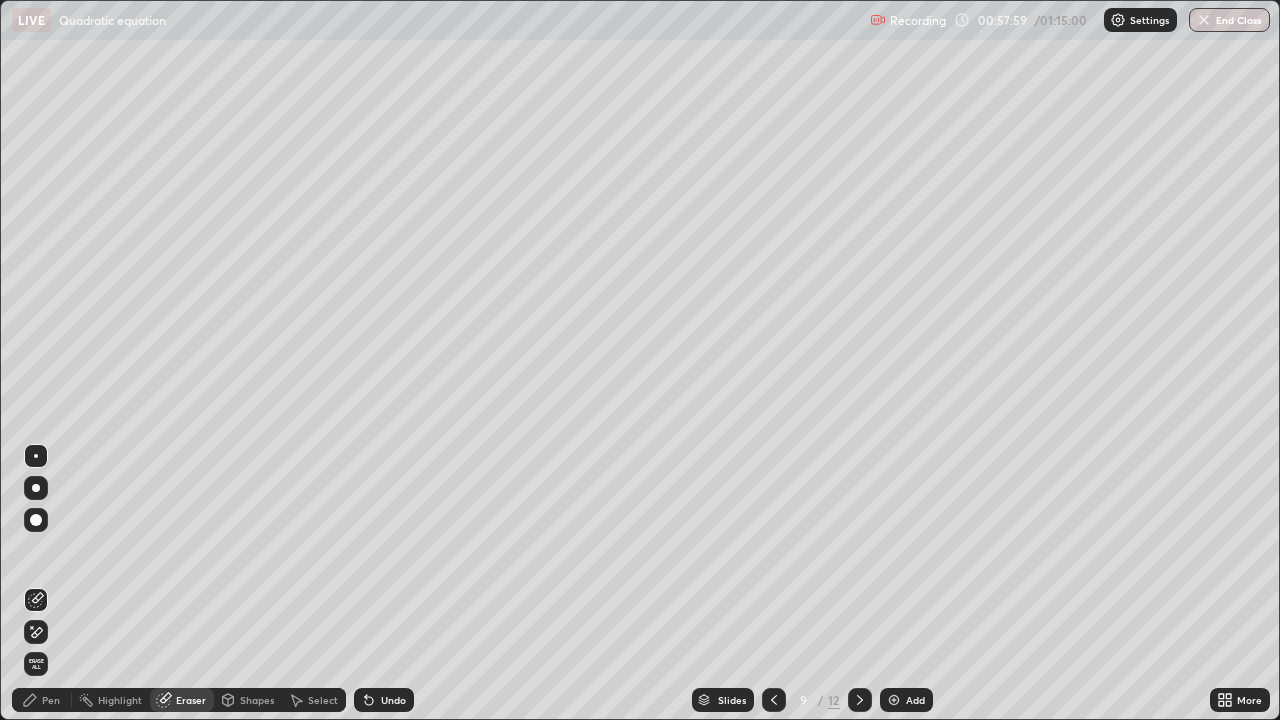 click on "Pen" at bounding box center (51, 700) 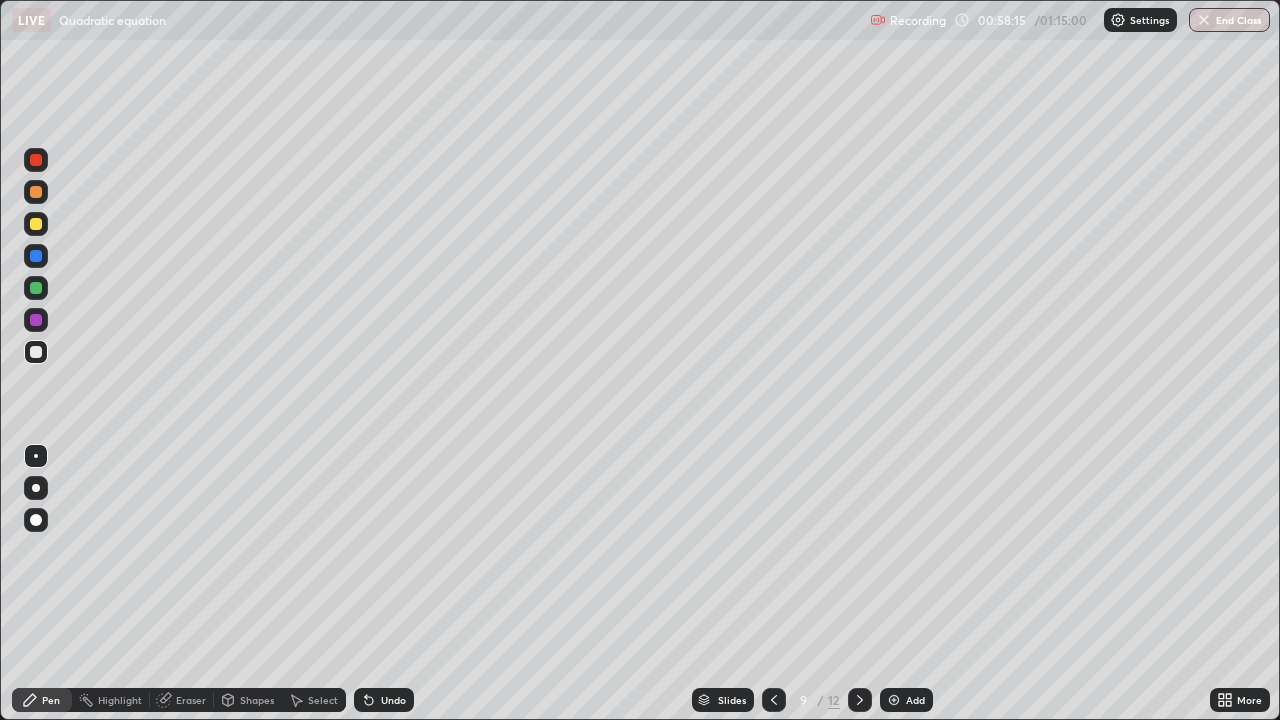 click on "Undo" at bounding box center (384, 700) 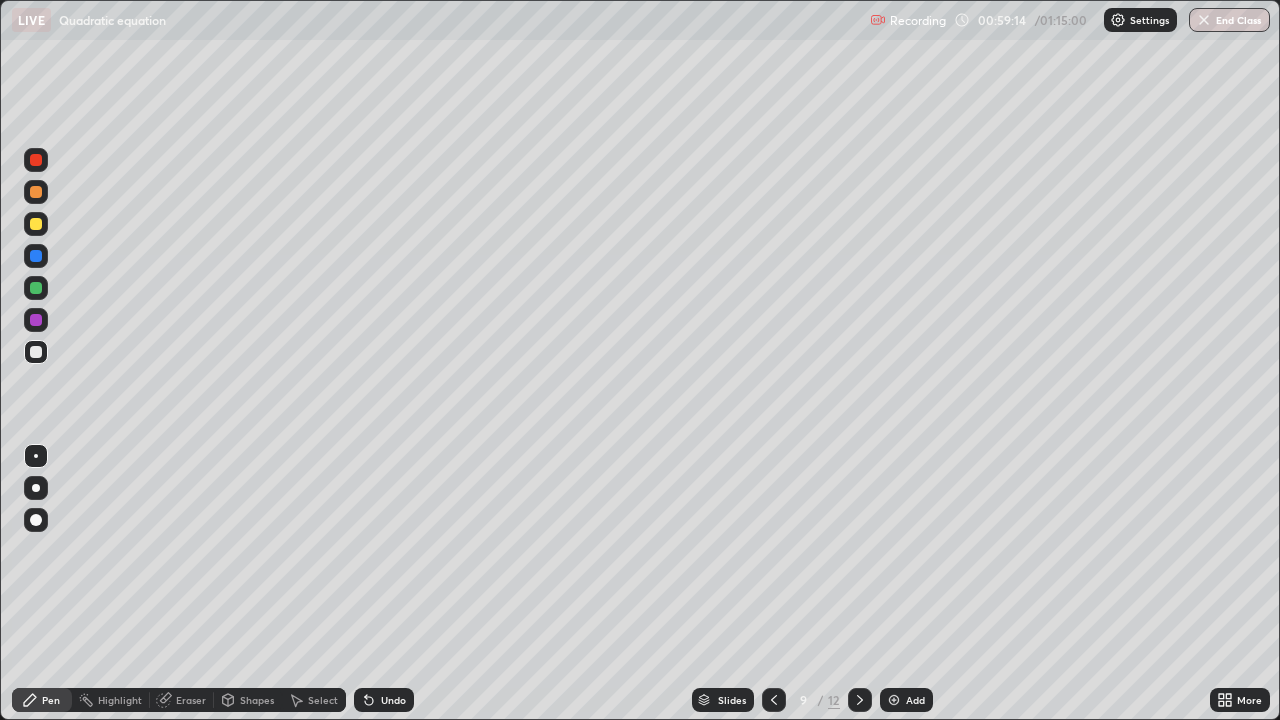 click 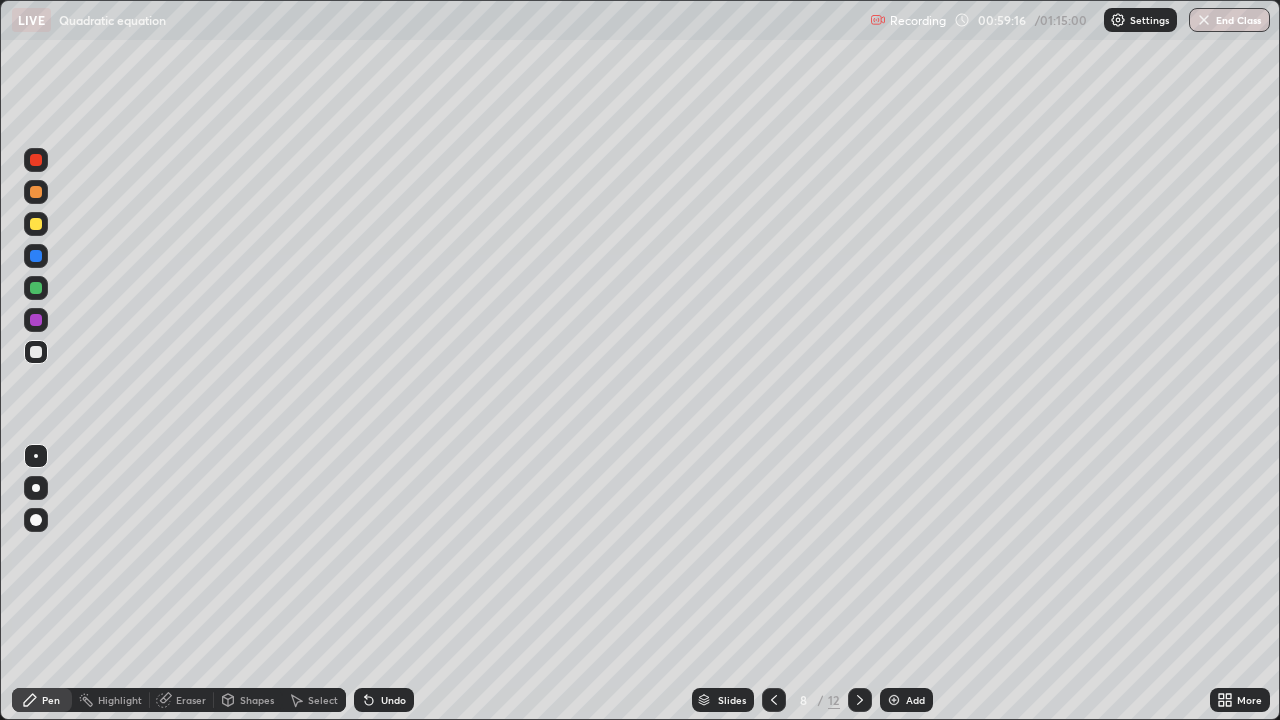 click 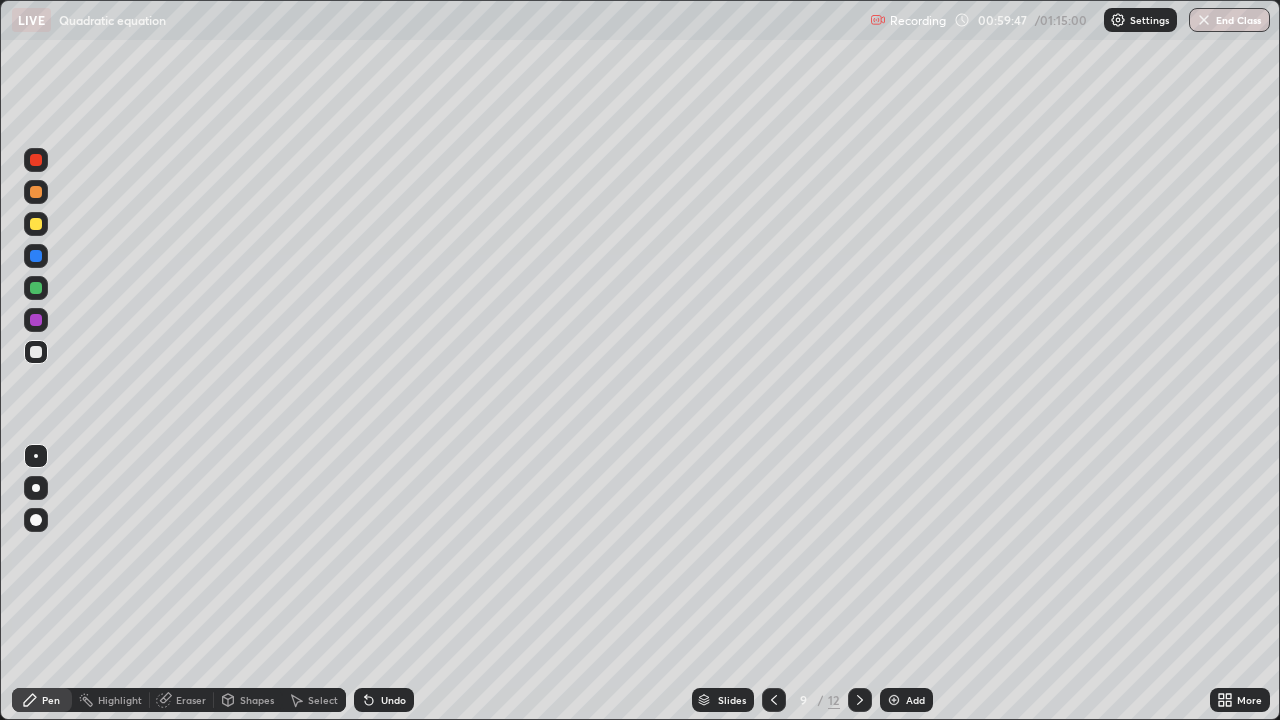 click 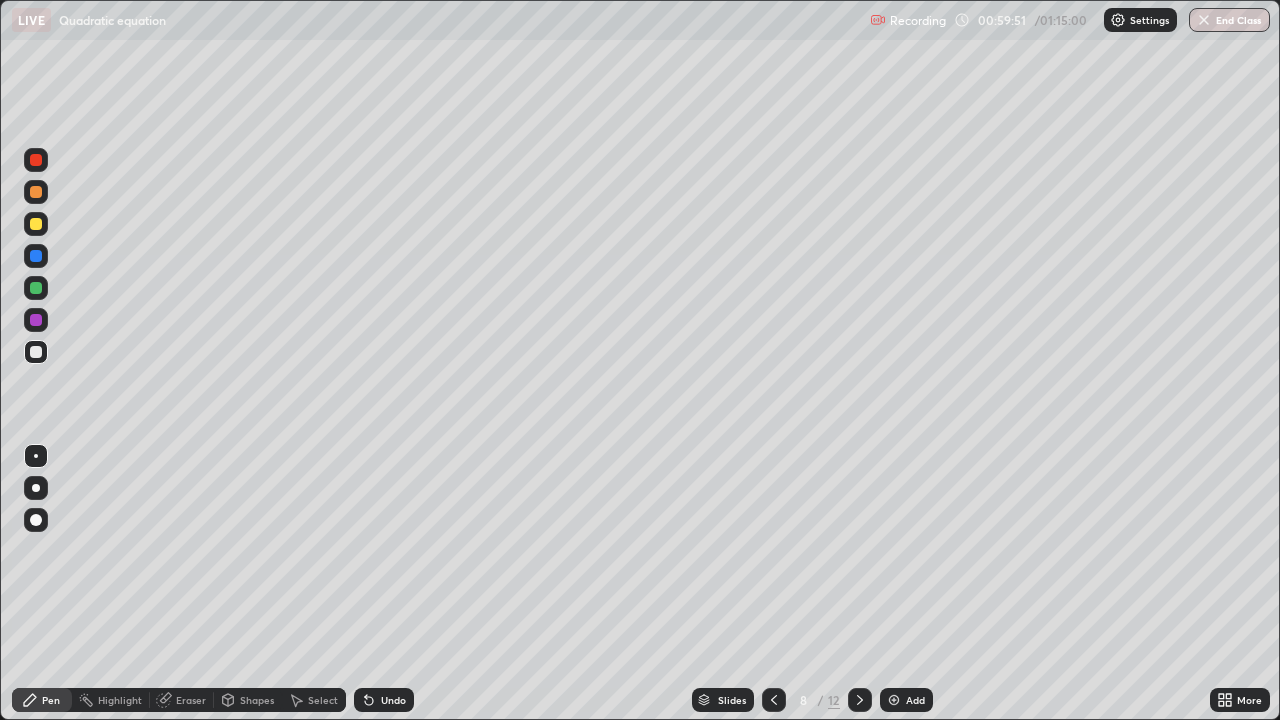 click 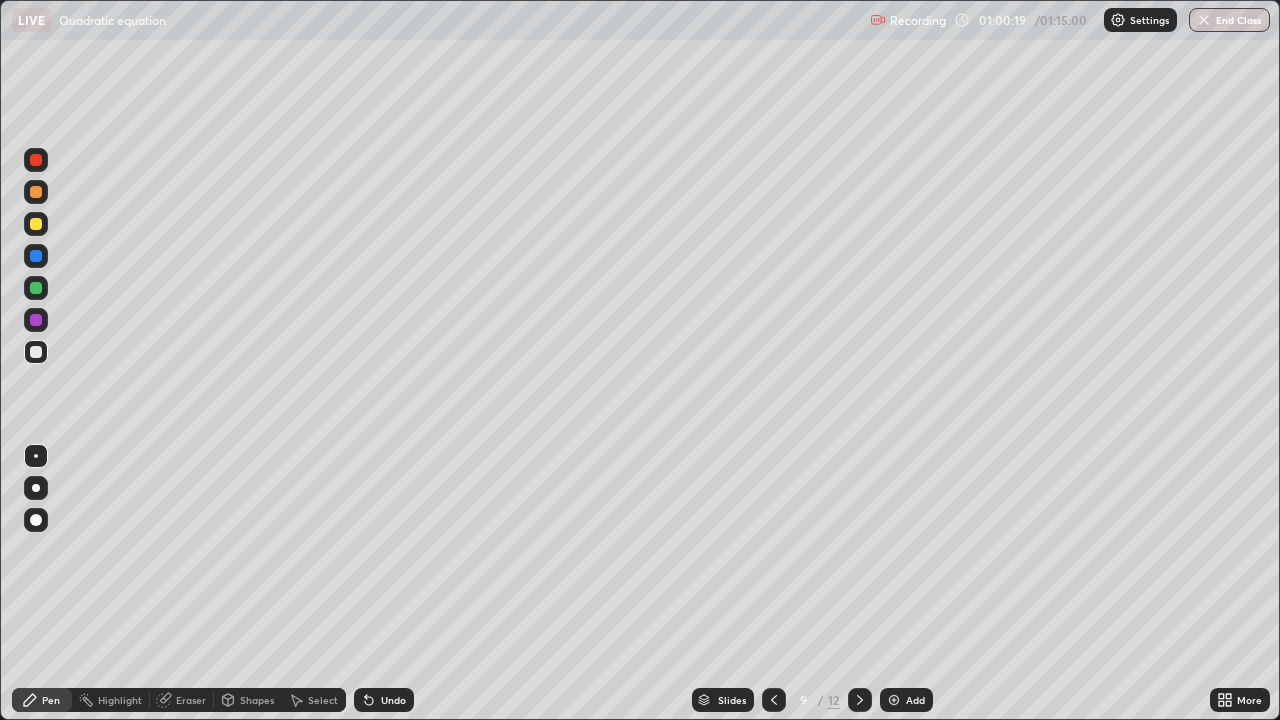click 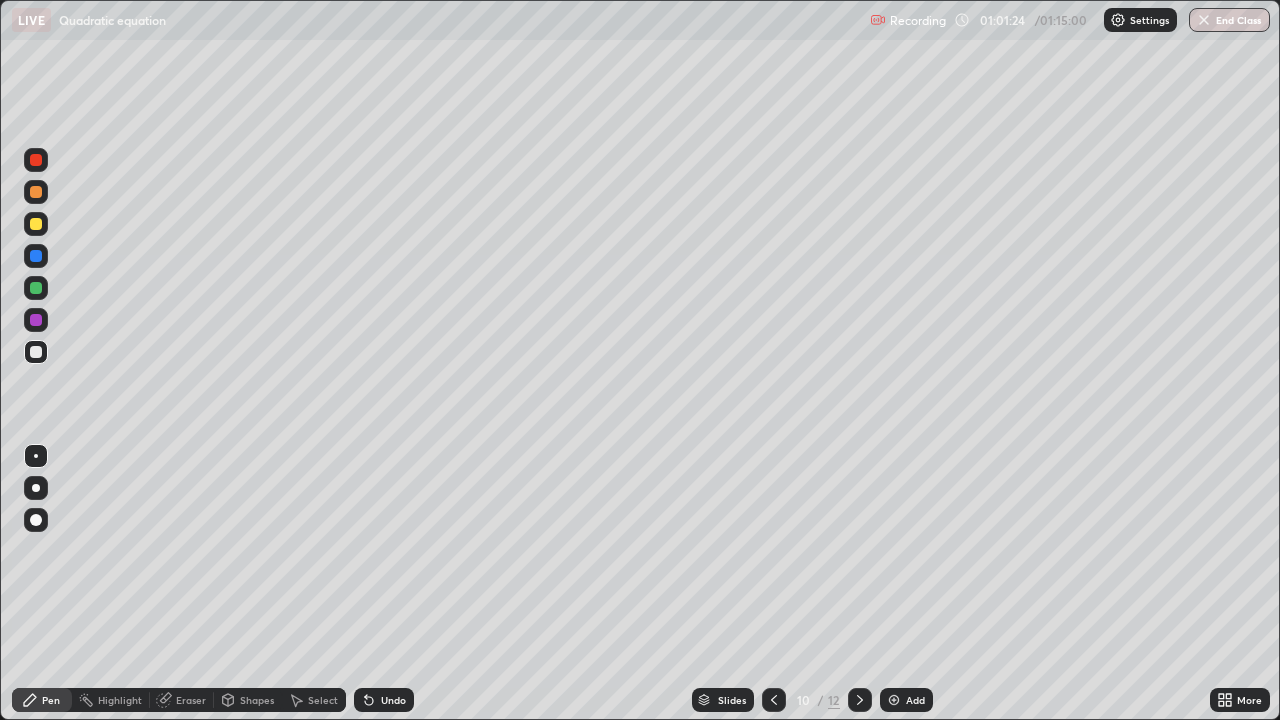 click on "Undo" at bounding box center [393, 700] 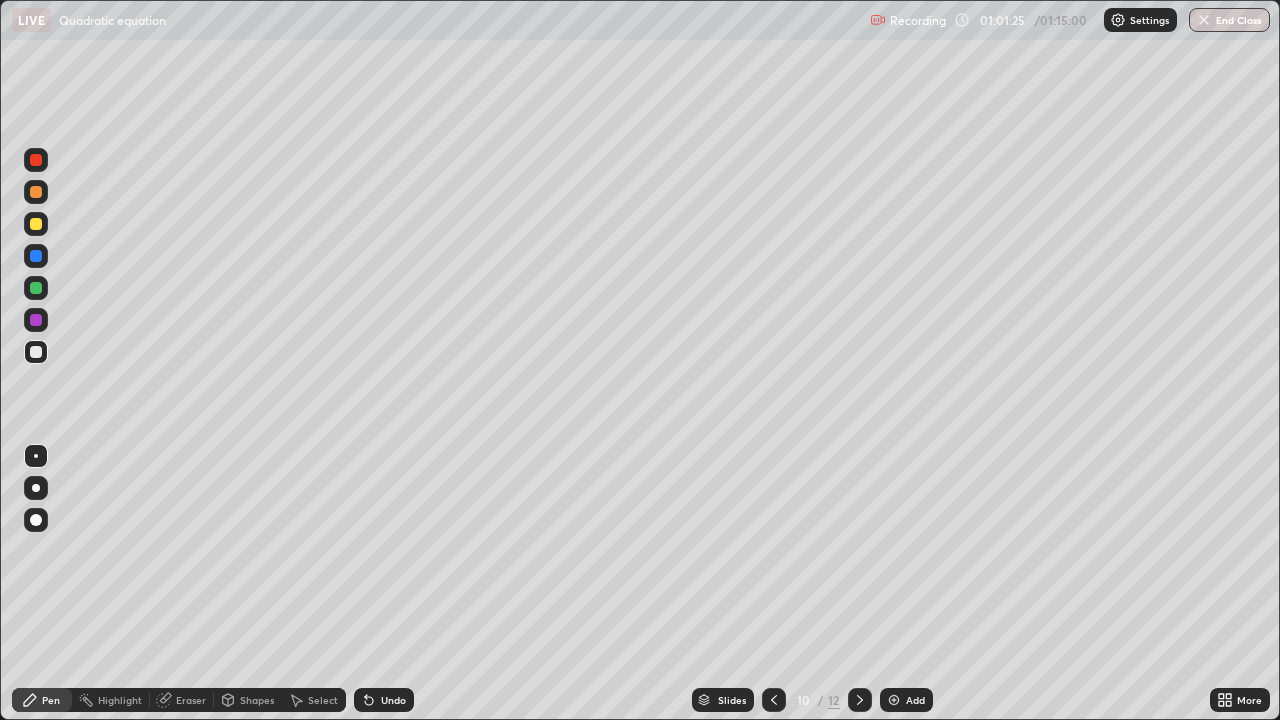 click on "Undo" at bounding box center (393, 700) 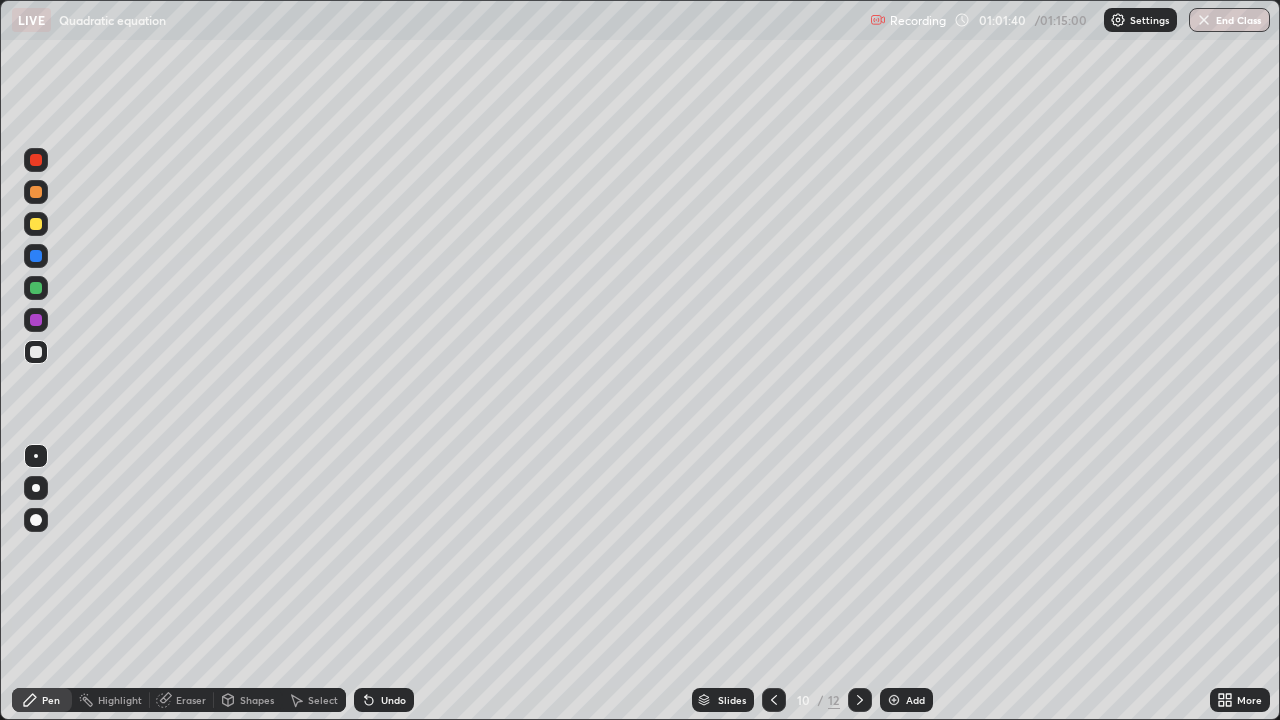click on "Eraser" at bounding box center (182, 700) 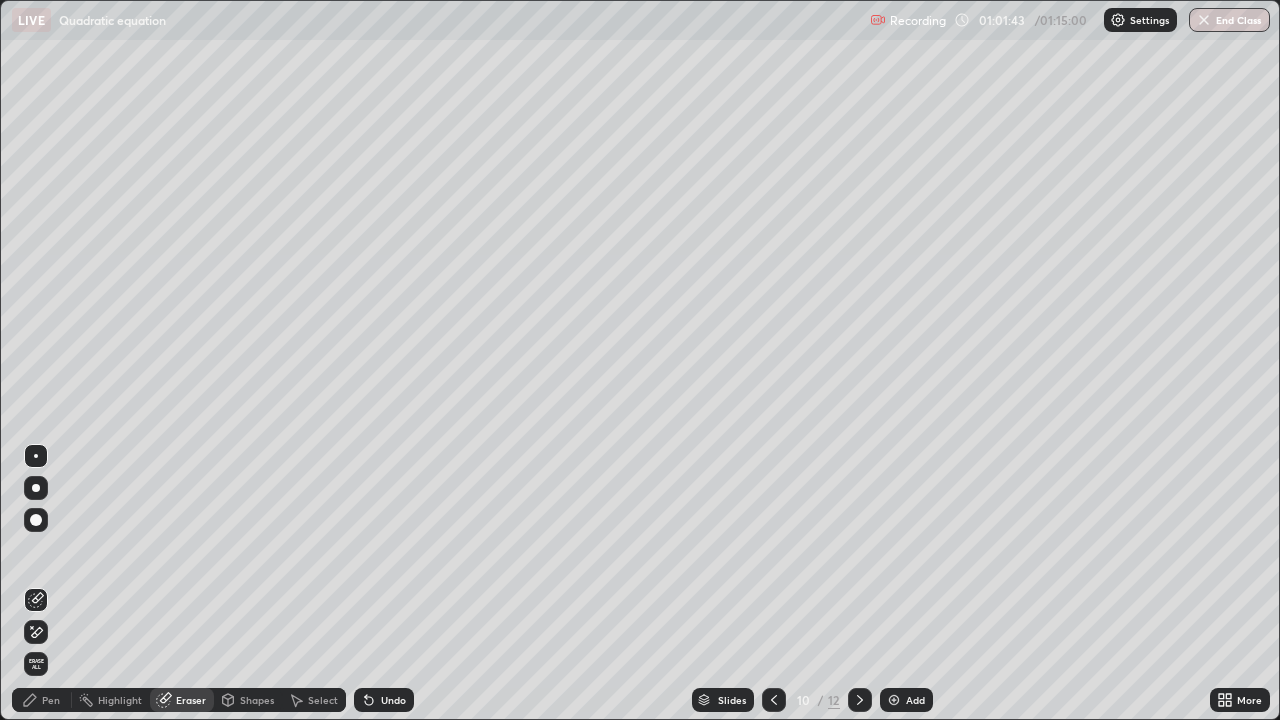 click on "Pen" at bounding box center [42, 700] 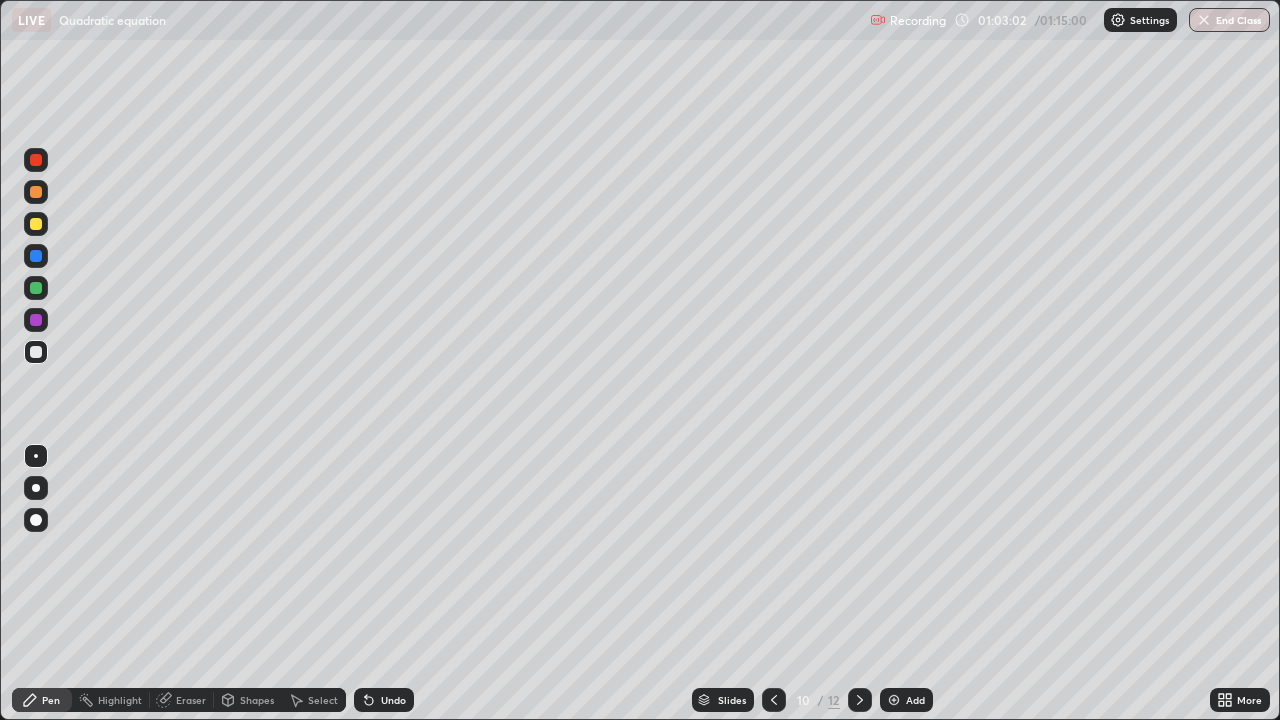 click on "Eraser" at bounding box center (182, 700) 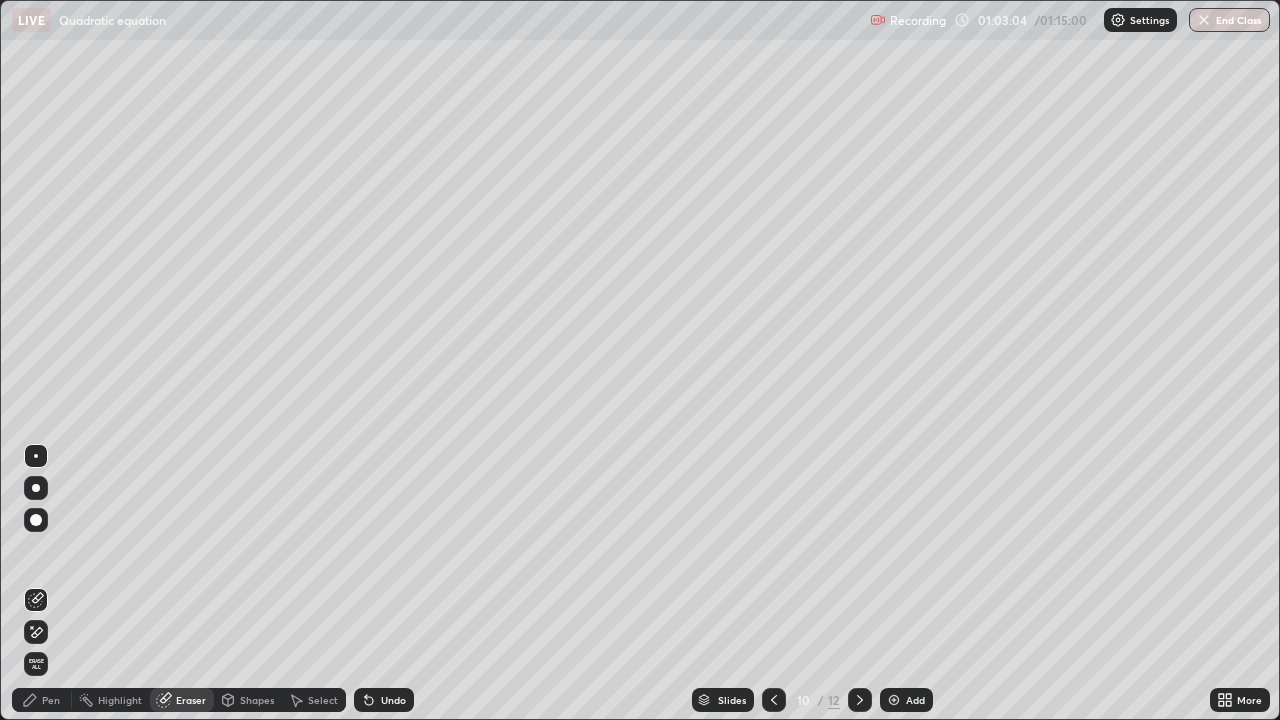 click on "Pen" at bounding box center [42, 700] 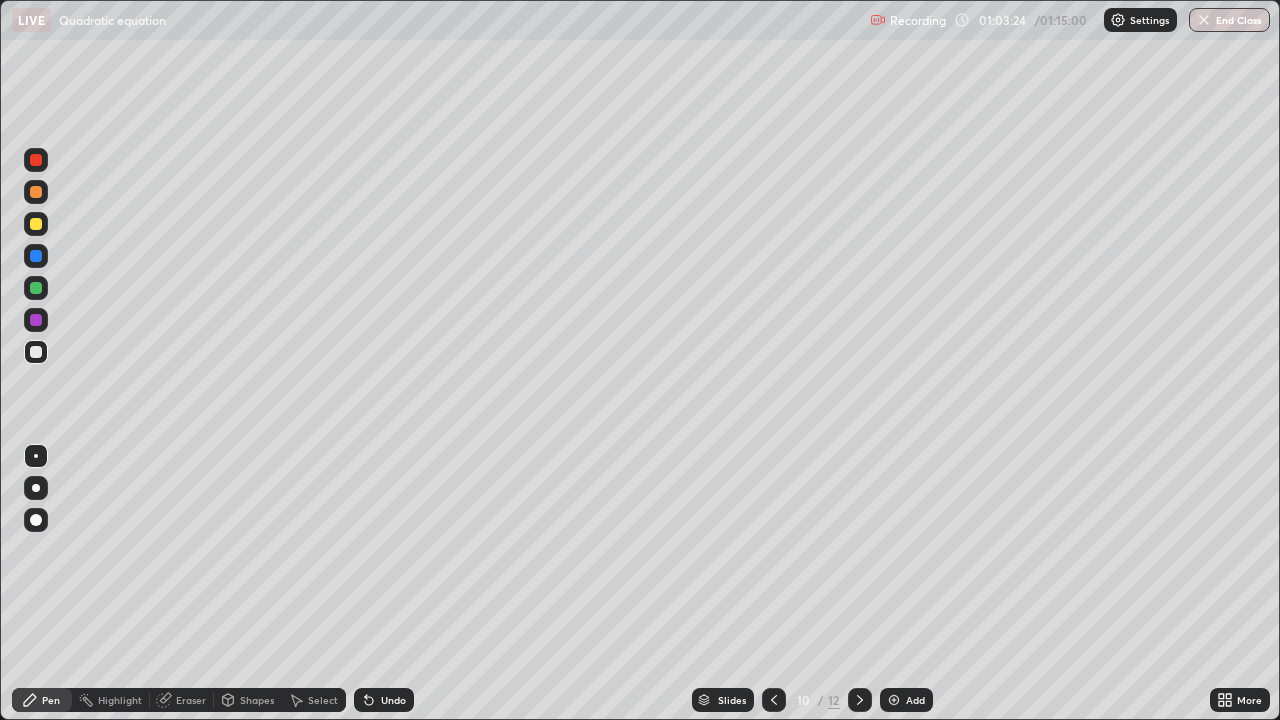 click on "Eraser" at bounding box center (182, 700) 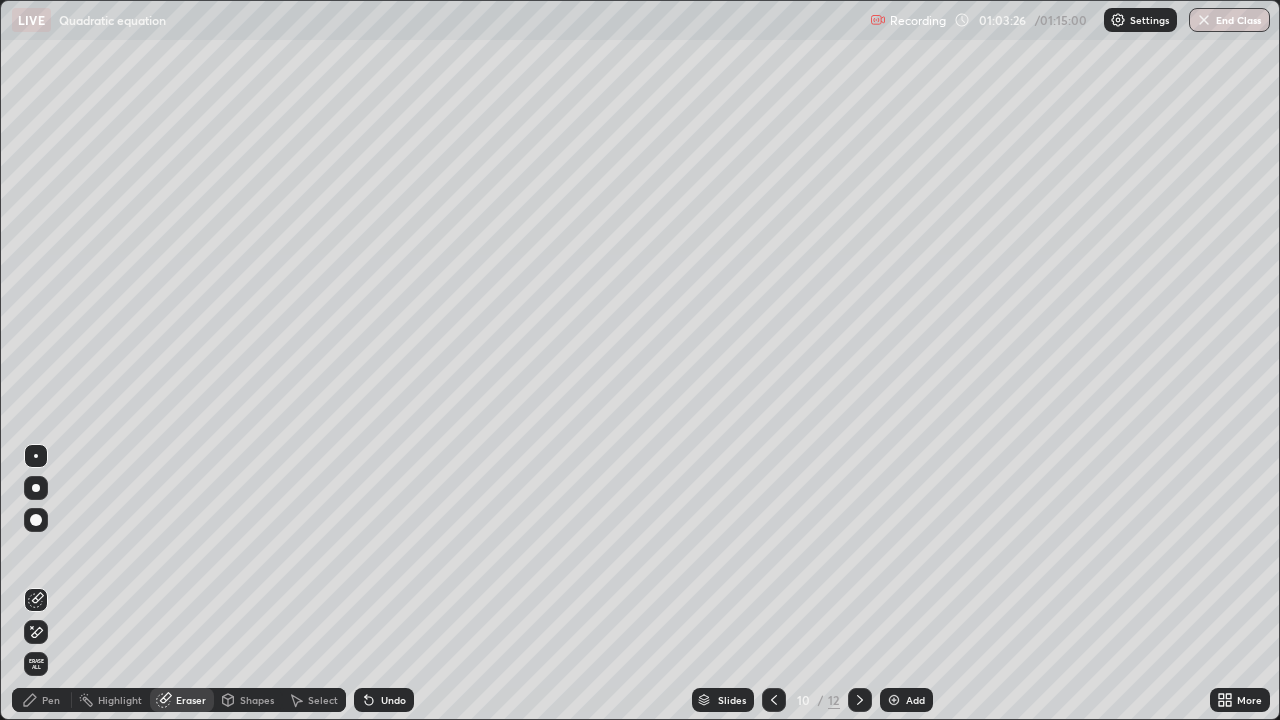 click on "Pen" at bounding box center (42, 700) 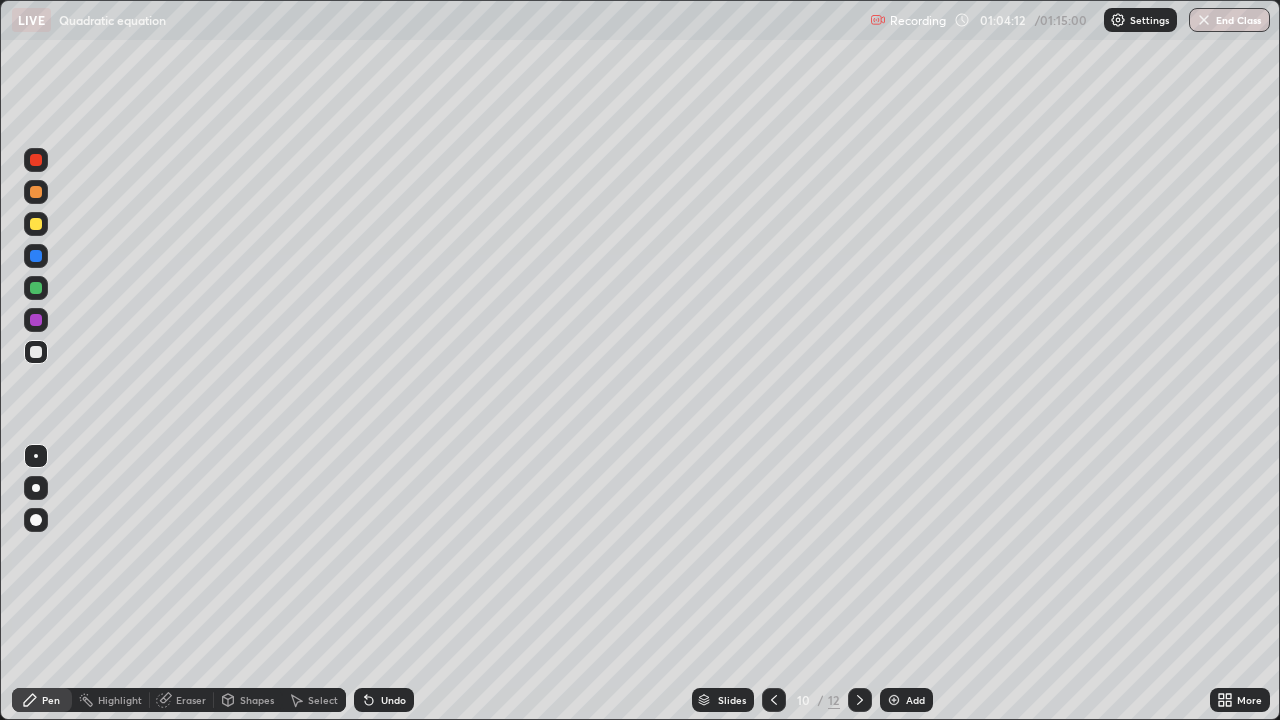 click 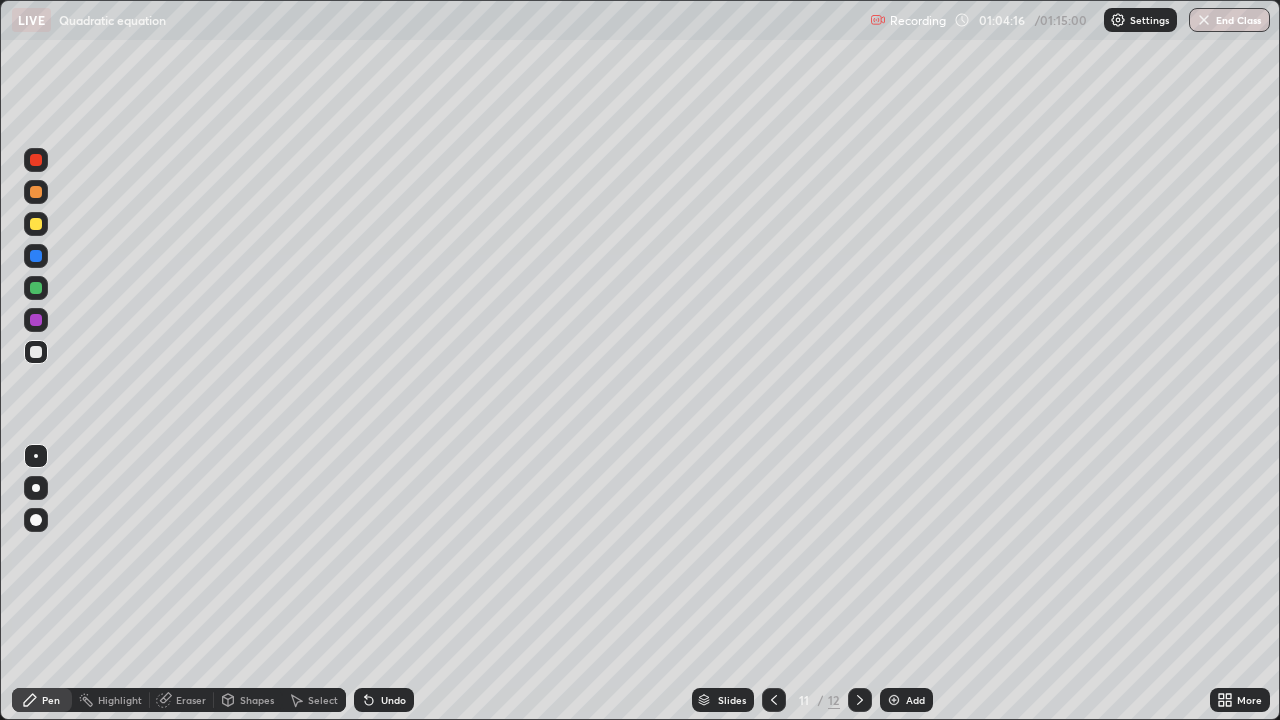 click on "Undo" at bounding box center [384, 700] 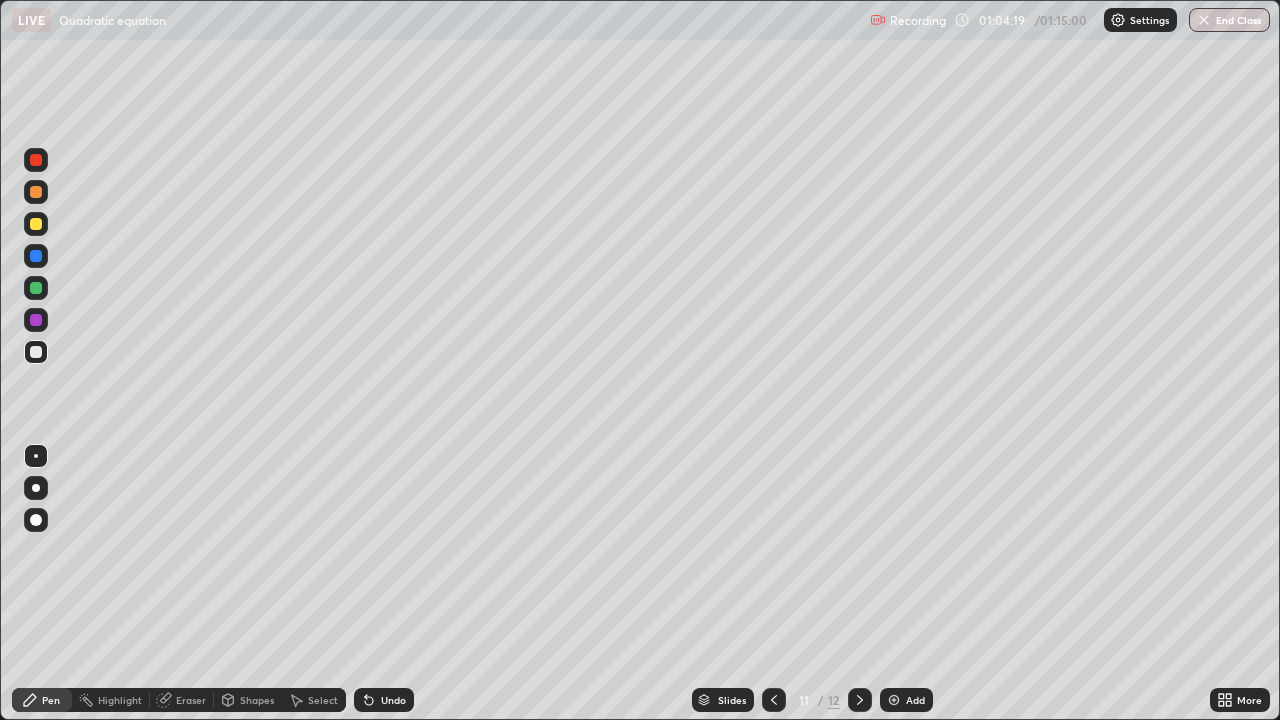 click on "Eraser" at bounding box center (191, 700) 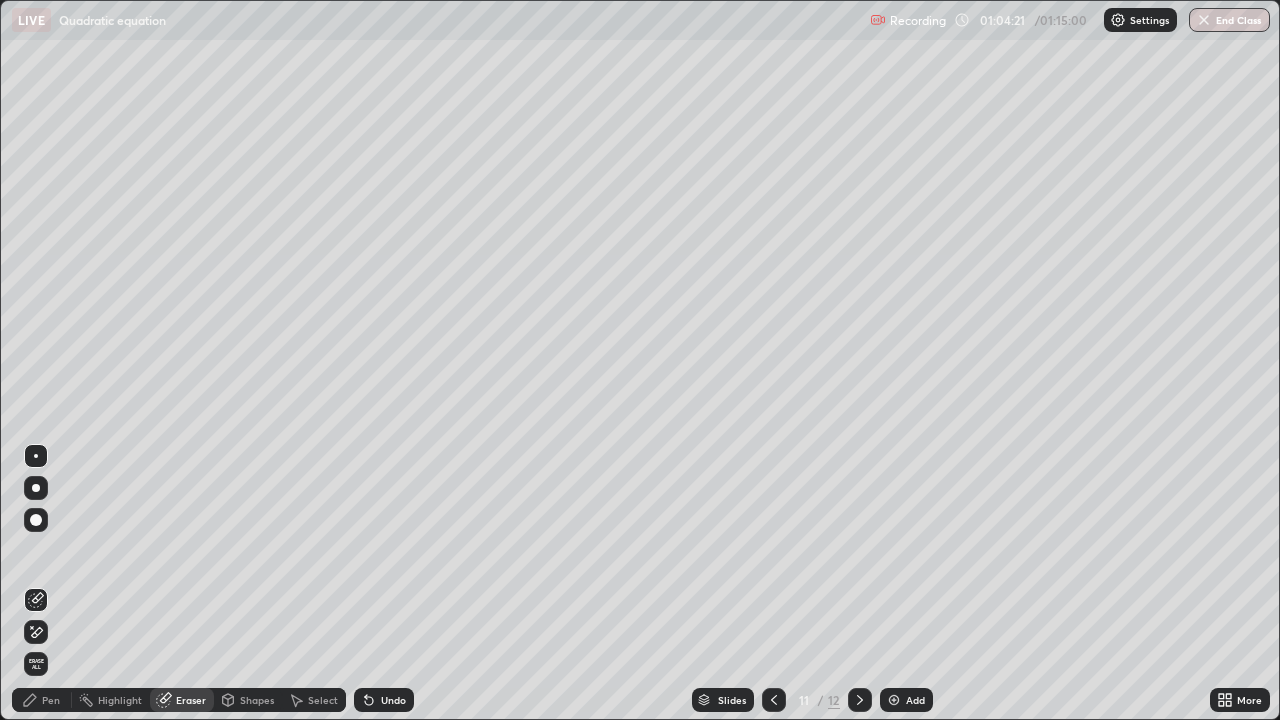 click on "Pen" at bounding box center [42, 700] 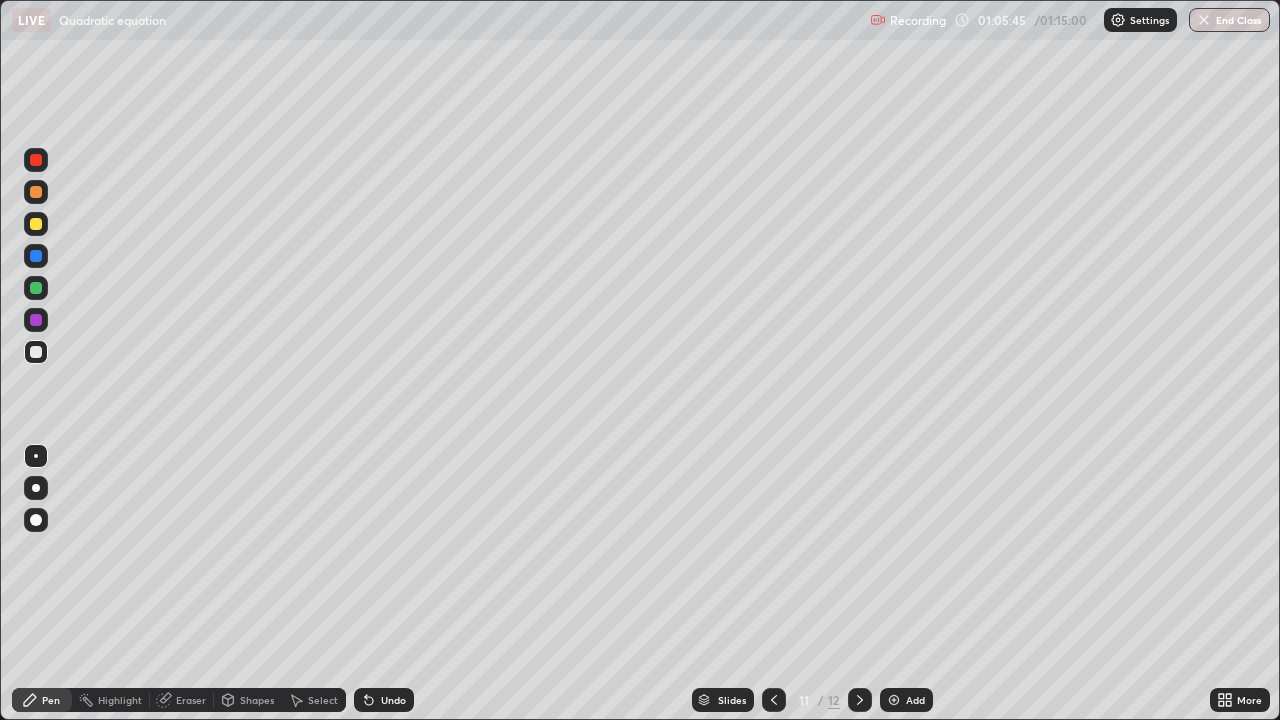 click 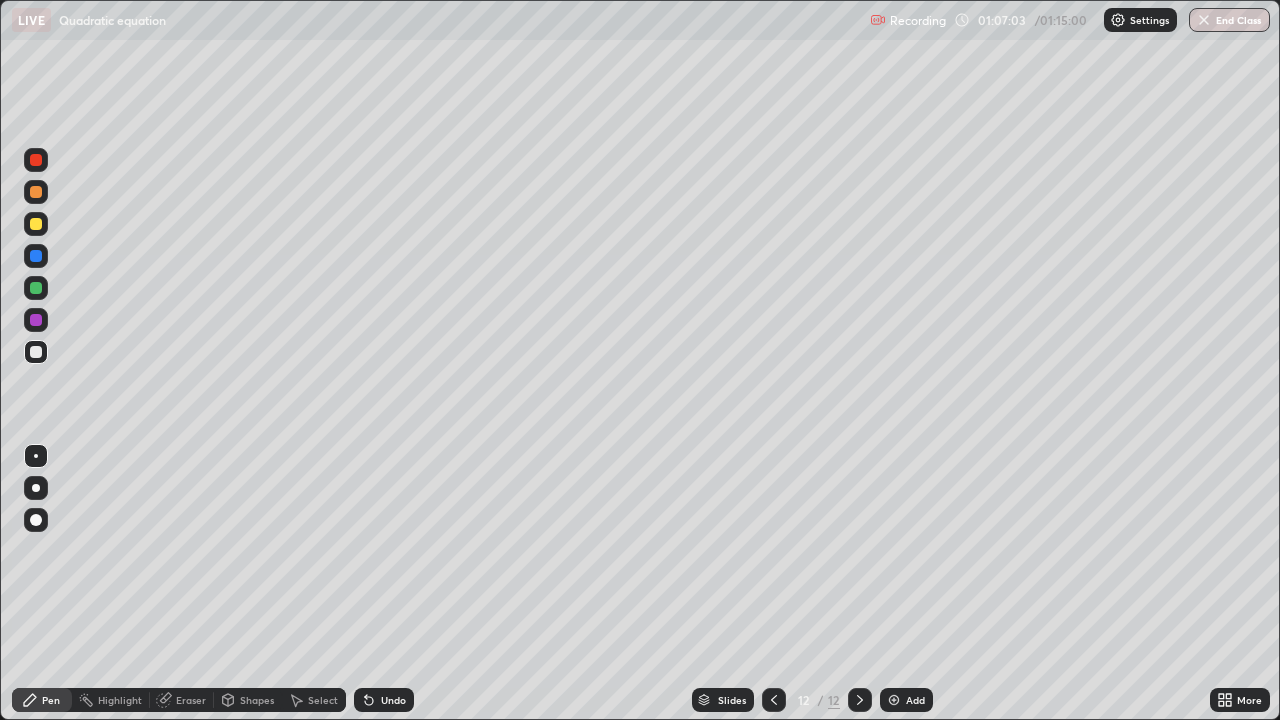 click on "Eraser" at bounding box center (182, 700) 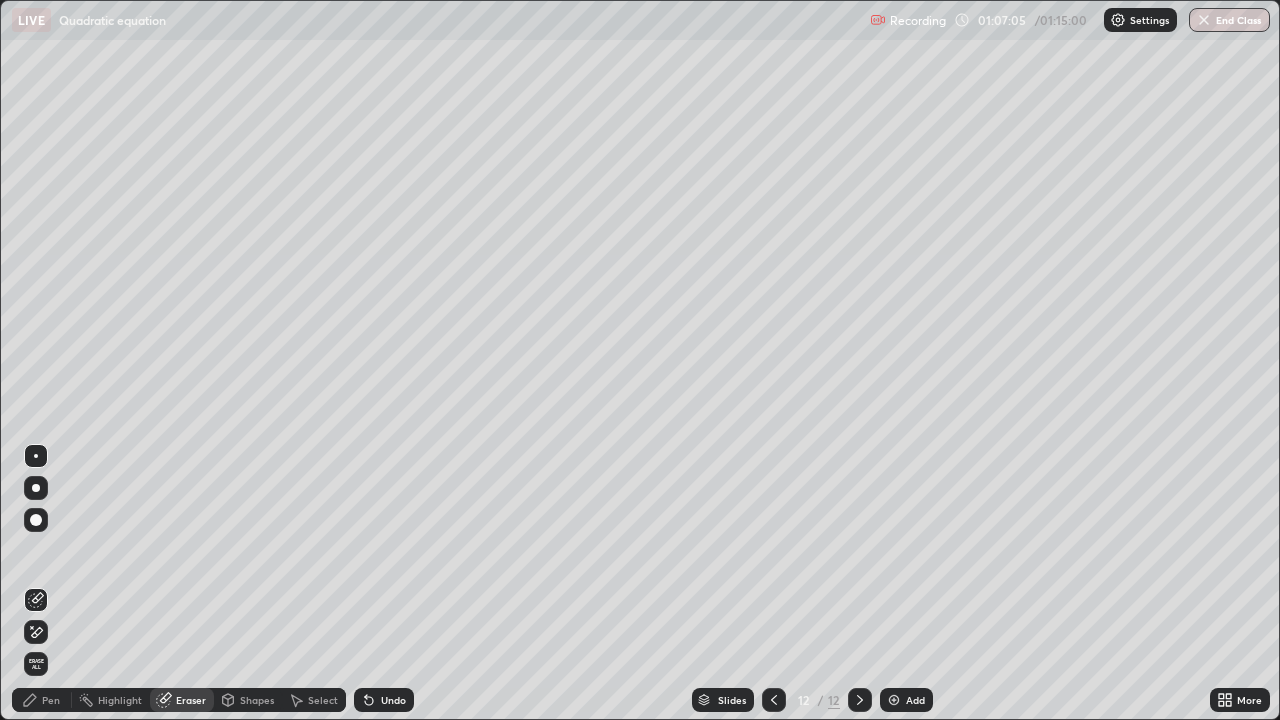 click on "Pen" at bounding box center [51, 700] 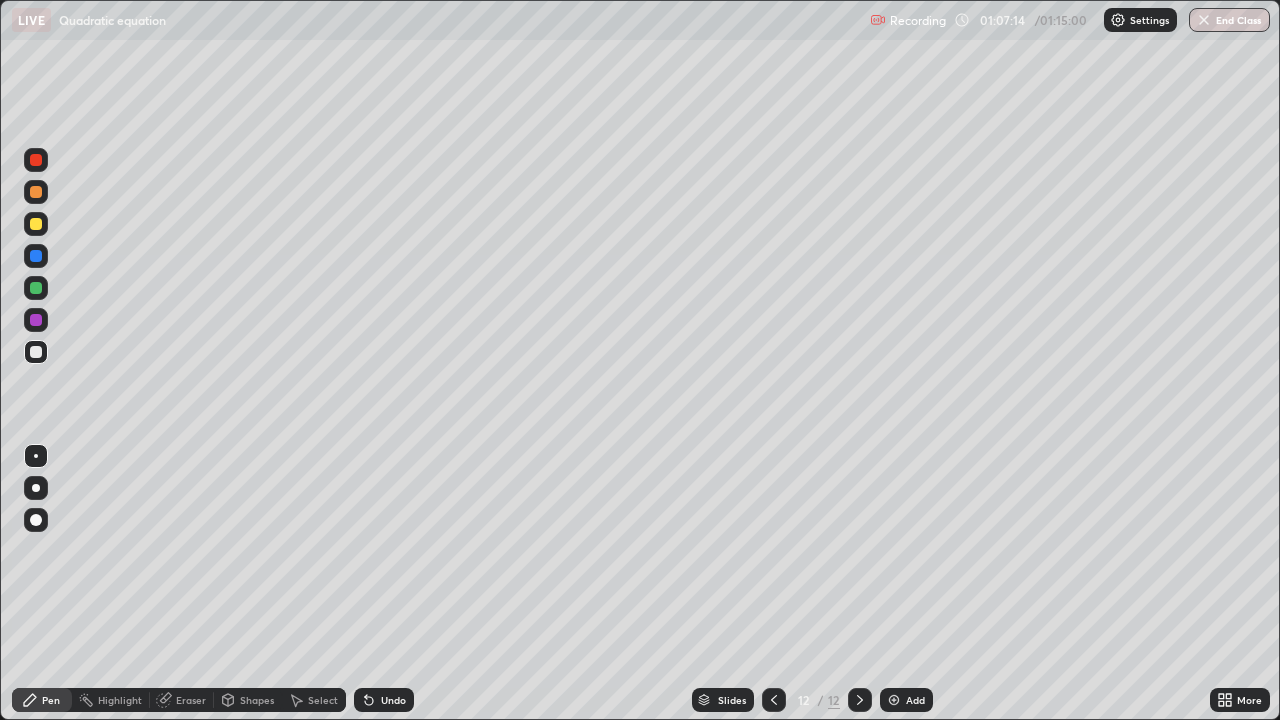 click on "Undo" at bounding box center [393, 700] 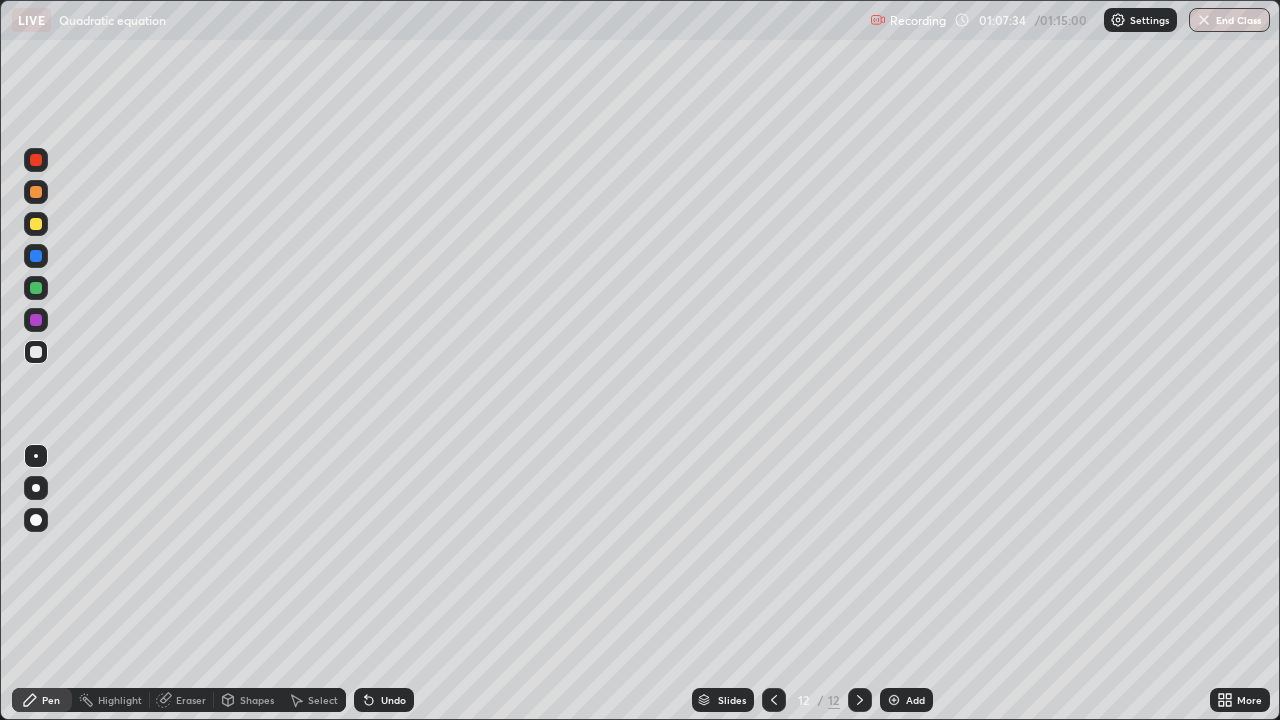 click on "Undo" at bounding box center [384, 700] 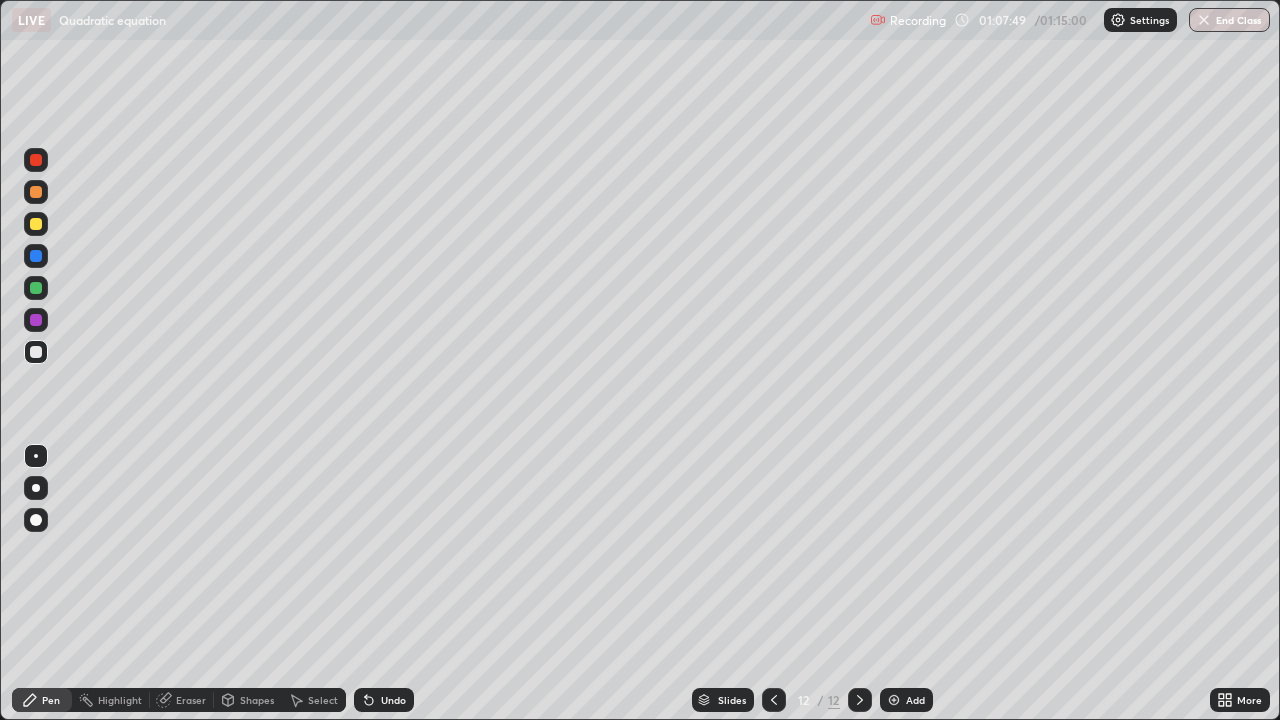 click on "Eraser" at bounding box center (191, 700) 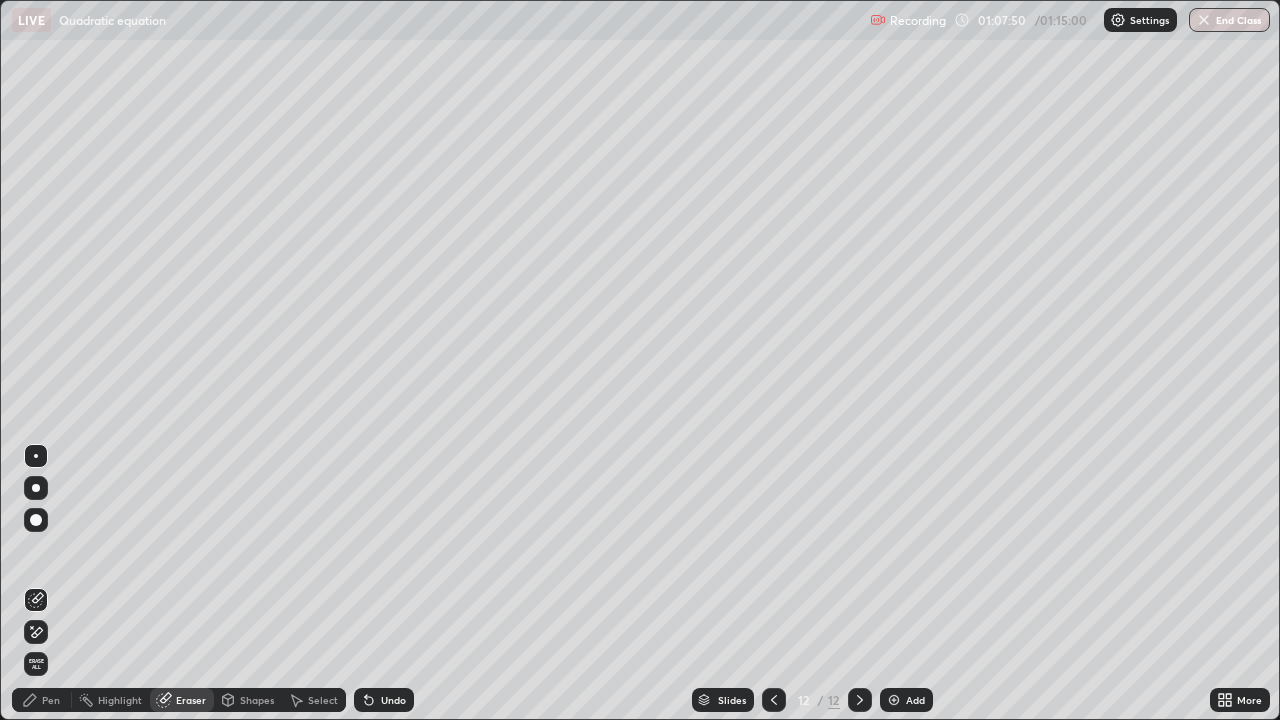 click on "Pen" at bounding box center [42, 700] 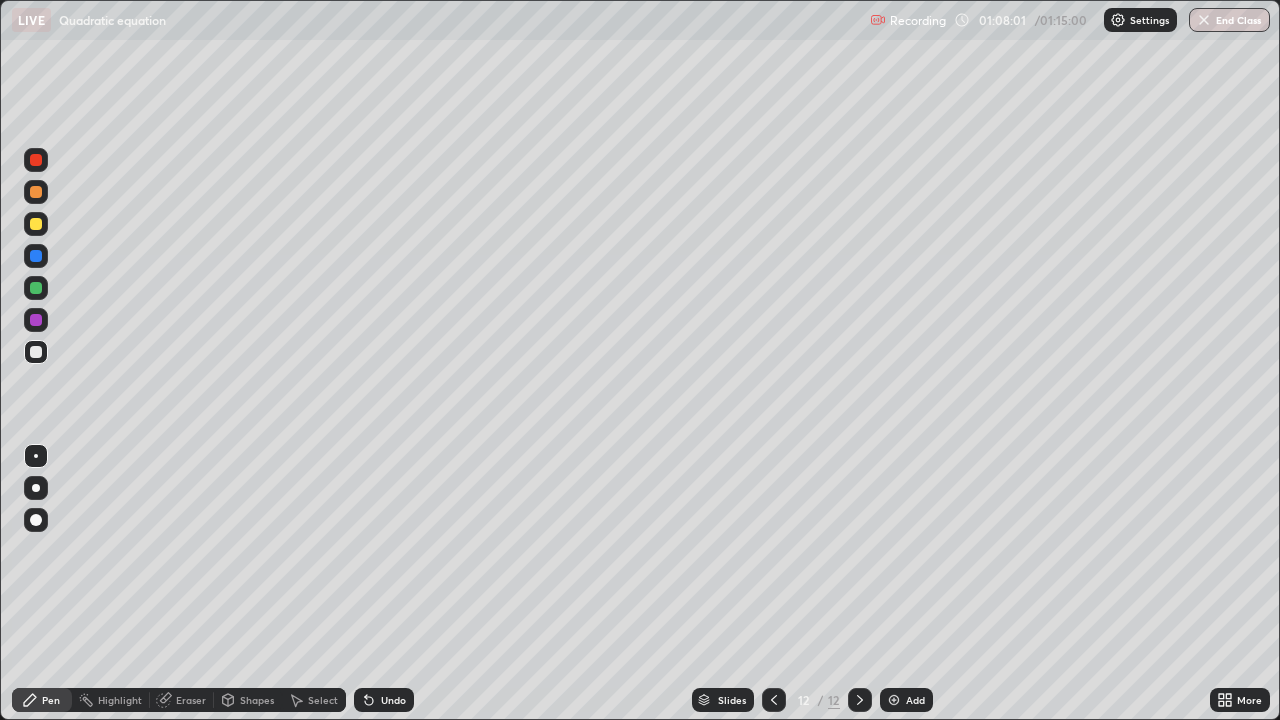 click on "Eraser" at bounding box center [182, 700] 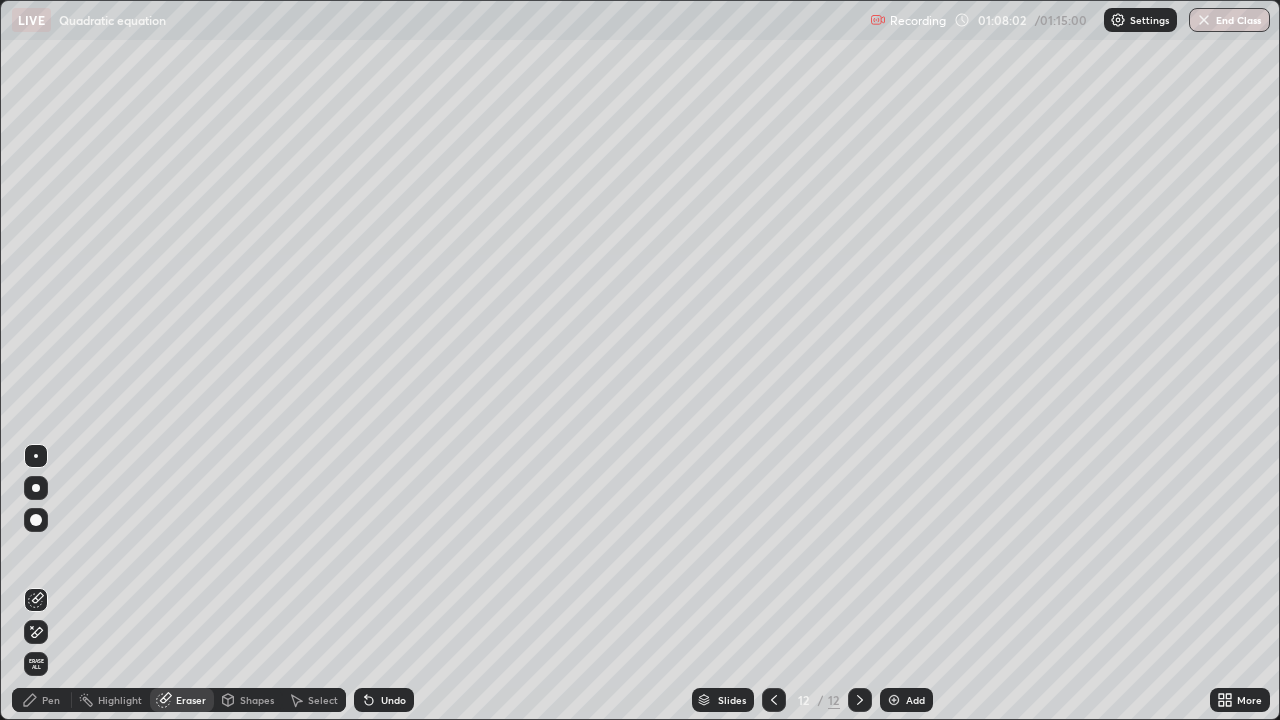 click on "Pen" at bounding box center [42, 700] 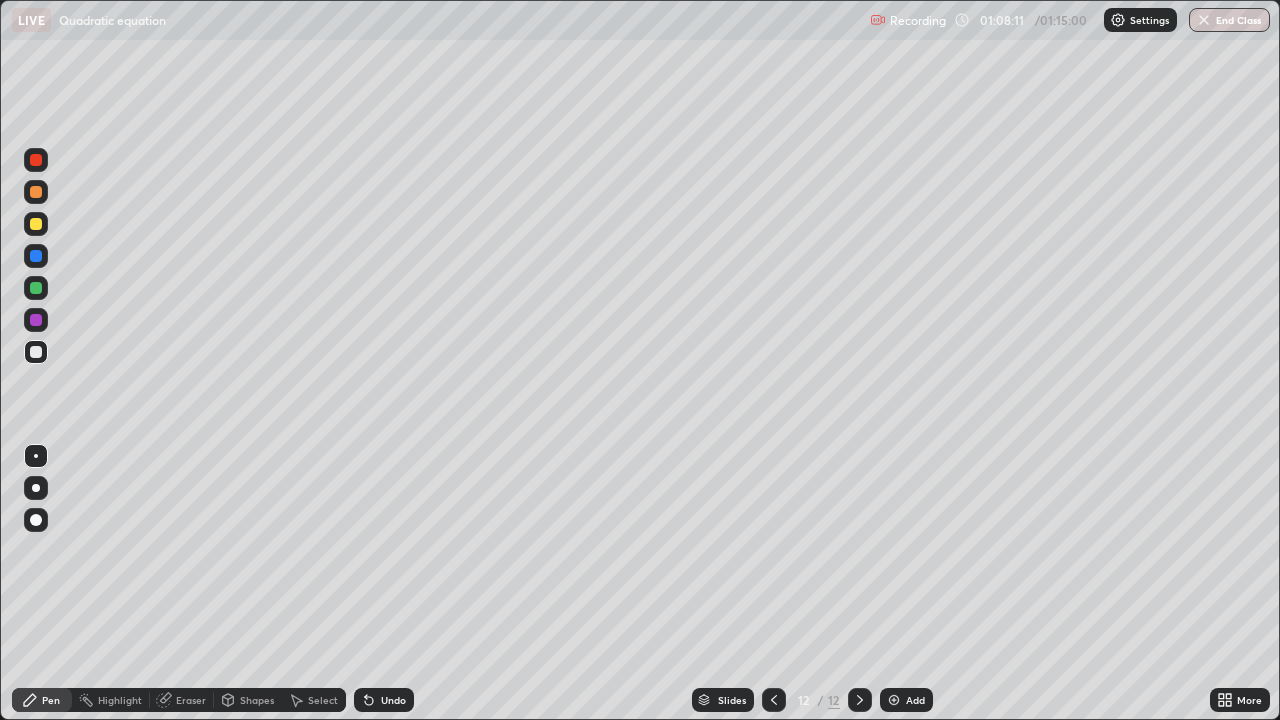 click on "Undo" at bounding box center [384, 700] 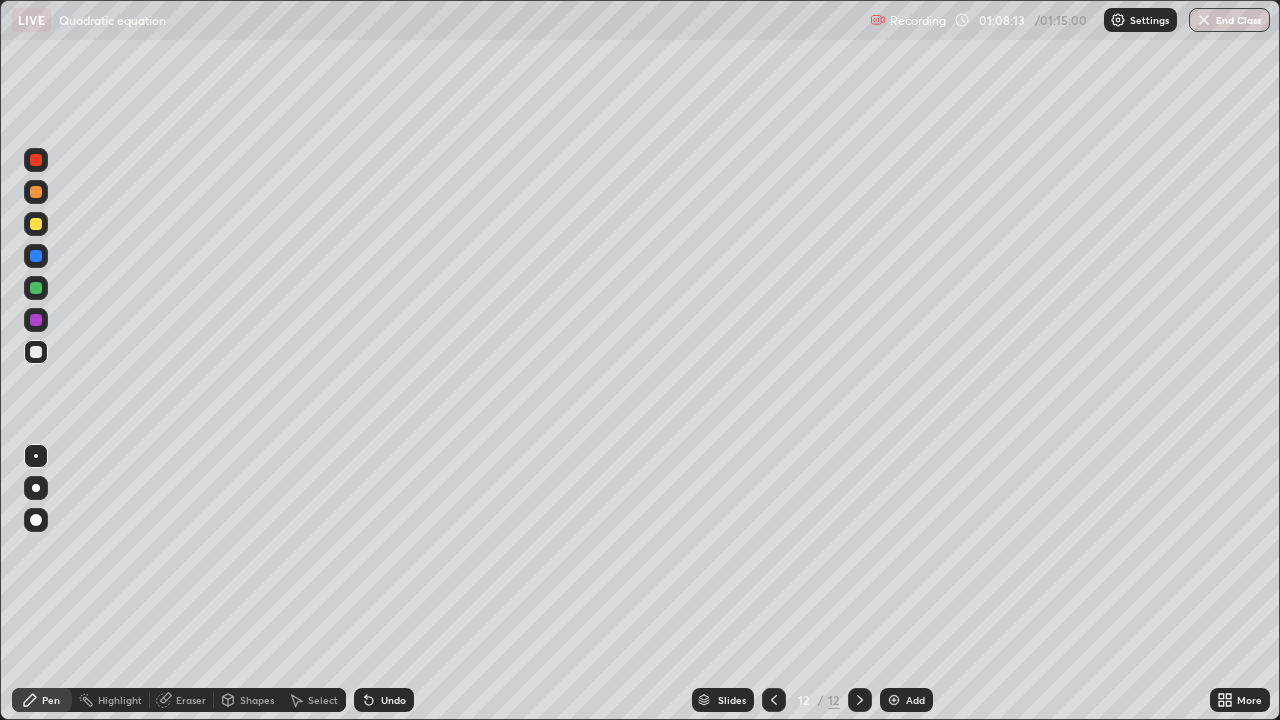 click on "Undo" at bounding box center (393, 700) 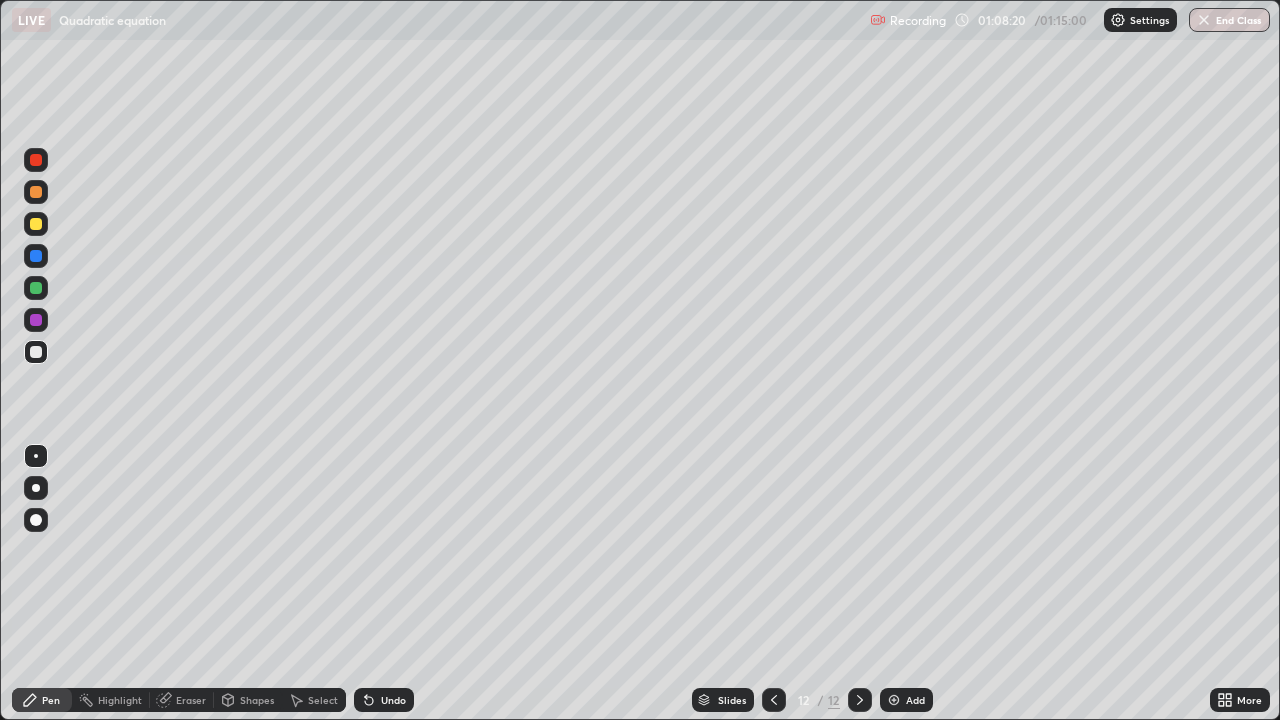 click 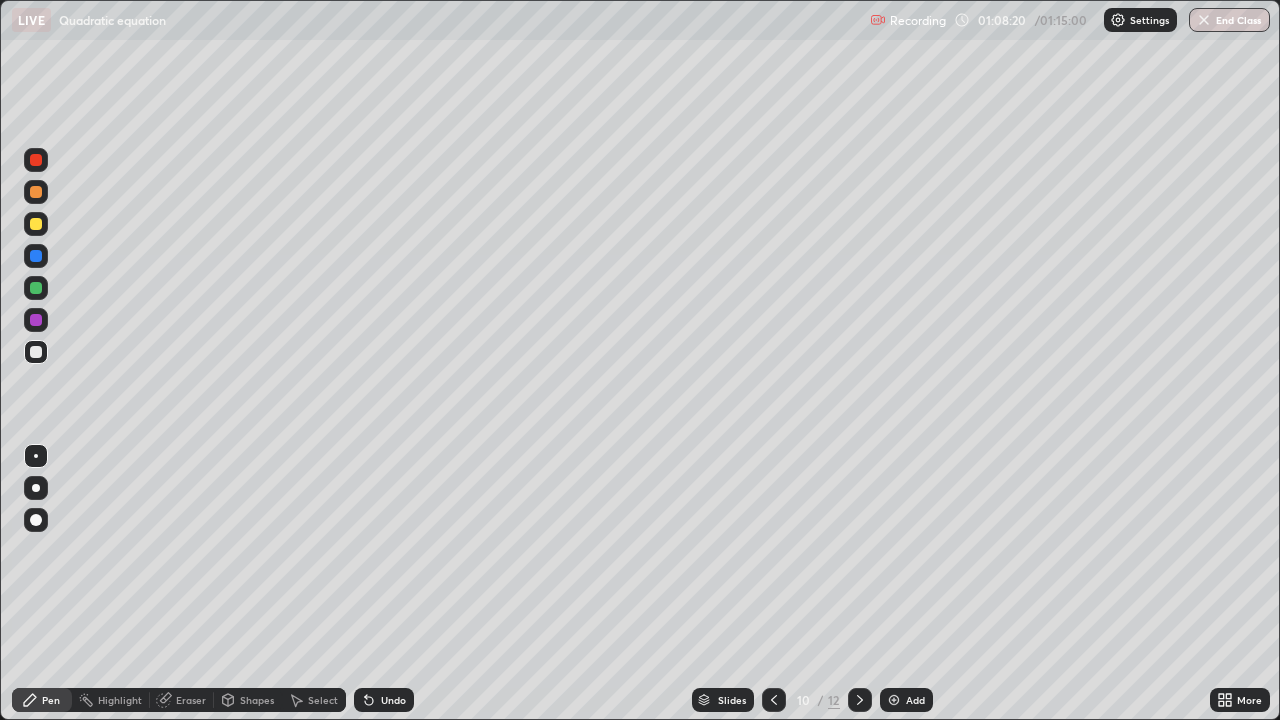 click 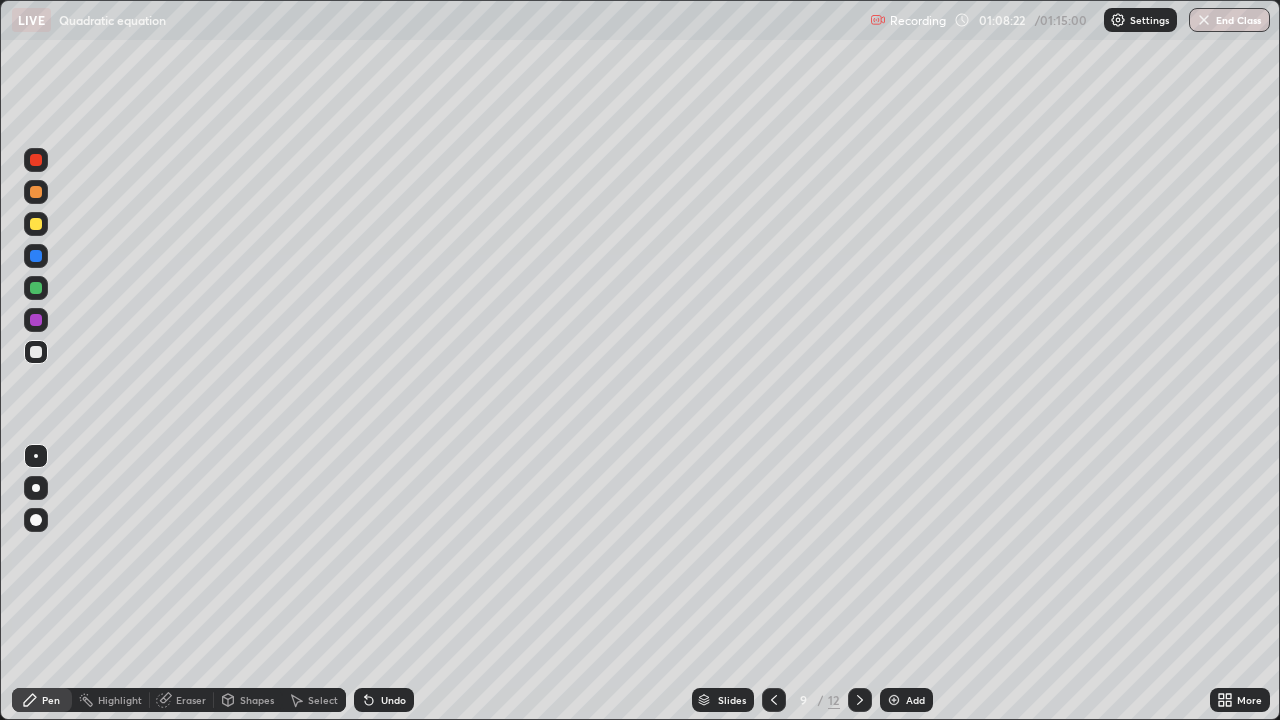 click 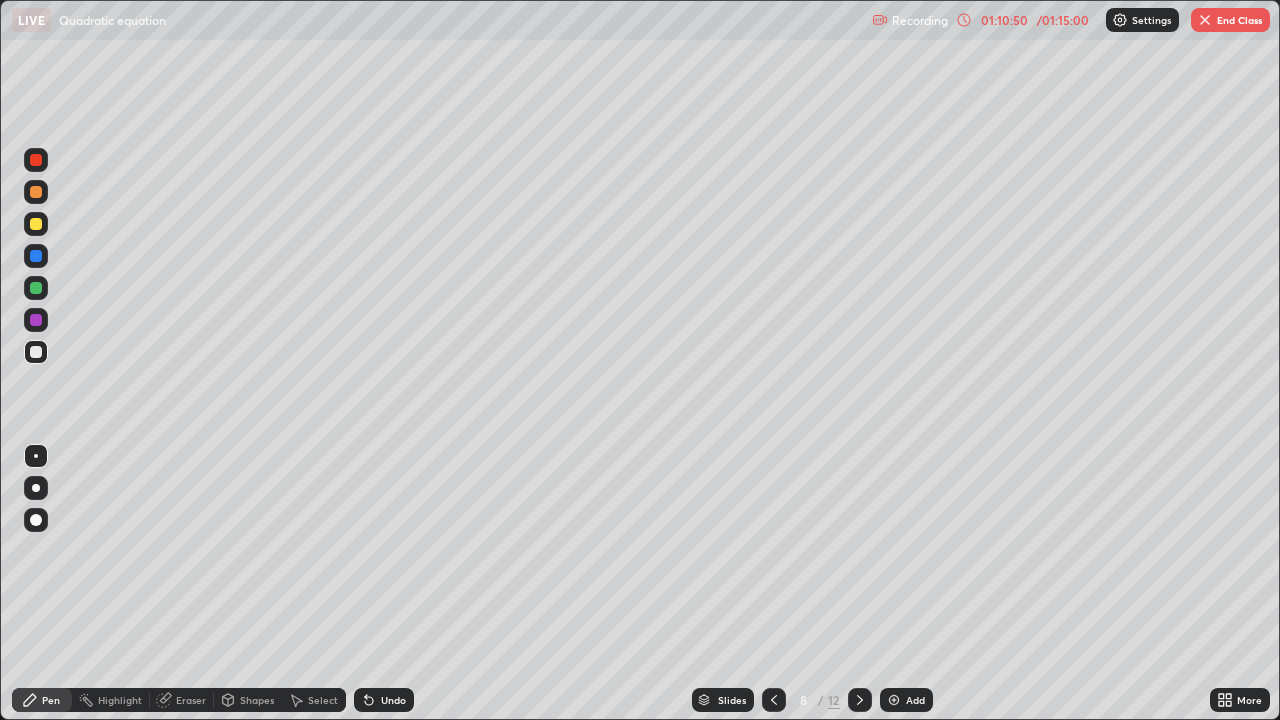 click at bounding box center [1205, 20] 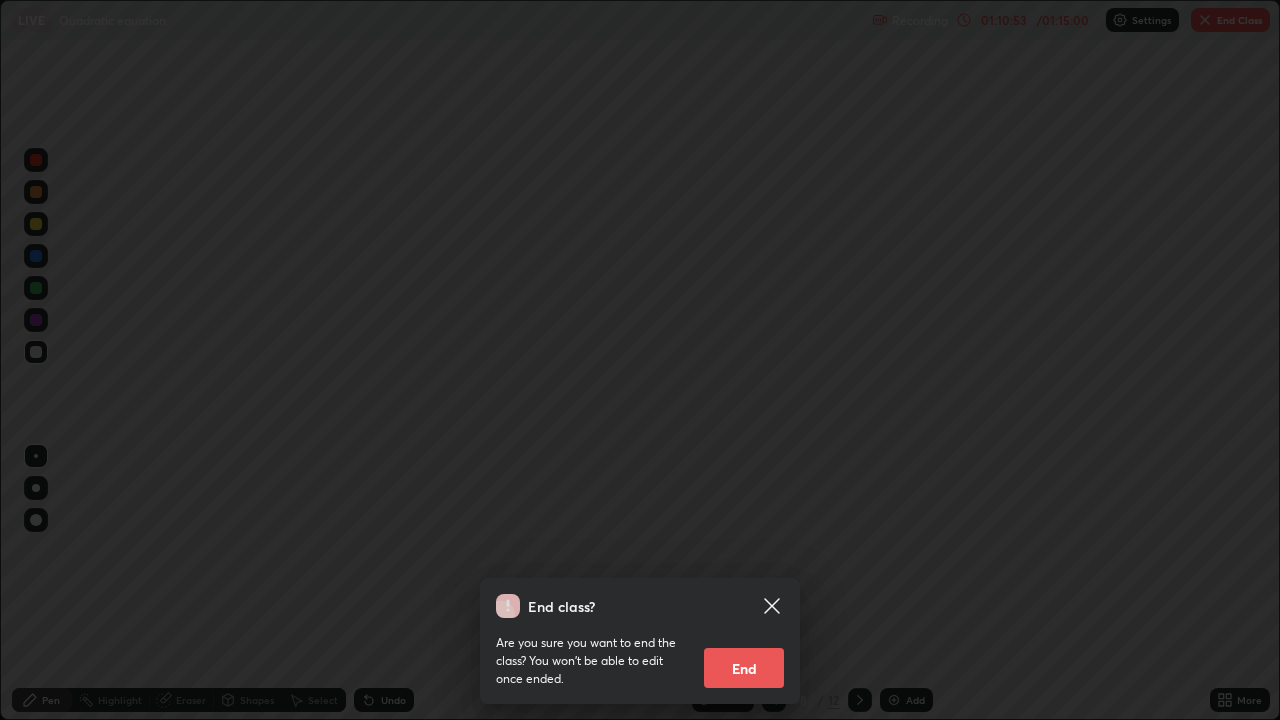 click on "End class? Are you sure you want to end the class? You won’t be able to edit once ended. End" at bounding box center (640, 360) 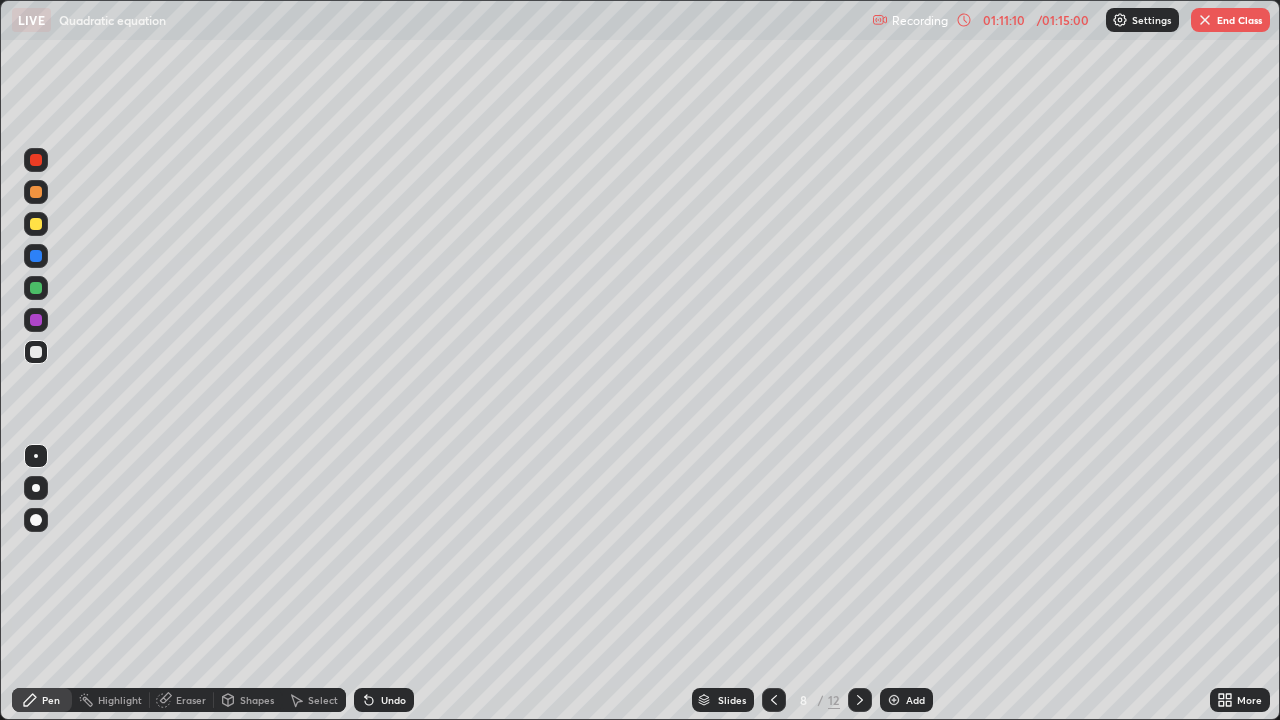 click on "12" at bounding box center [834, 700] 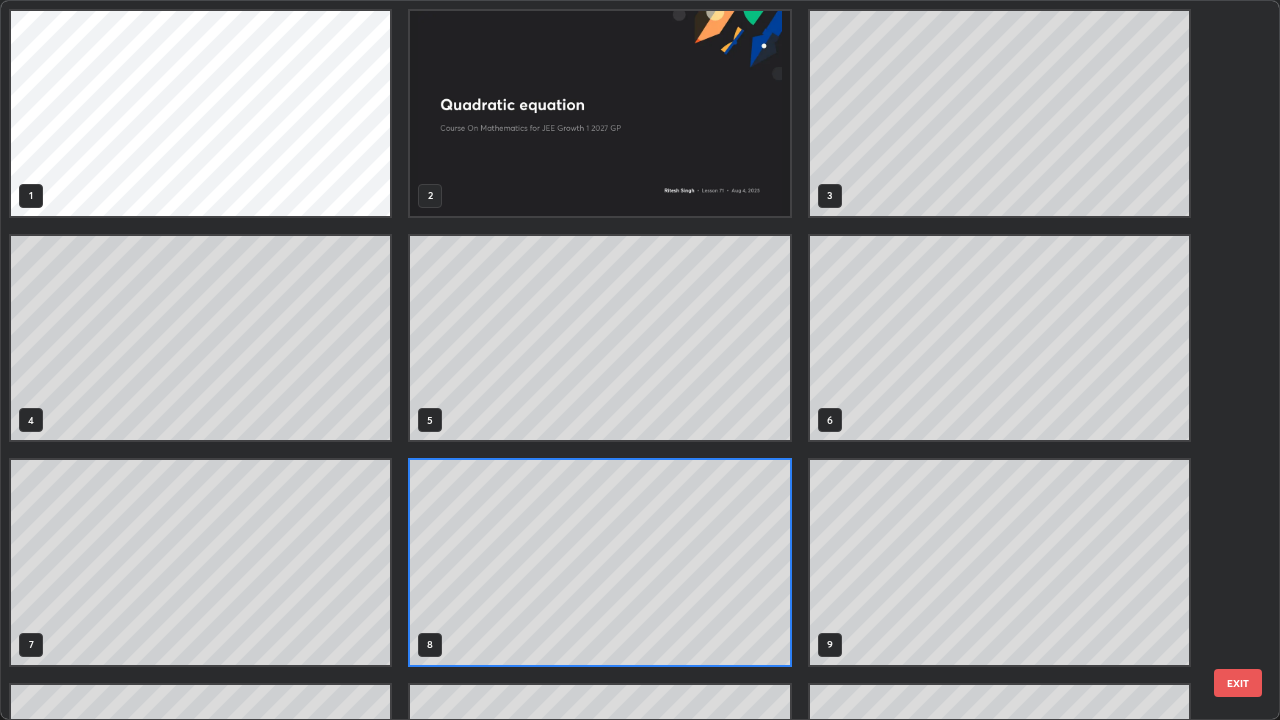 scroll, scrollTop: 7, scrollLeft: 11, axis: both 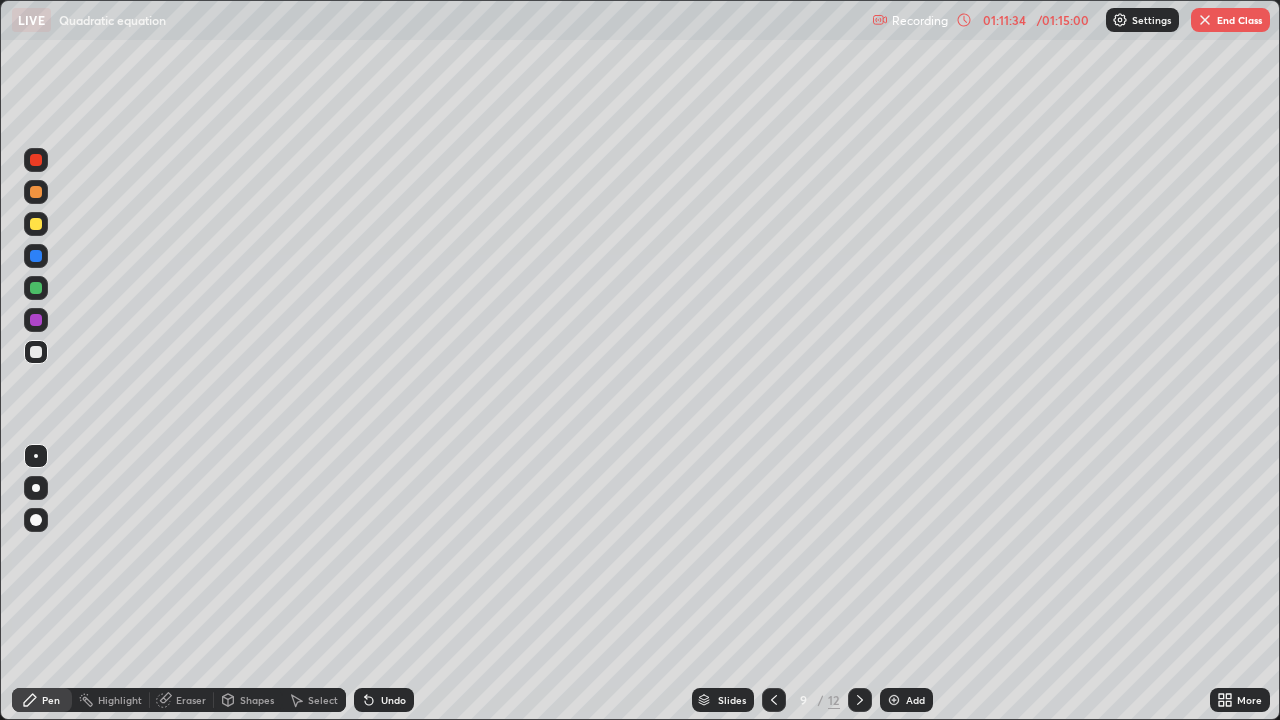 click 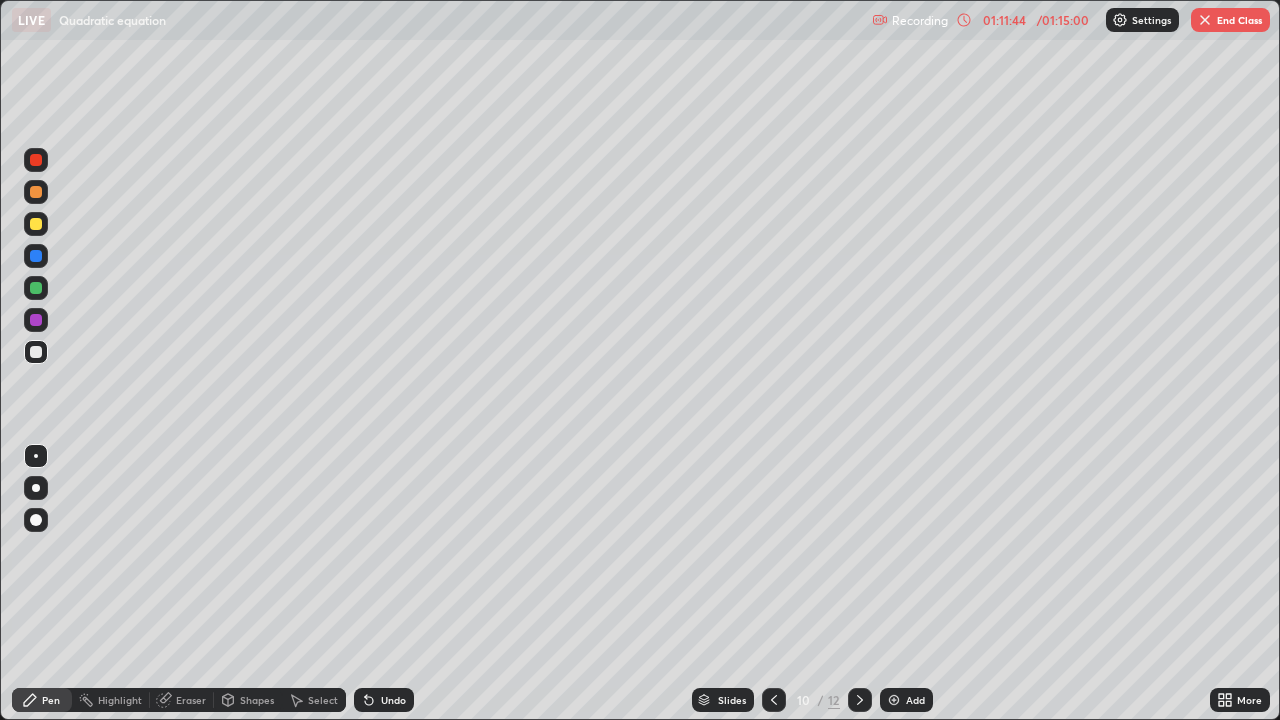 click 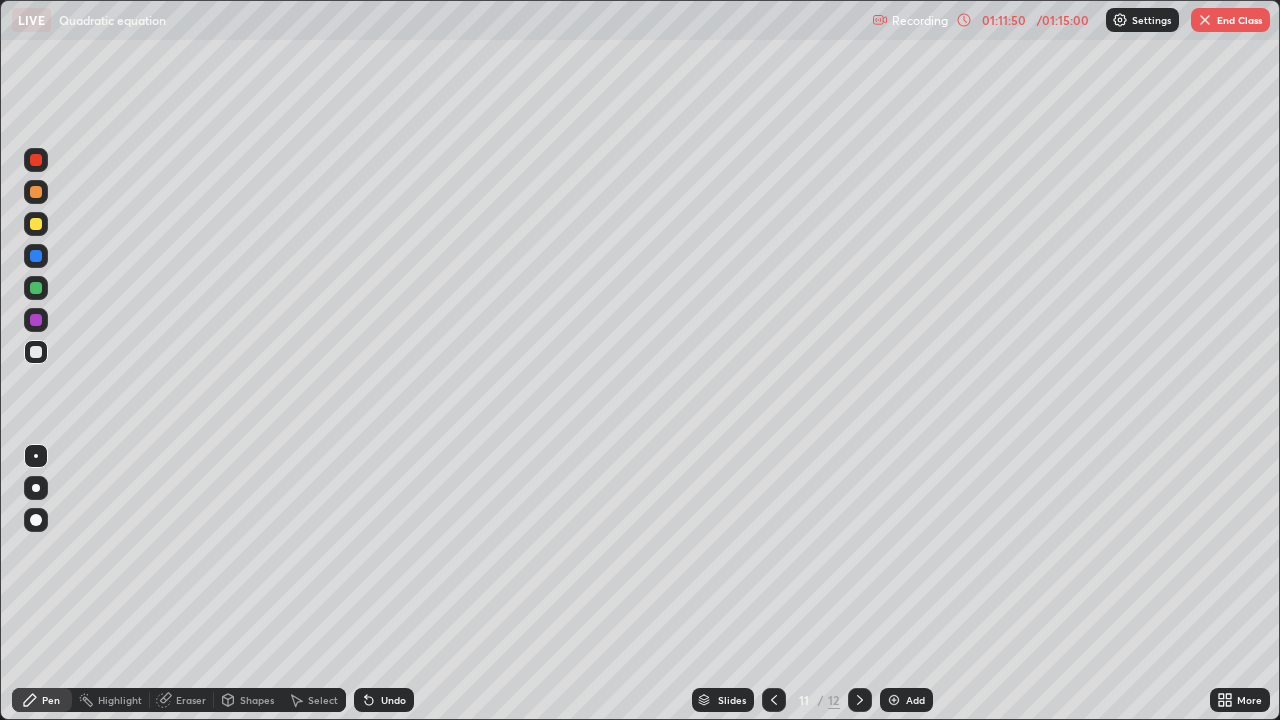 click at bounding box center [860, 700] 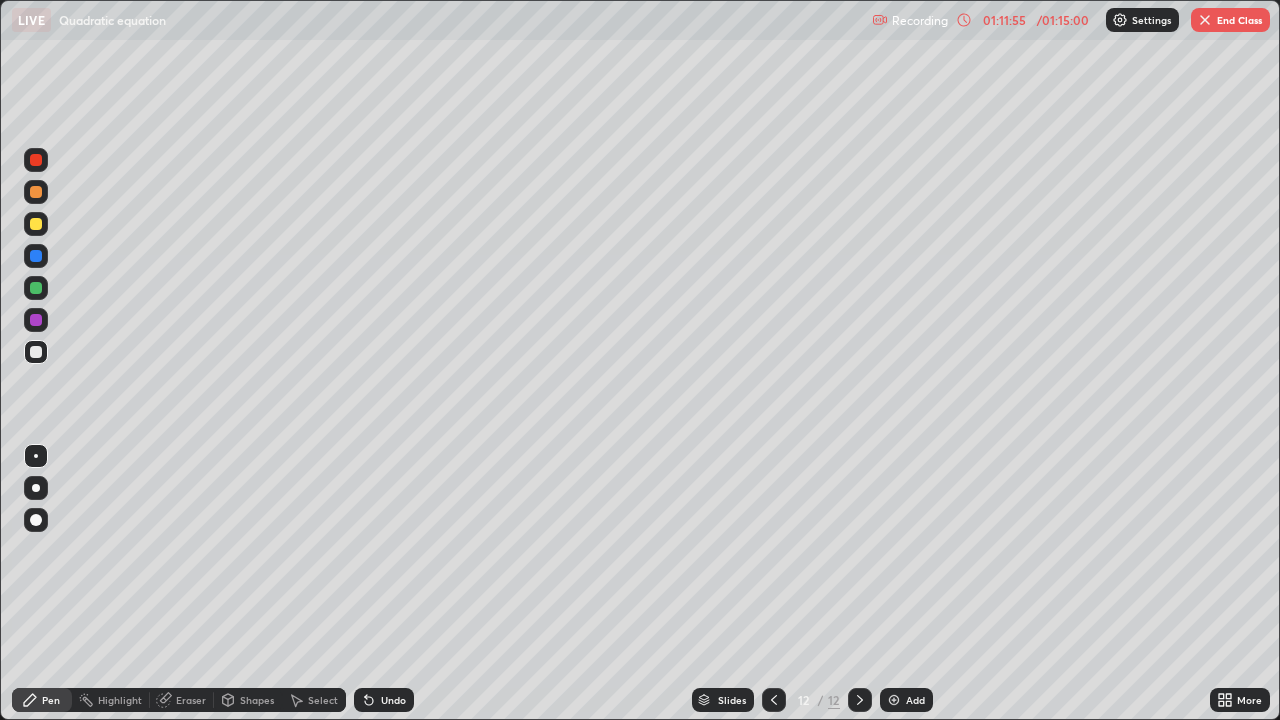 click 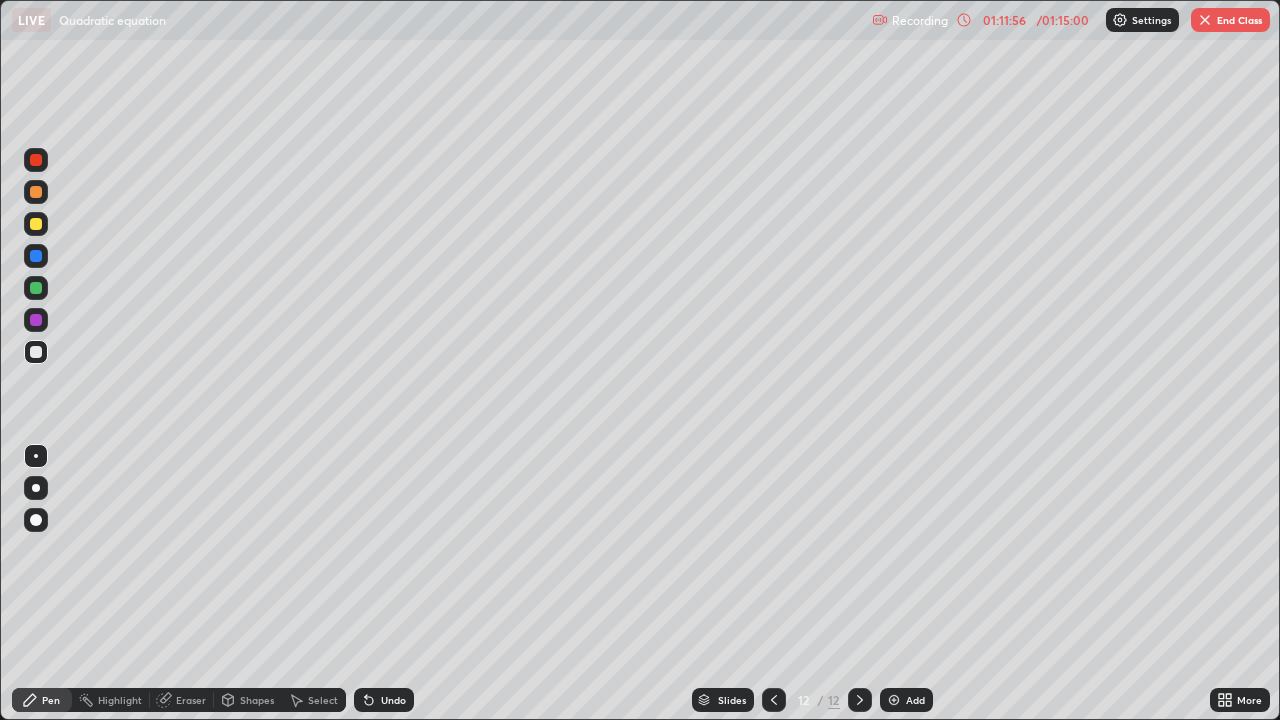 click 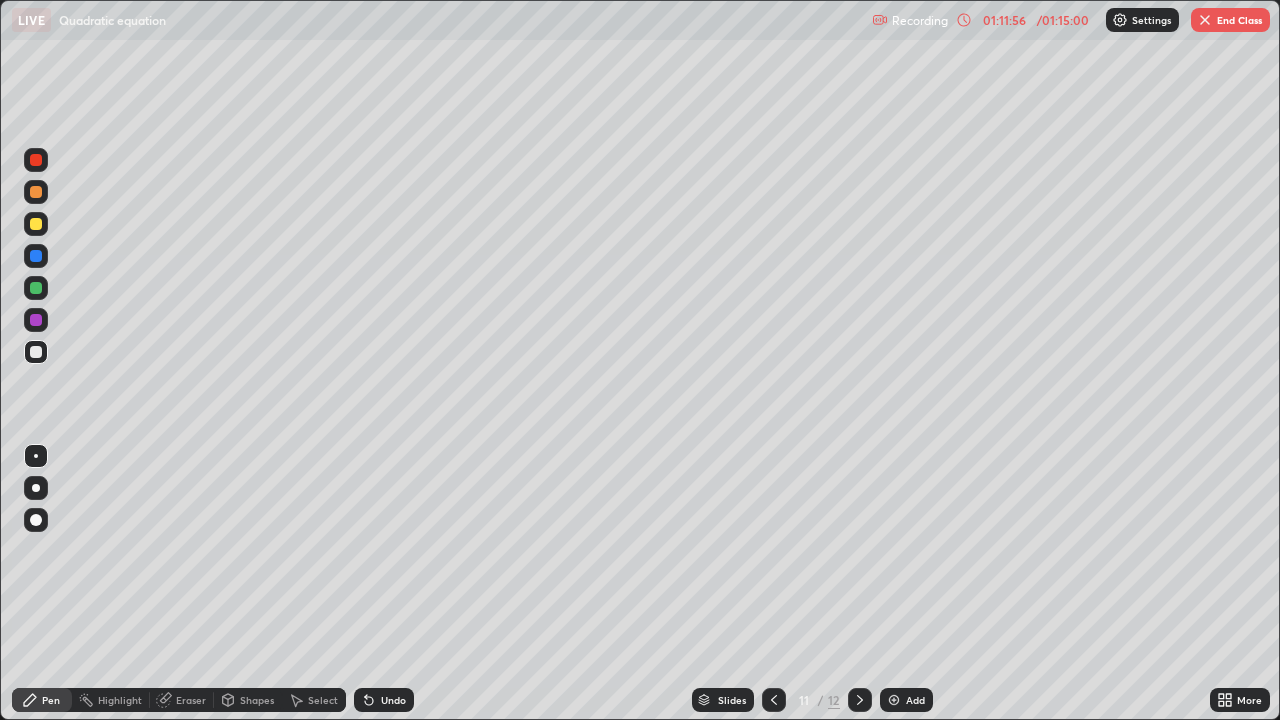 click 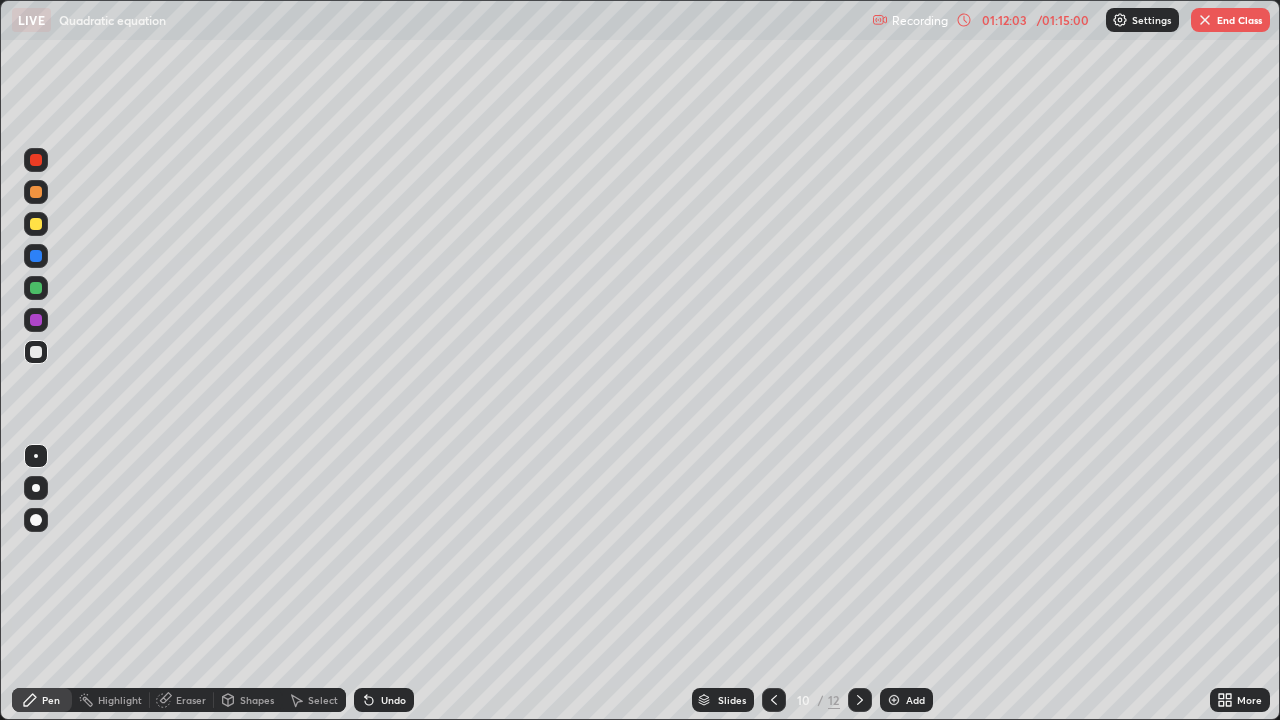 click at bounding box center (774, 700) 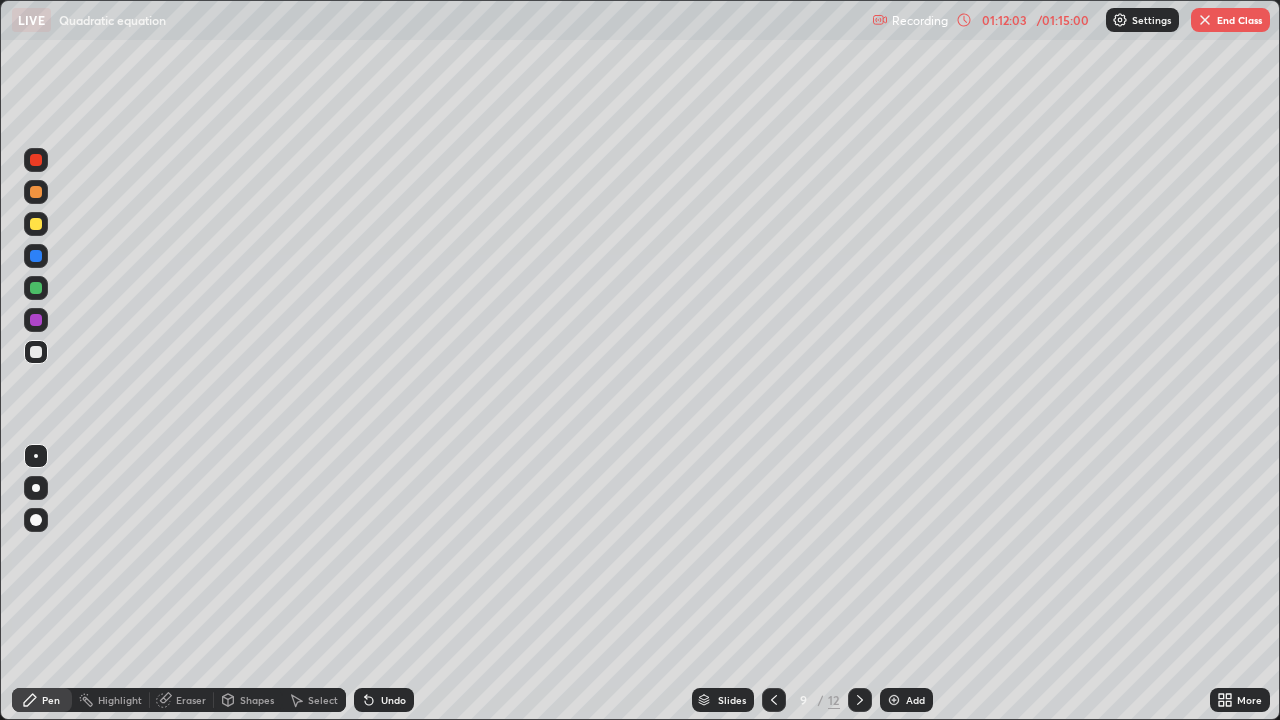 click 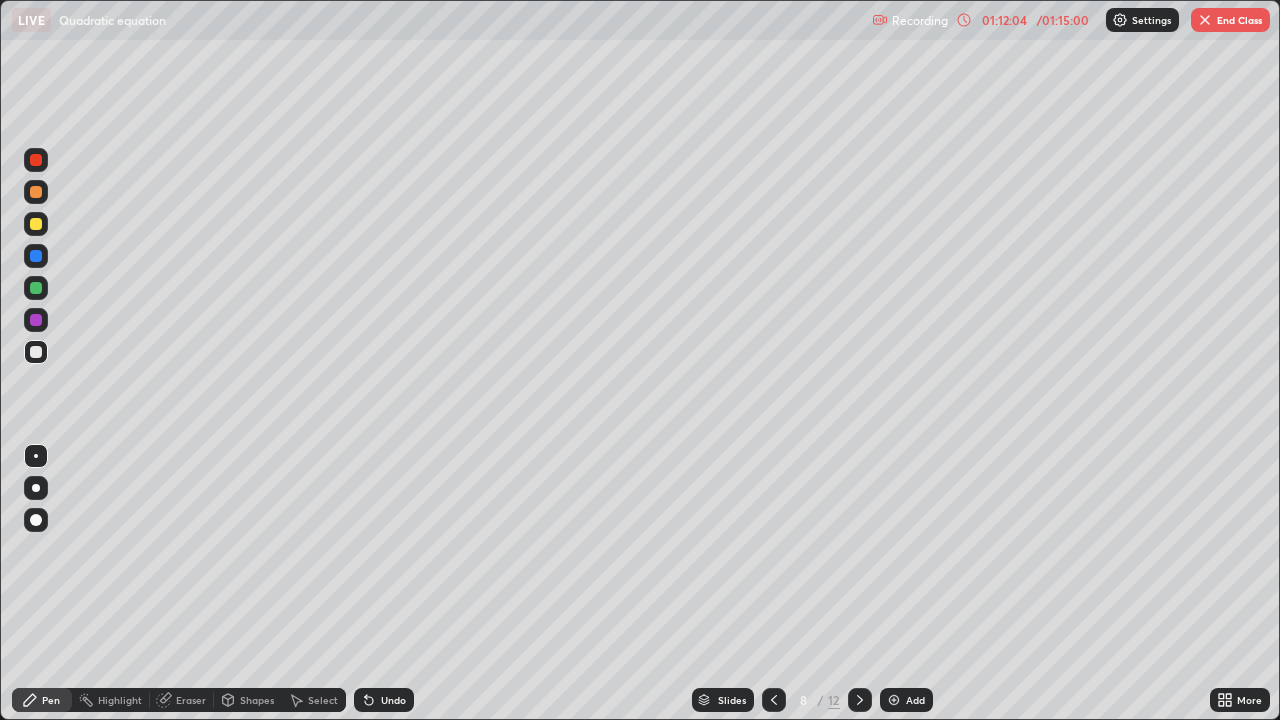 click 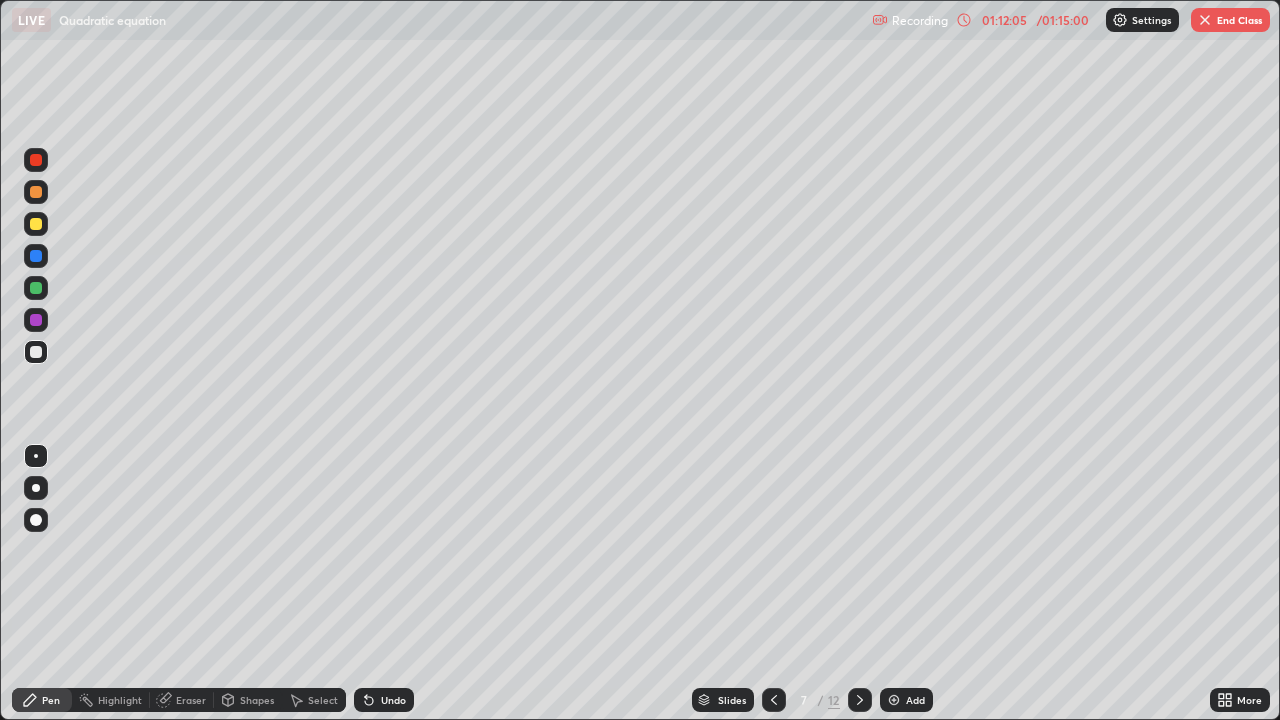 click 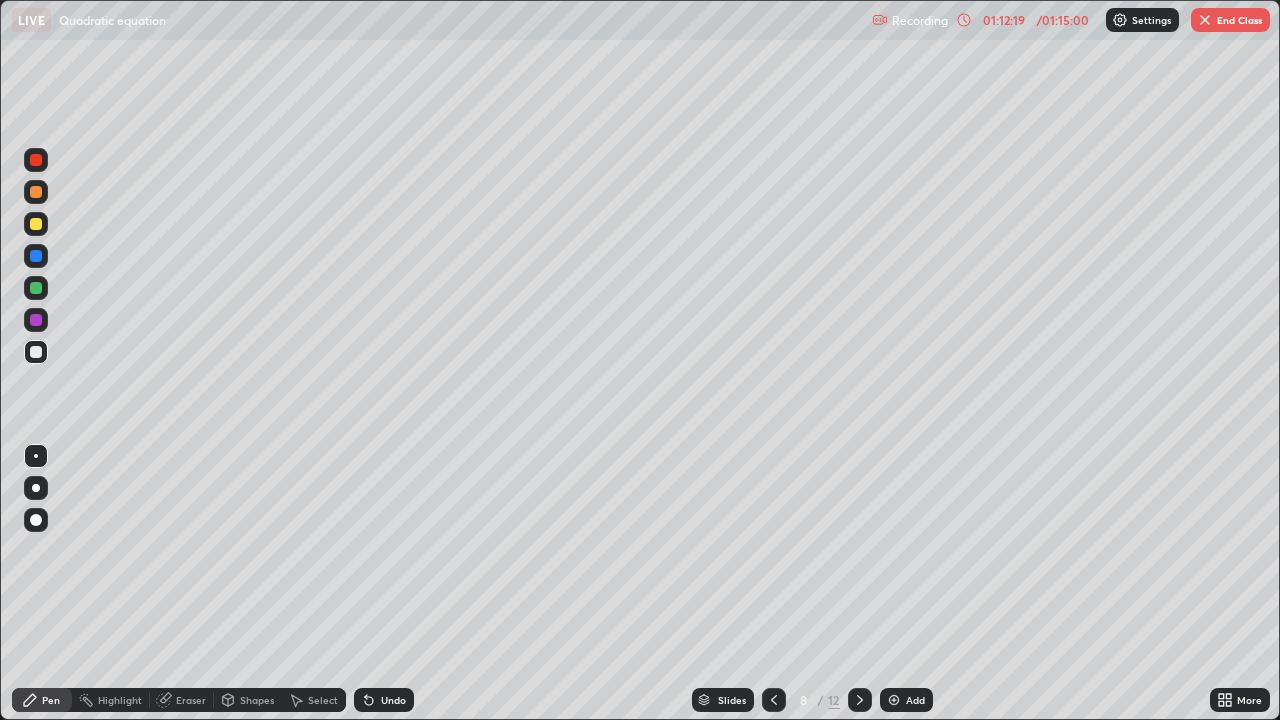 click 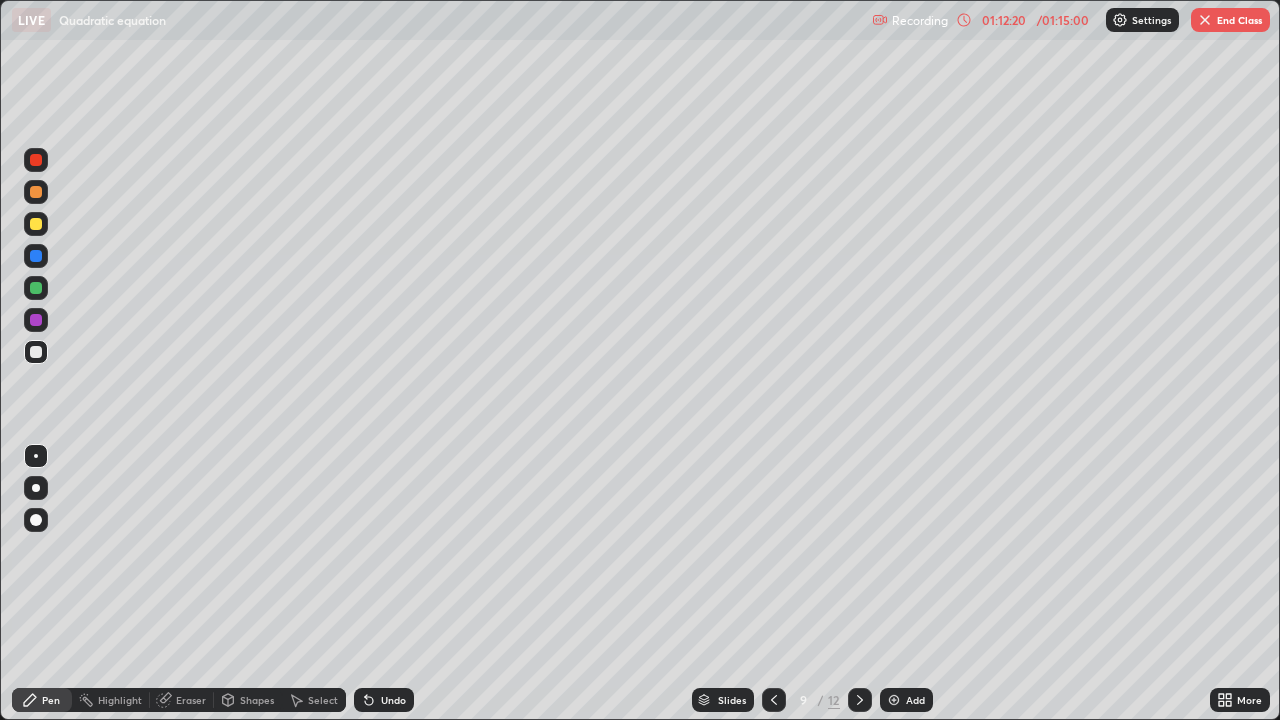click 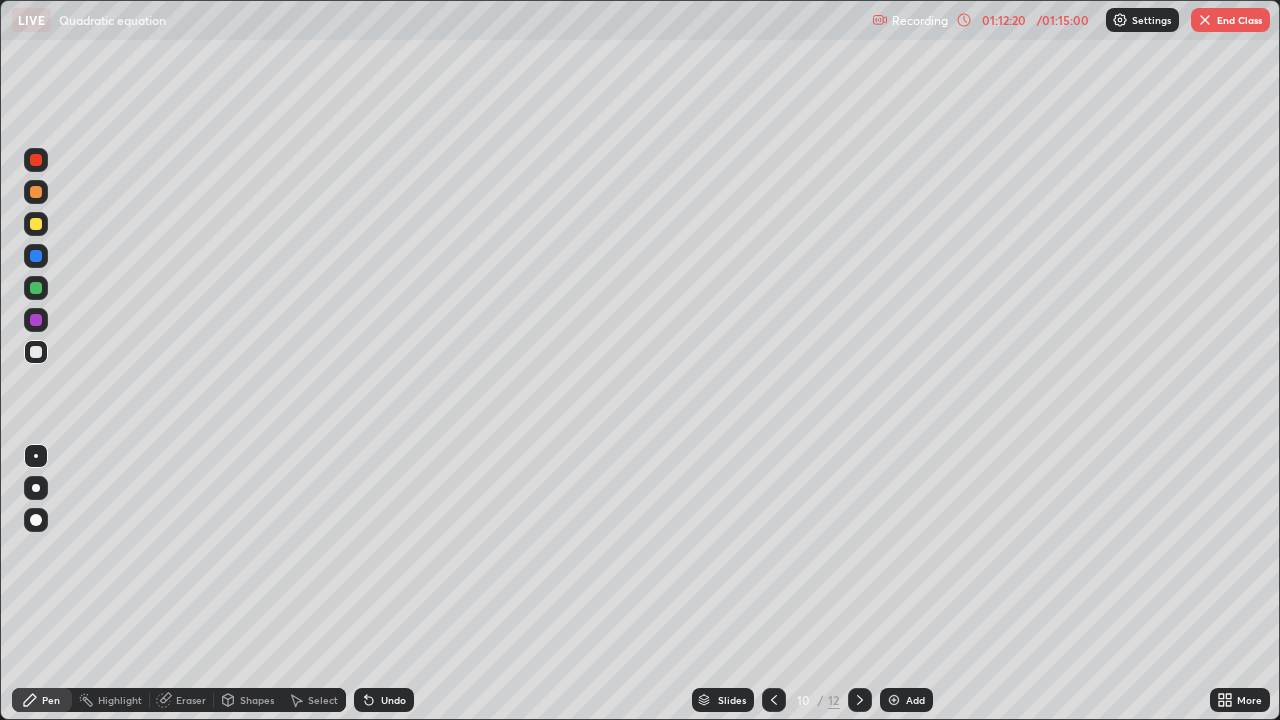click 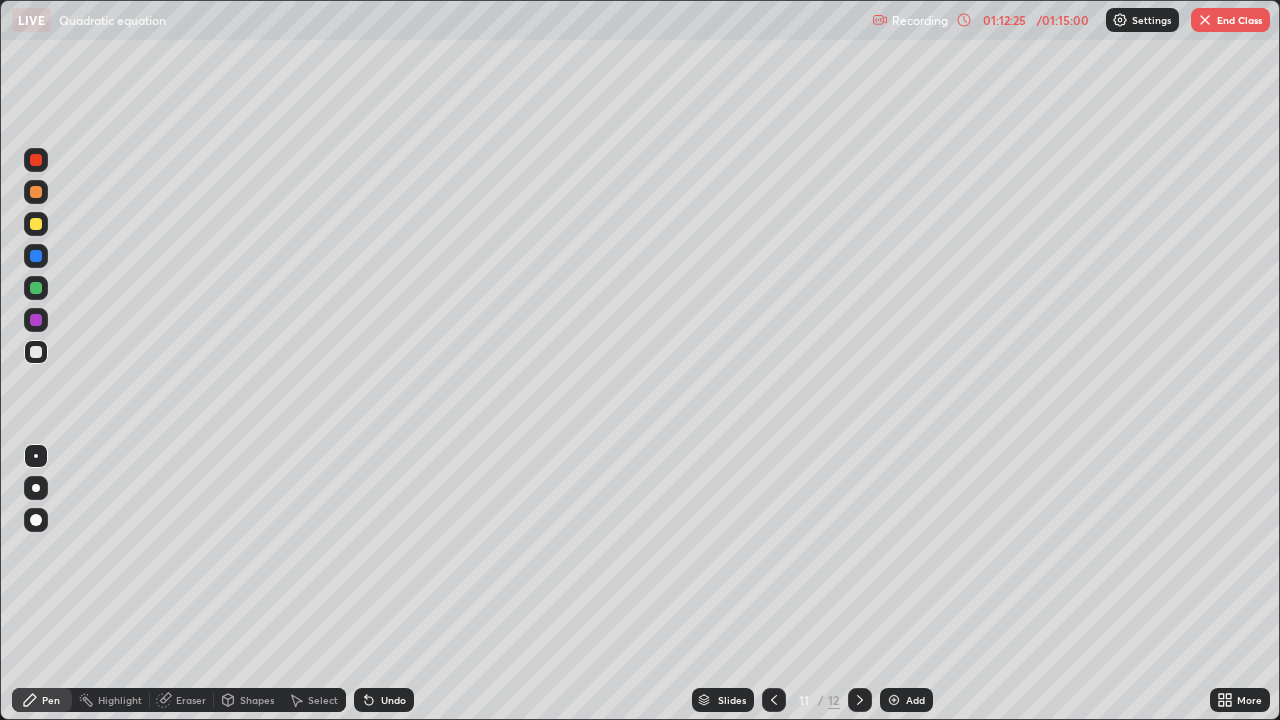 click 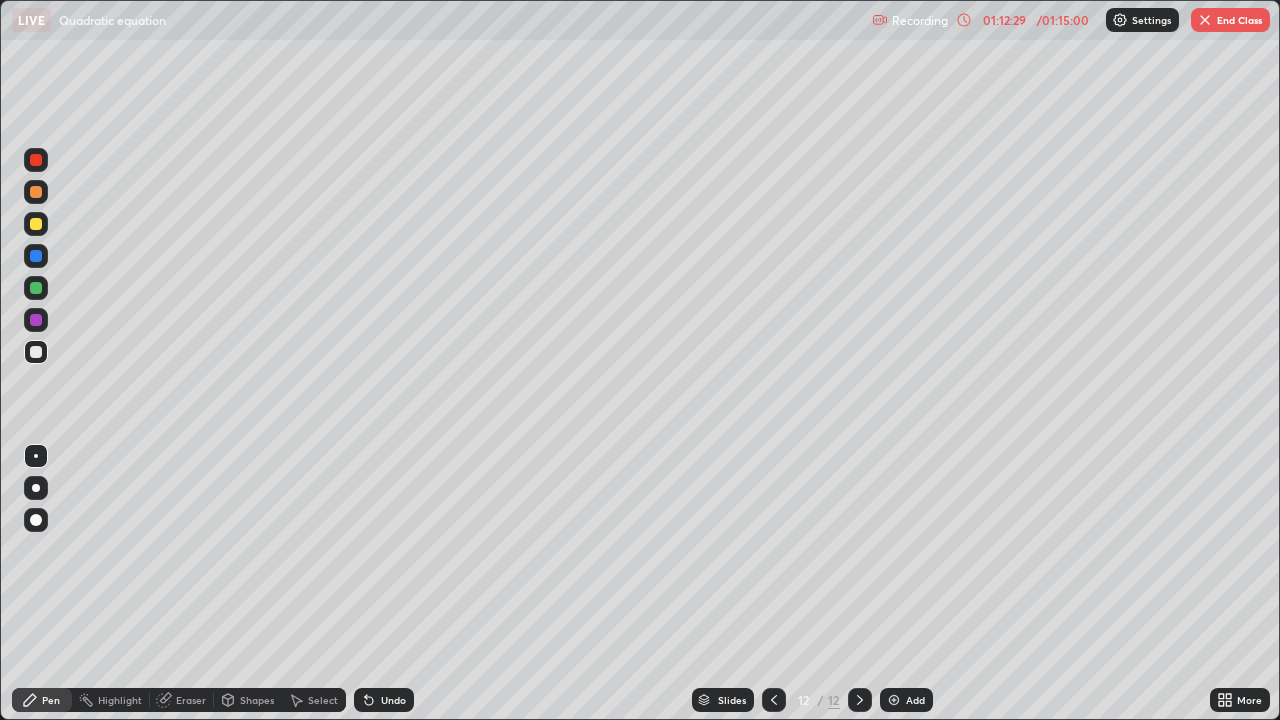 click 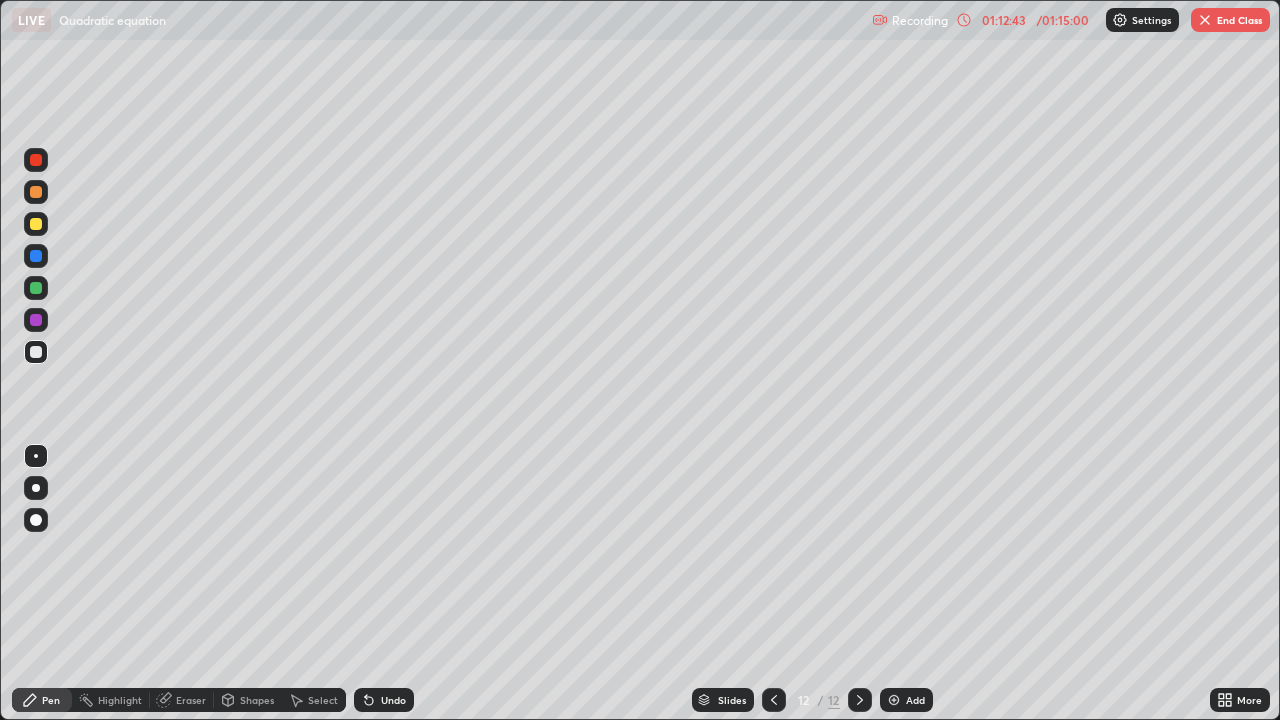 click on "End Class" at bounding box center (1230, 20) 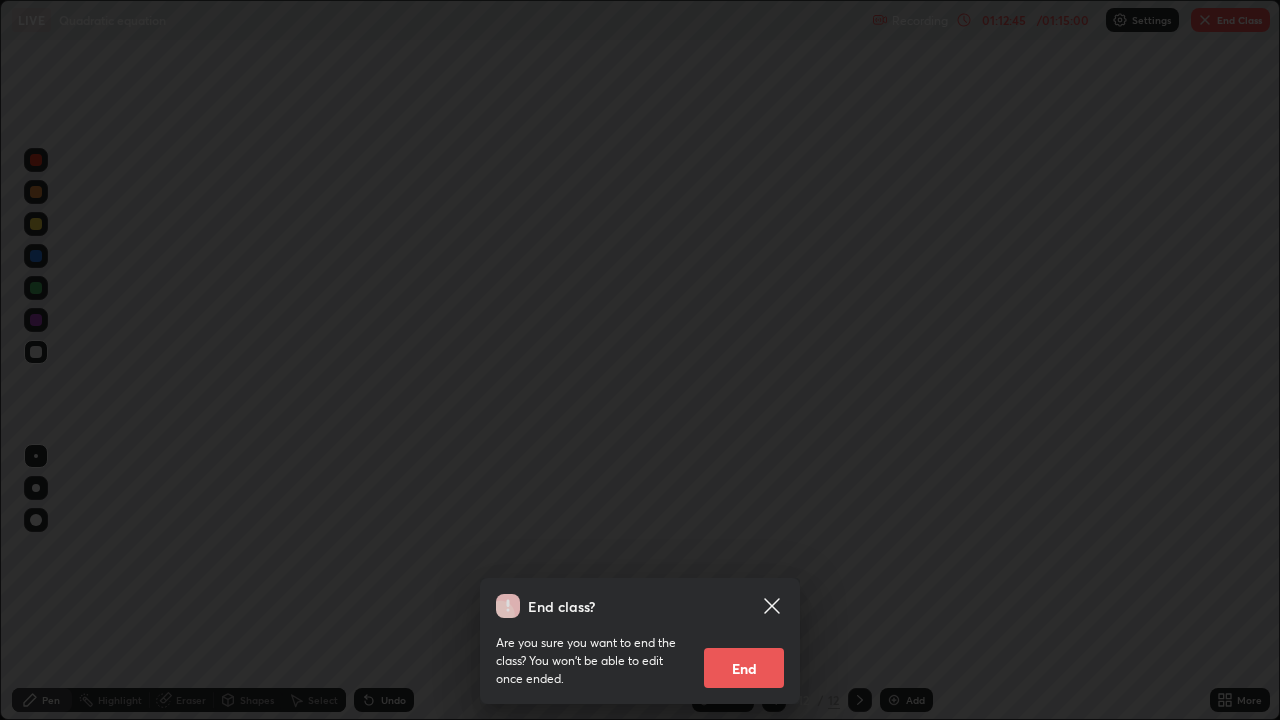 click on "End" at bounding box center [744, 668] 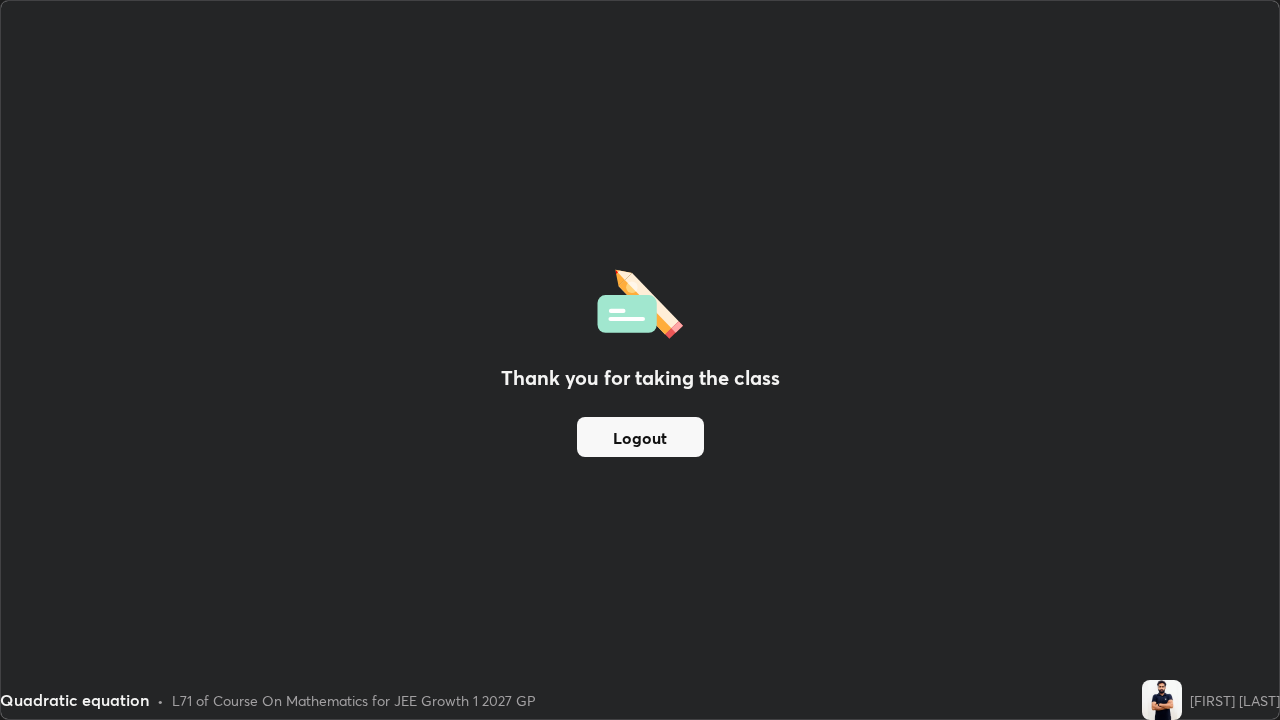 click on "Logout" at bounding box center [640, 437] 